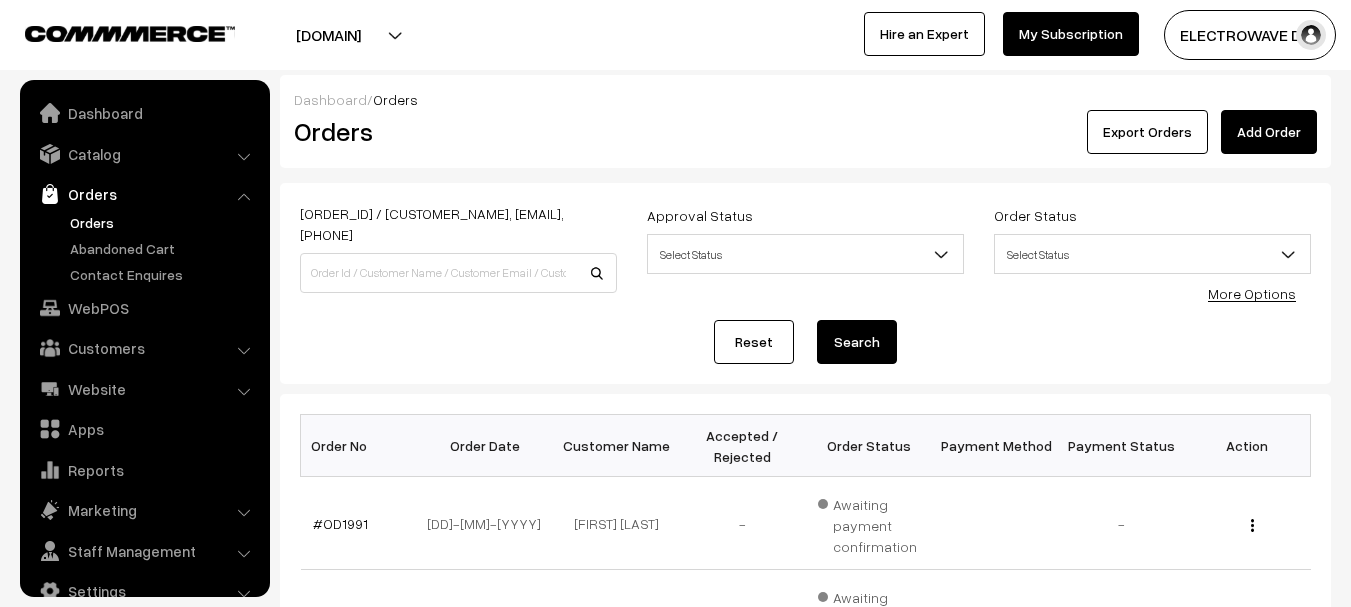 scroll, scrollTop: 400, scrollLeft: 0, axis: vertical 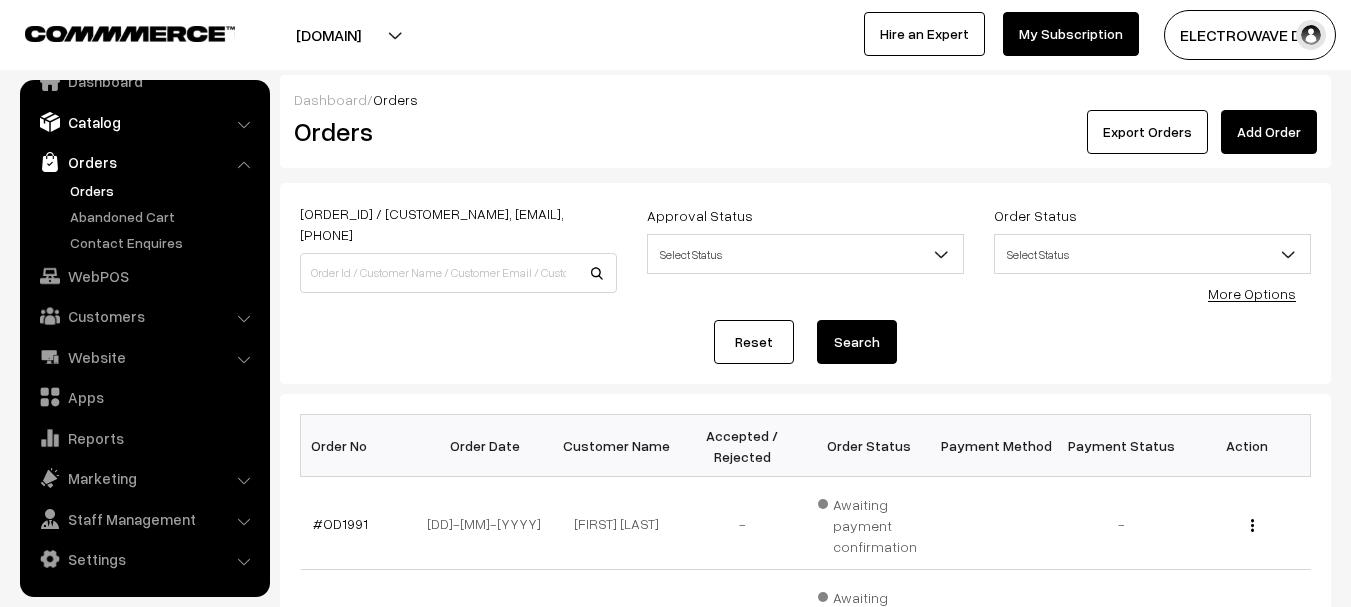 click on "Catalog" at bounding box center [144, 122] 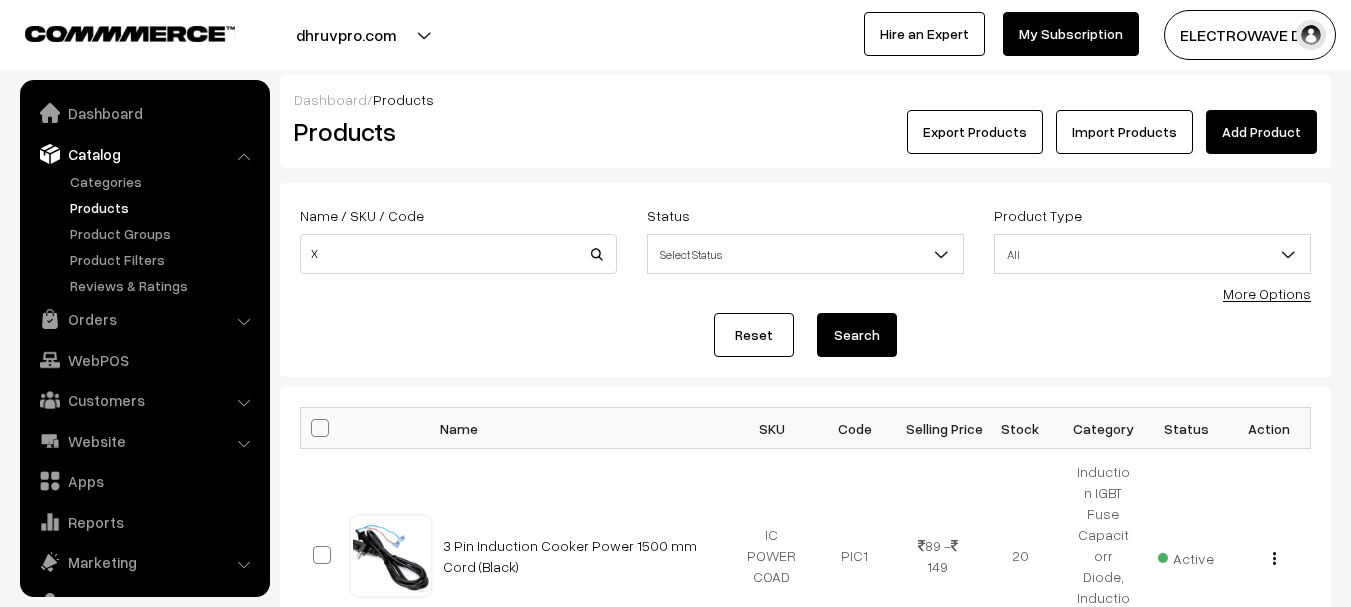 scroll, scrollTop: 0, scrollLeft: 0, axis: both 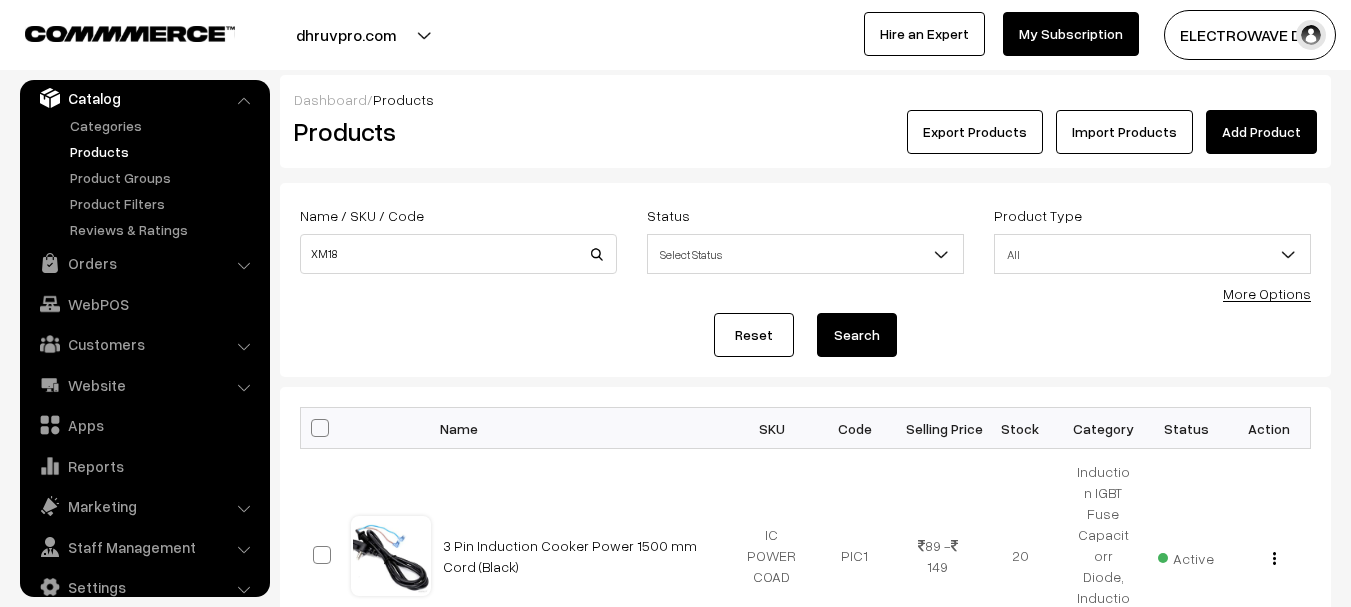 type on "XM18" 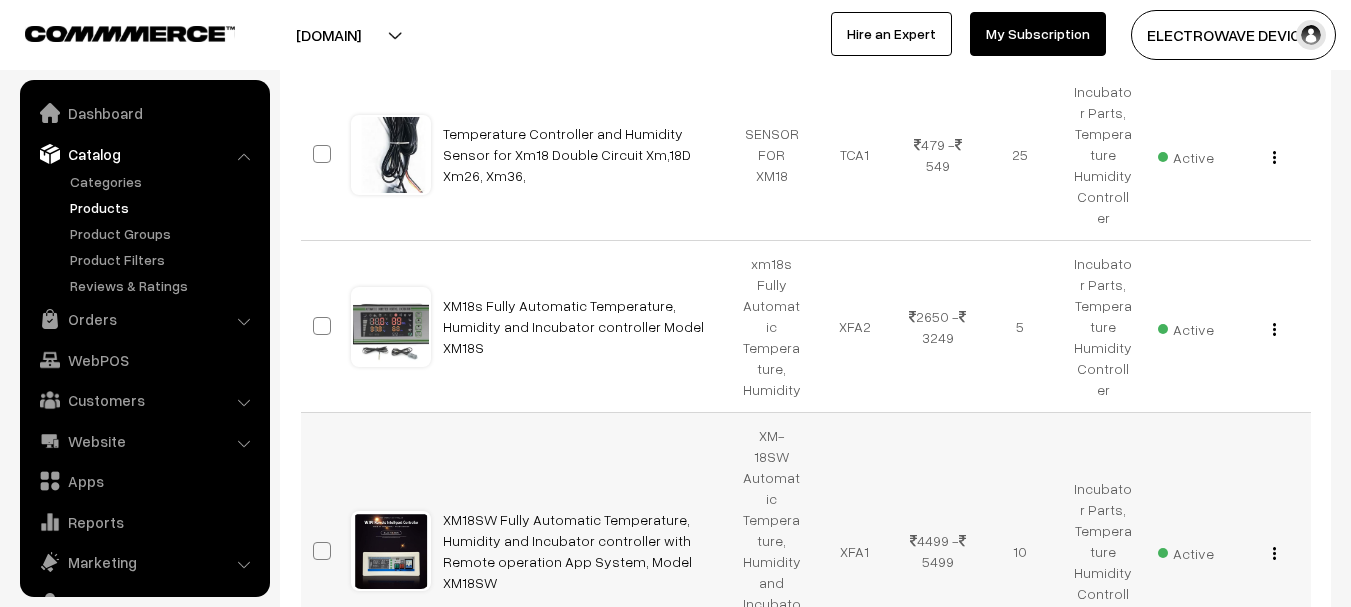 scroll, scrollTop: 500, scrollLeft: 0, axis: vertical 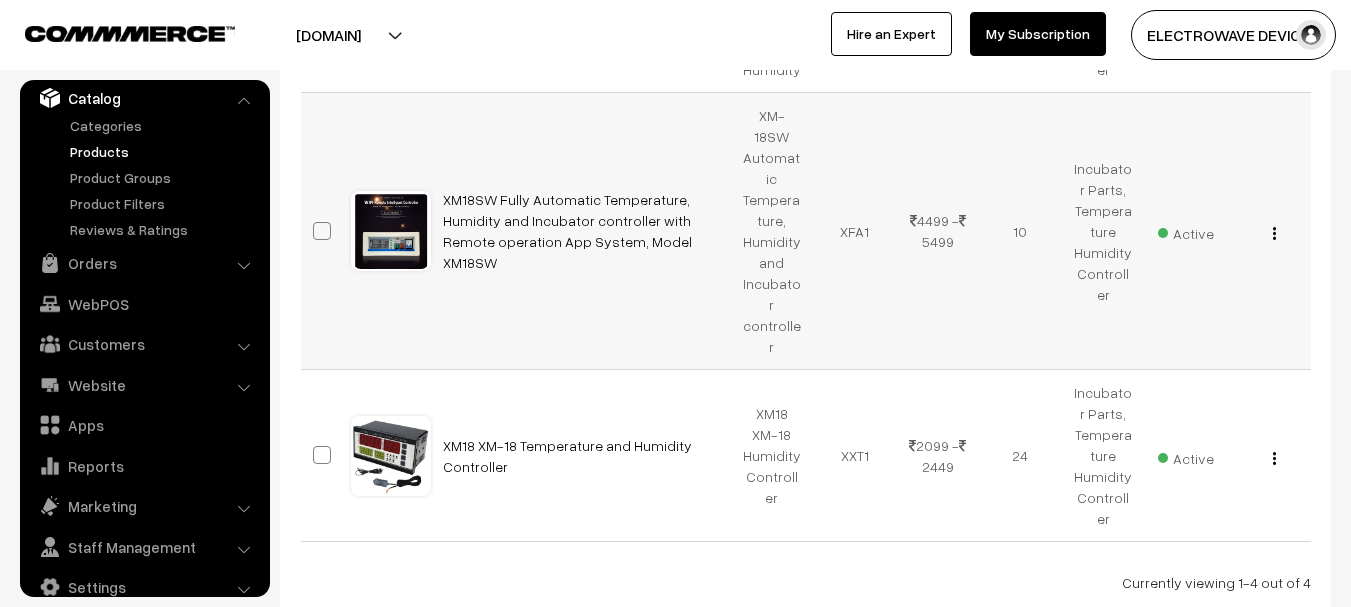 click at bounding box center (1274, 233) 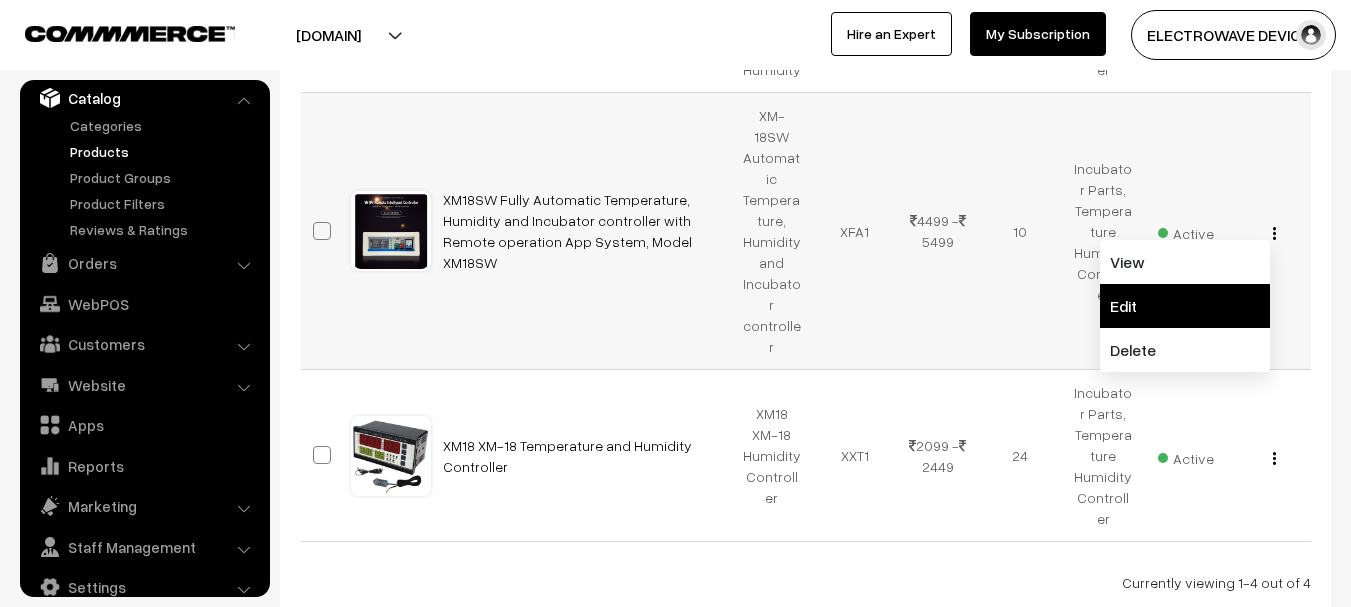 click on "Edit" at bounding box center [1185, 306] 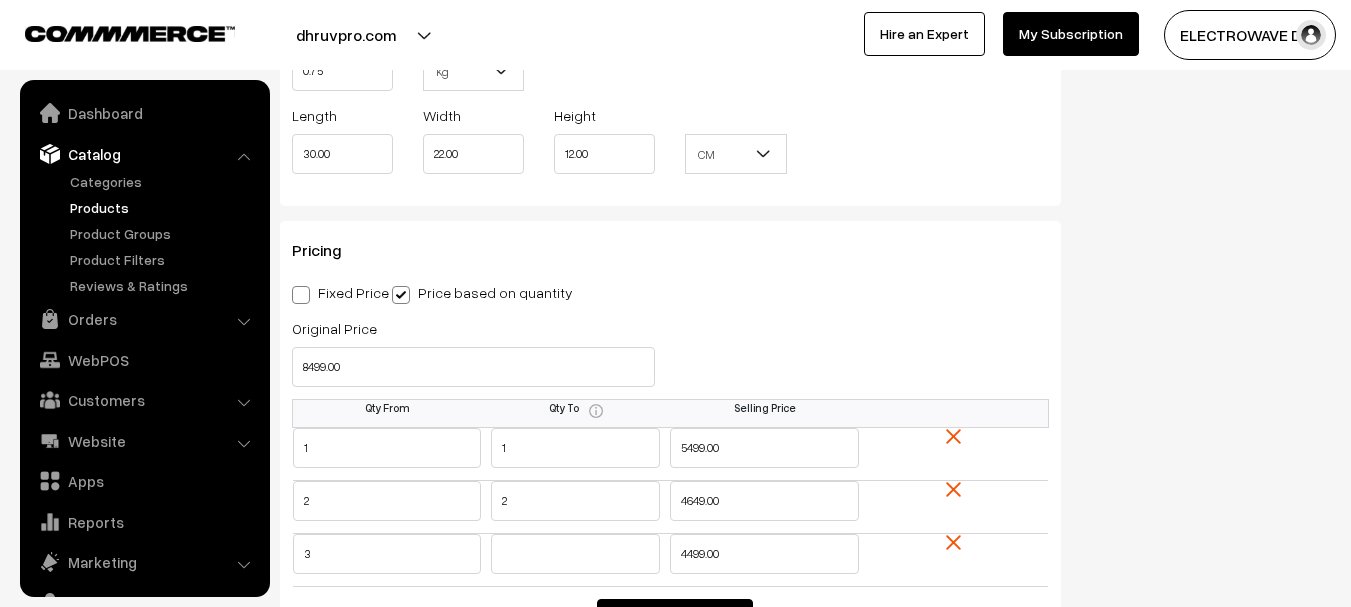 scroll, scrollTop: 1637, scrollLeft: 0, axis: vertical 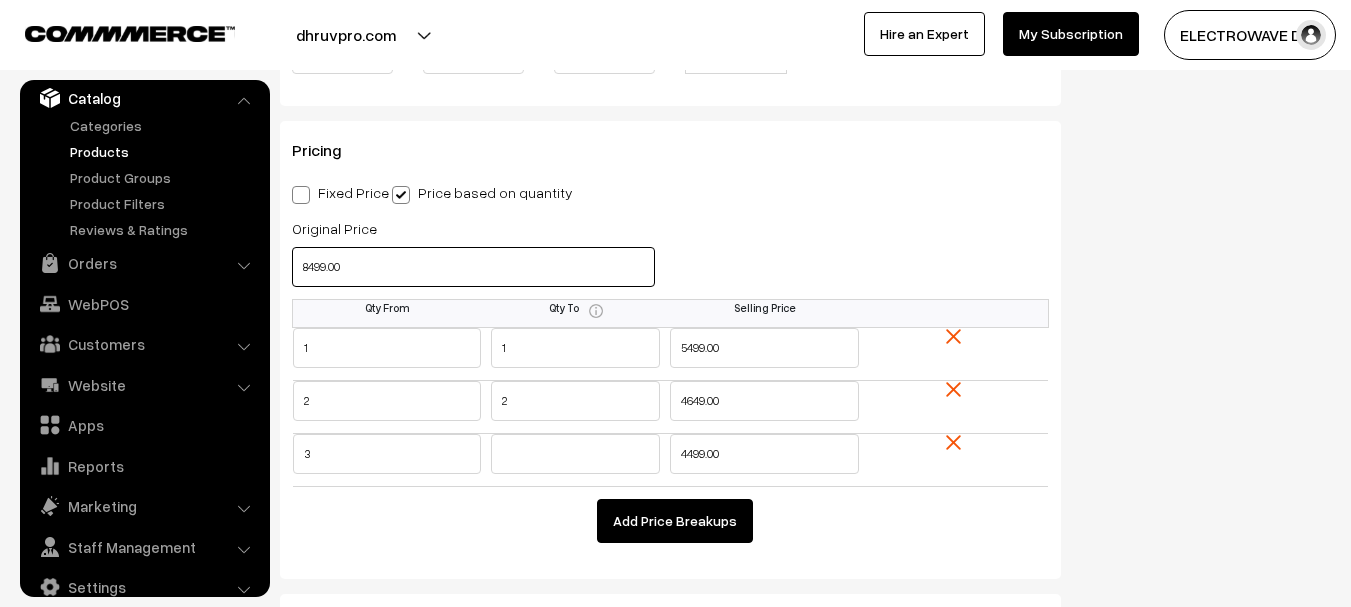 drag, startPoint x: 289, startPoint y: 282, endPoint x: 275, endPoint y: 282, distance: 14 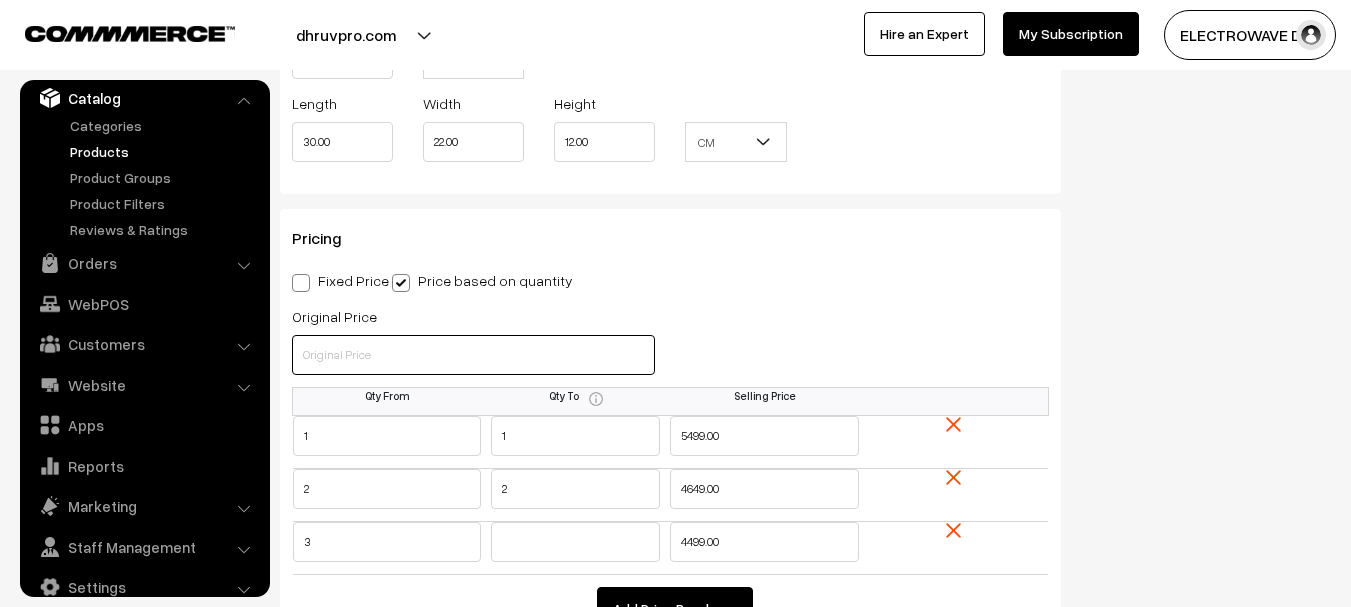 scroll, scrollTop: 1537, scrollLeft: 0, axis: vertical 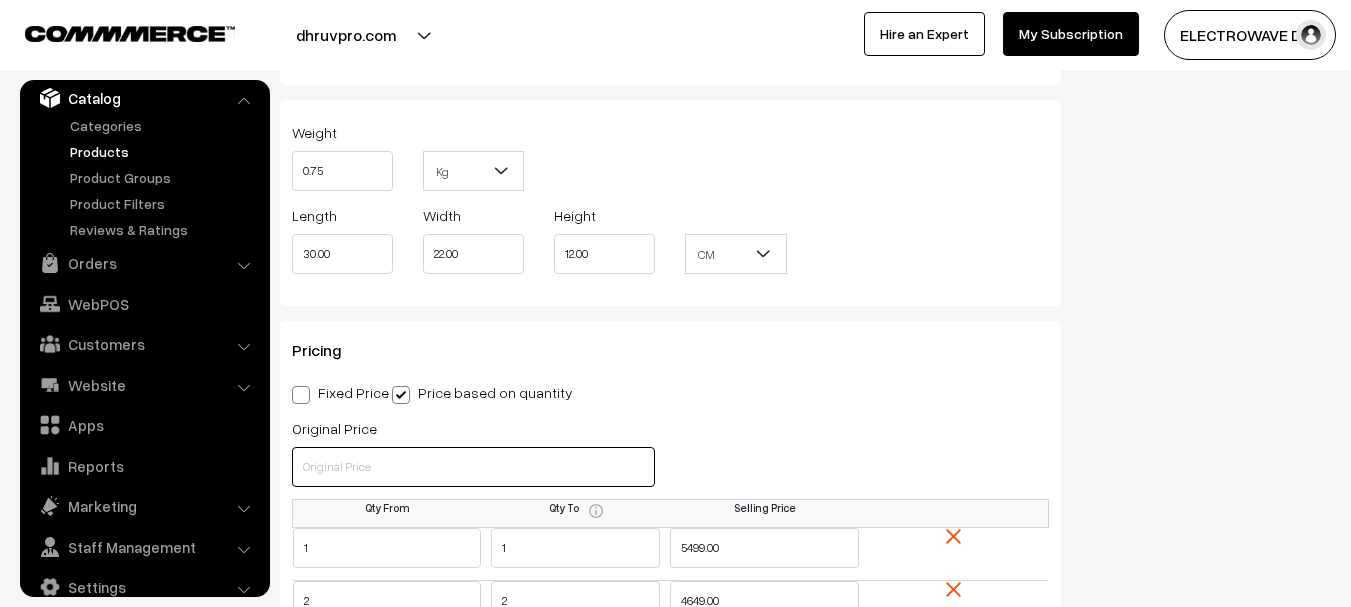 type 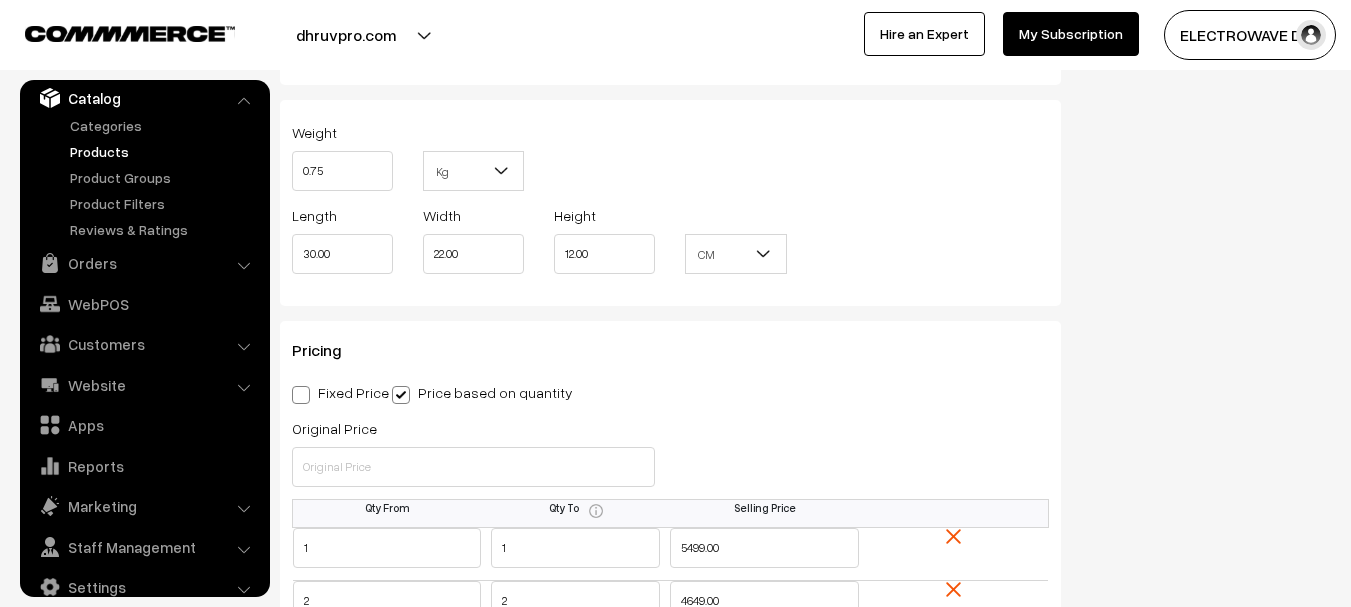 click on "Weight
0.75
Kg
Kg
Length
30.00
Width
22.00
Height
12.00
CM
In
CM
Digital Product" at bounding box center [670, 203] 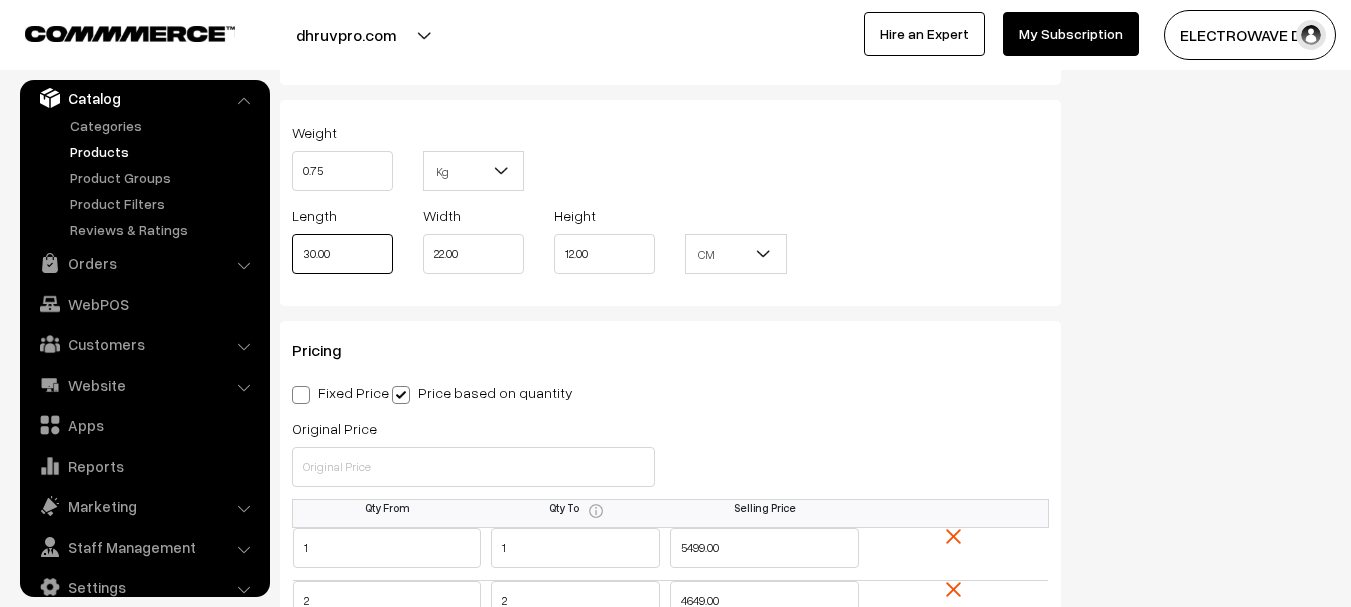 click on "Thank you for showing interest. Our team will call you shortly.
Close
dhruvpro.com
Go to Website
Create New Store" at bounding box center (675, 696) 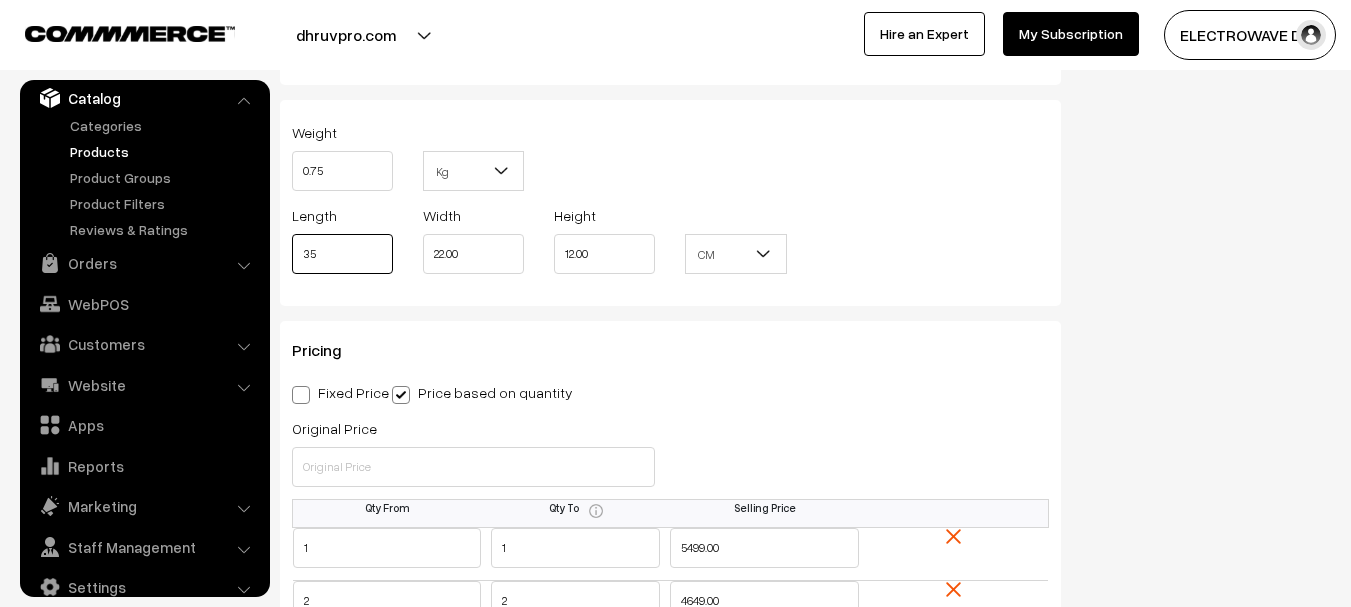 type on "35" 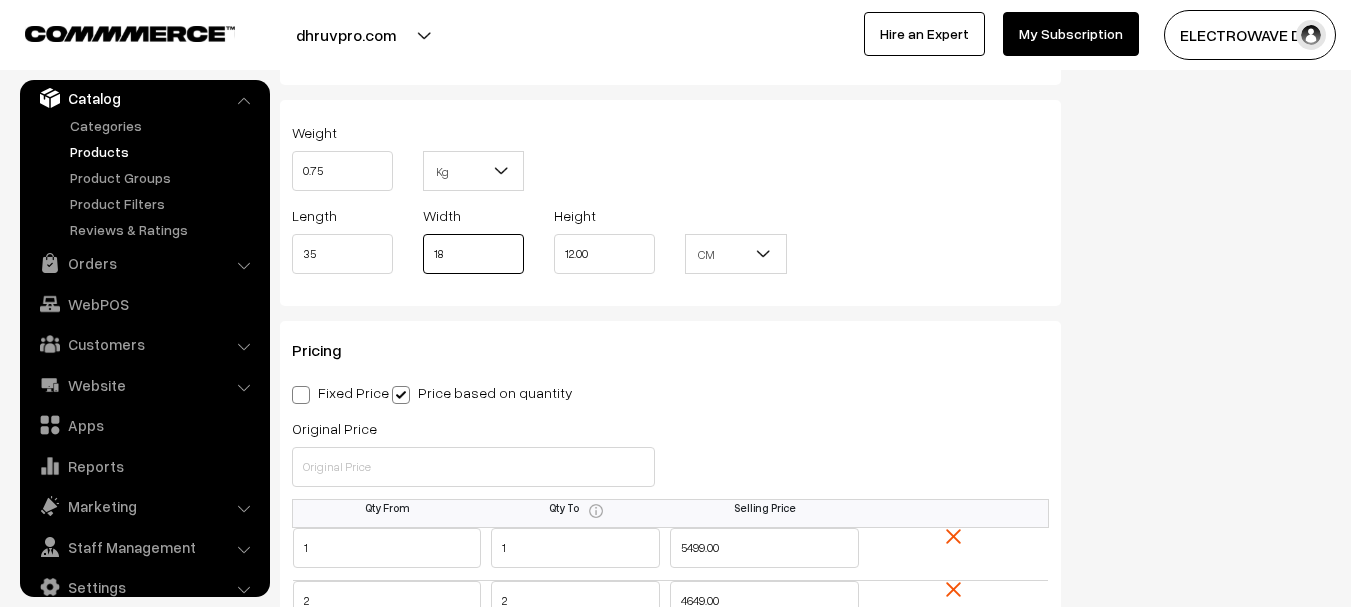 type on "18" 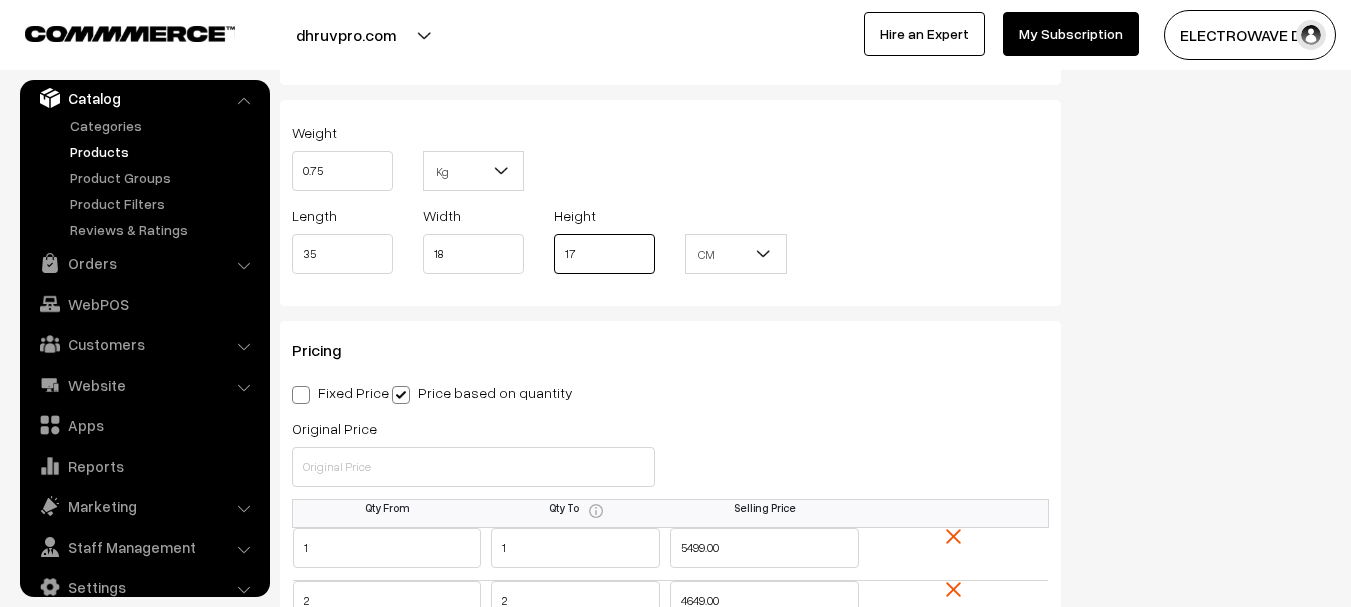 type on "17" 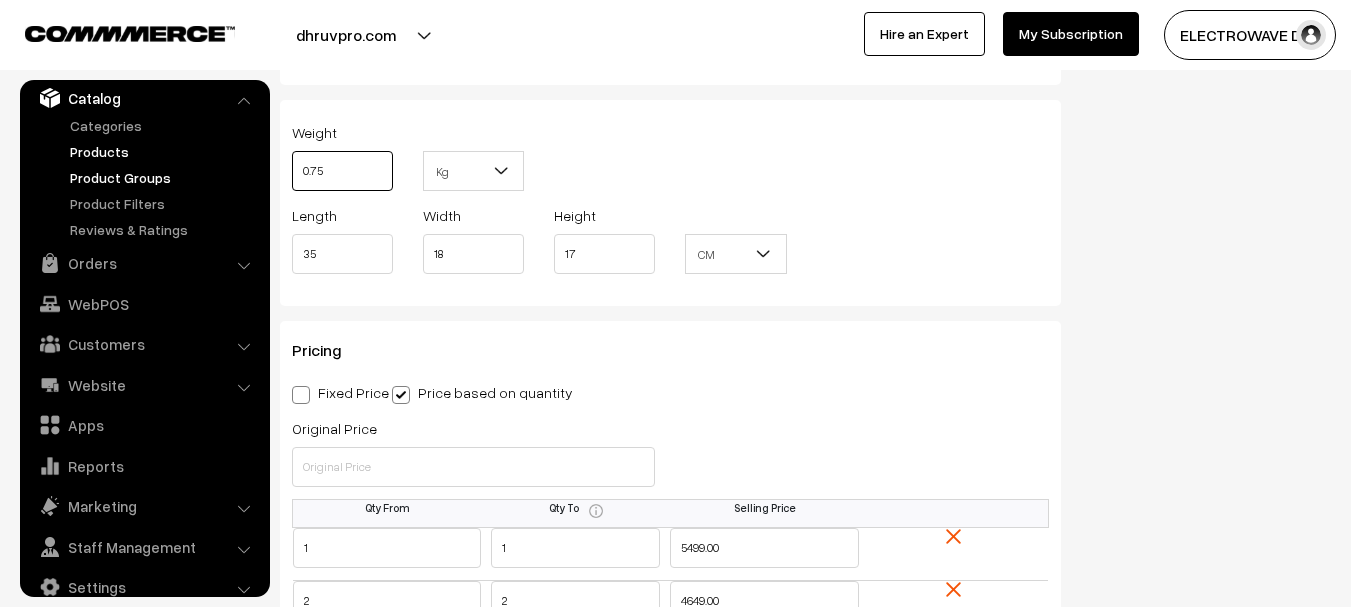 drag, startPoint x: 362, startPoint y: 167, endPoint x: 231, endPoint y: 169, distance: 131.01526 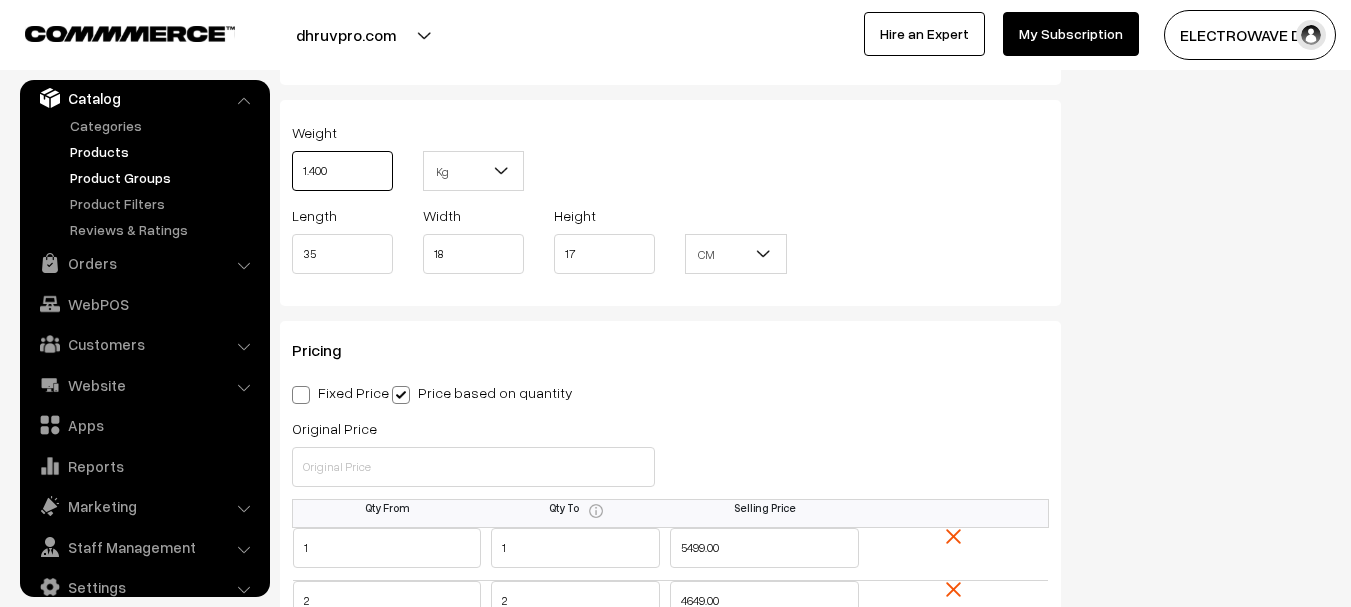 type on "1.400" 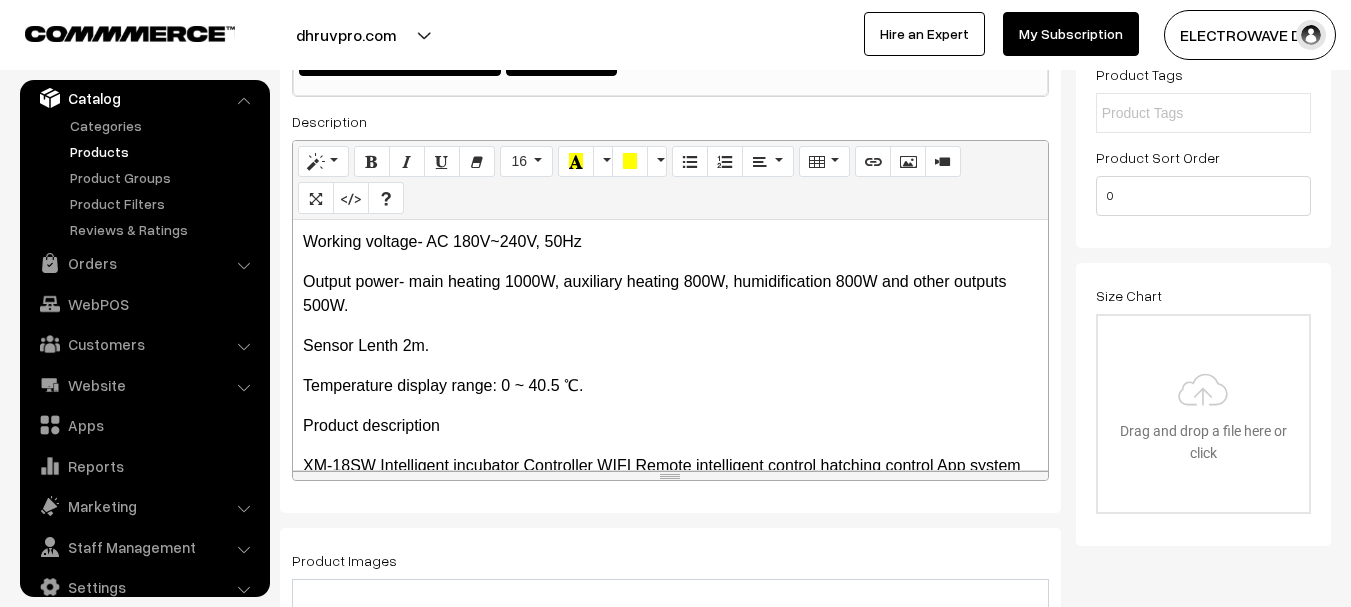 scroll, scrollTop: 0, scrollLeft: 0, axis: both 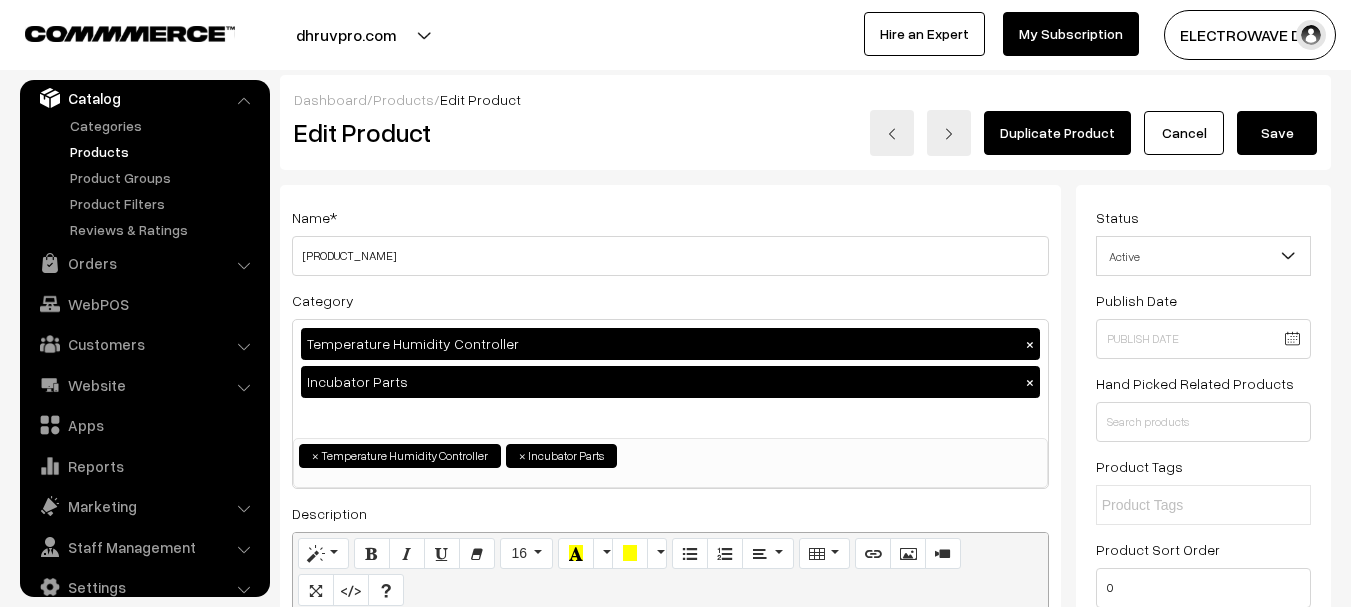 click on "Save" at bounding box center (1277, 133) 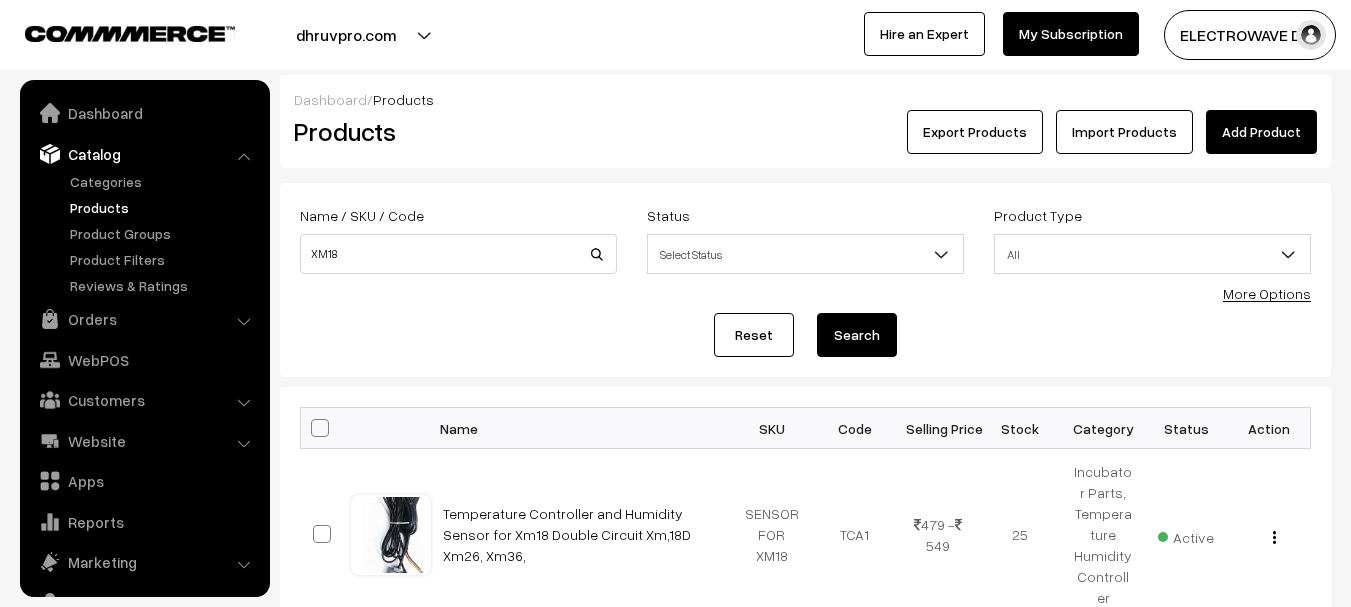 scroll, scrollTop: 0, scrollLeft: 0, axis: both 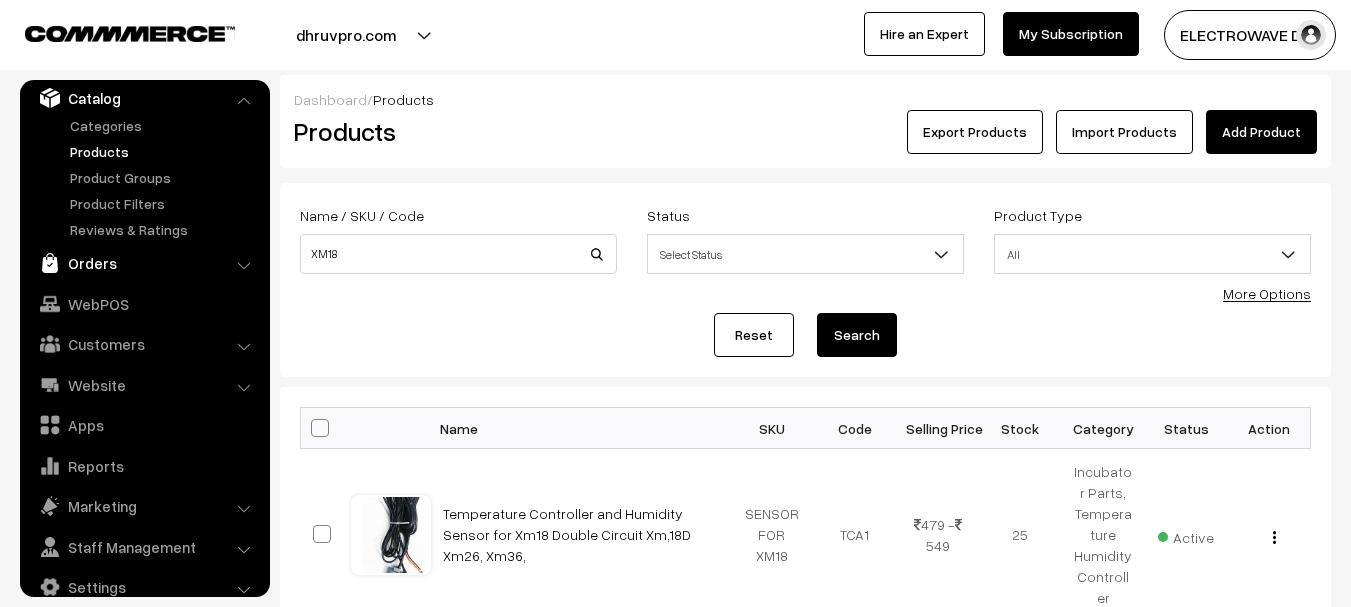 click on "Orders" at bounding box center [144, 263] 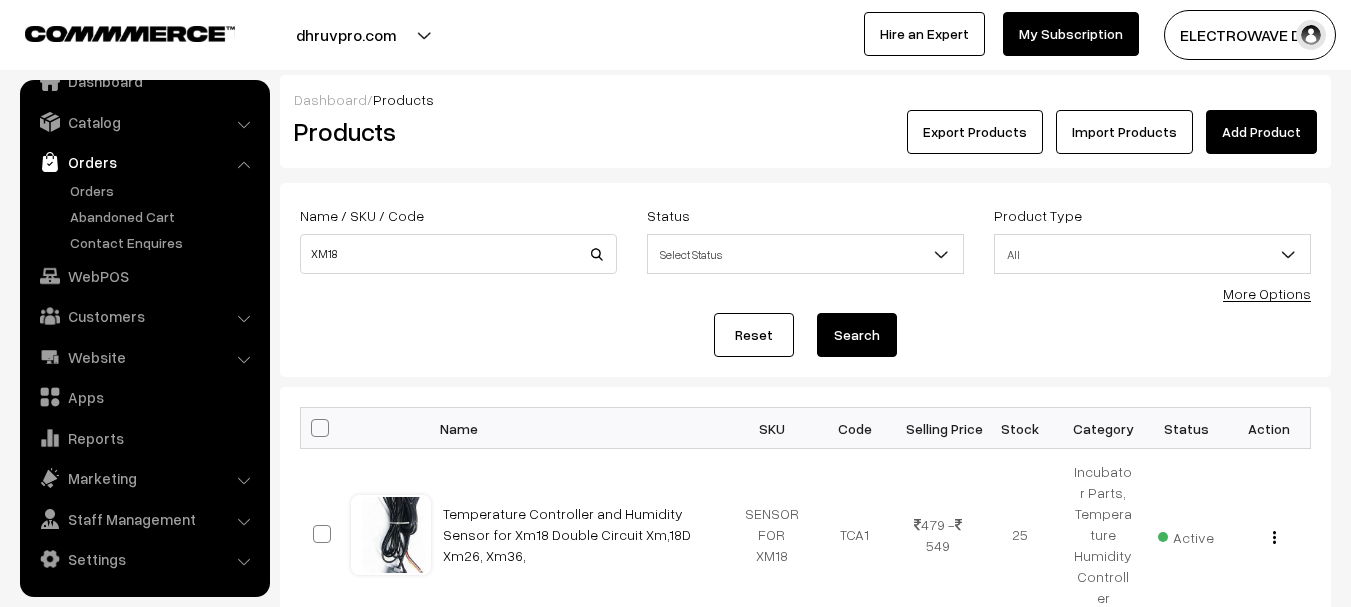 scroll, scrollTop: 32, scrollLeft: 0, axis: vertical 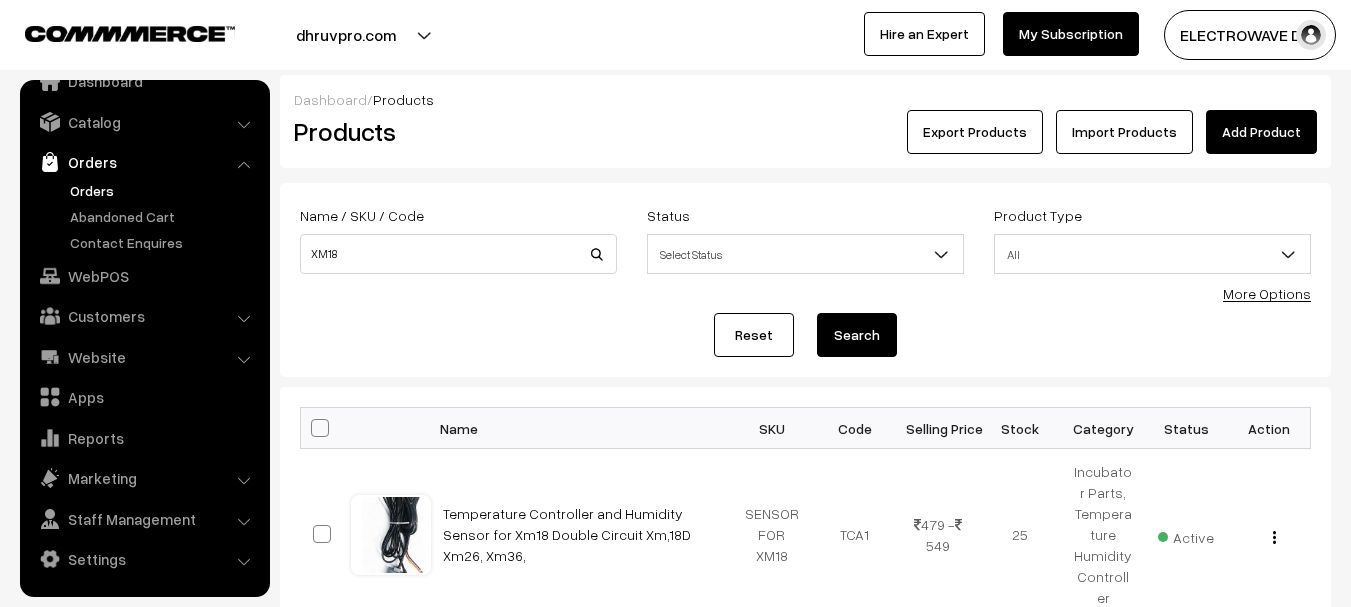 click on "Orders" at bounding box center (164, 190) 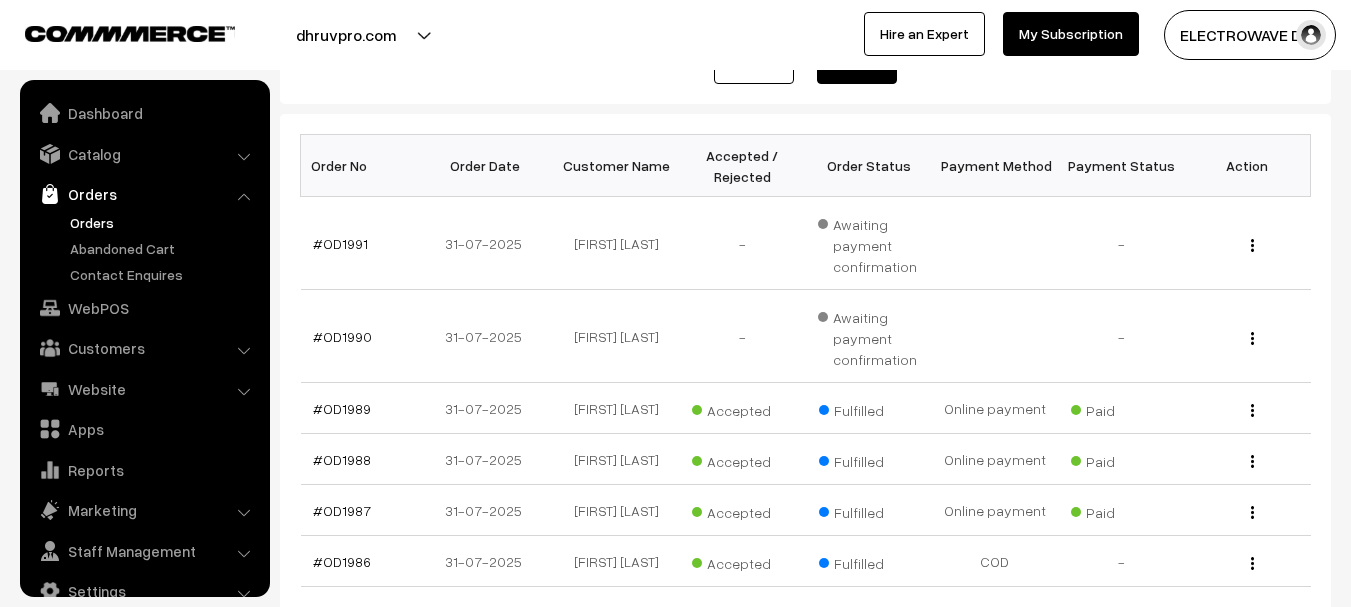 scroll, scrollTop: 300, scrollLeft: 0, axis: vertical 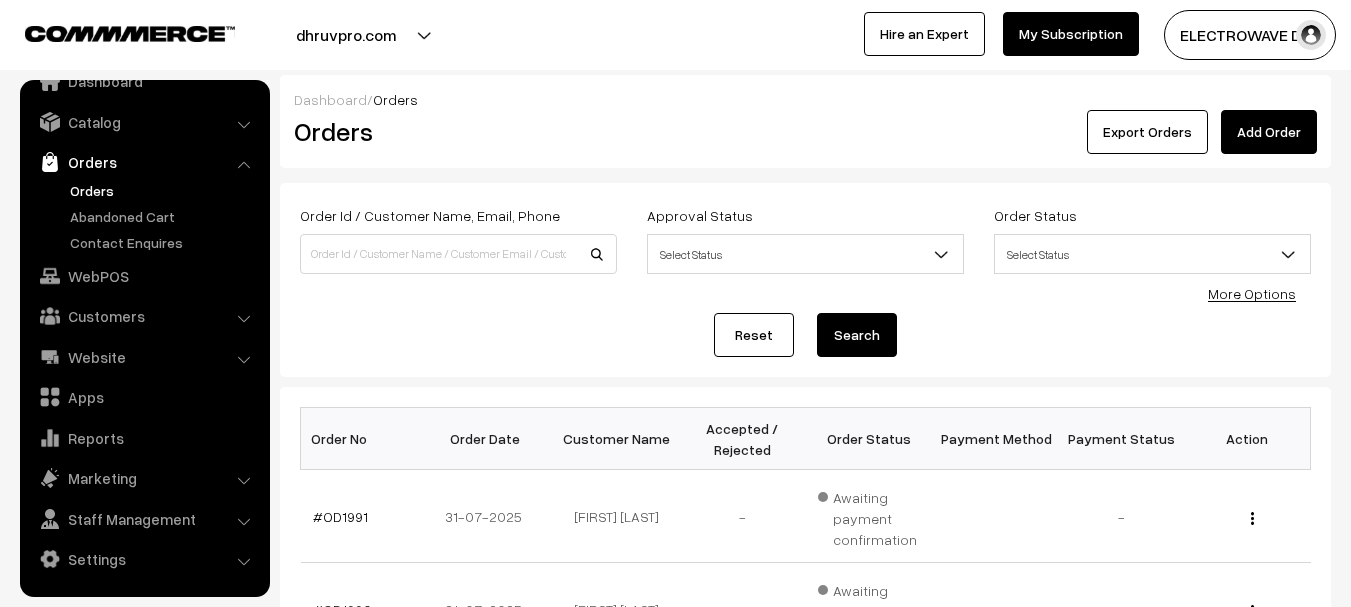 click on "dhruvpro.com" at bounding box center [346, 35] 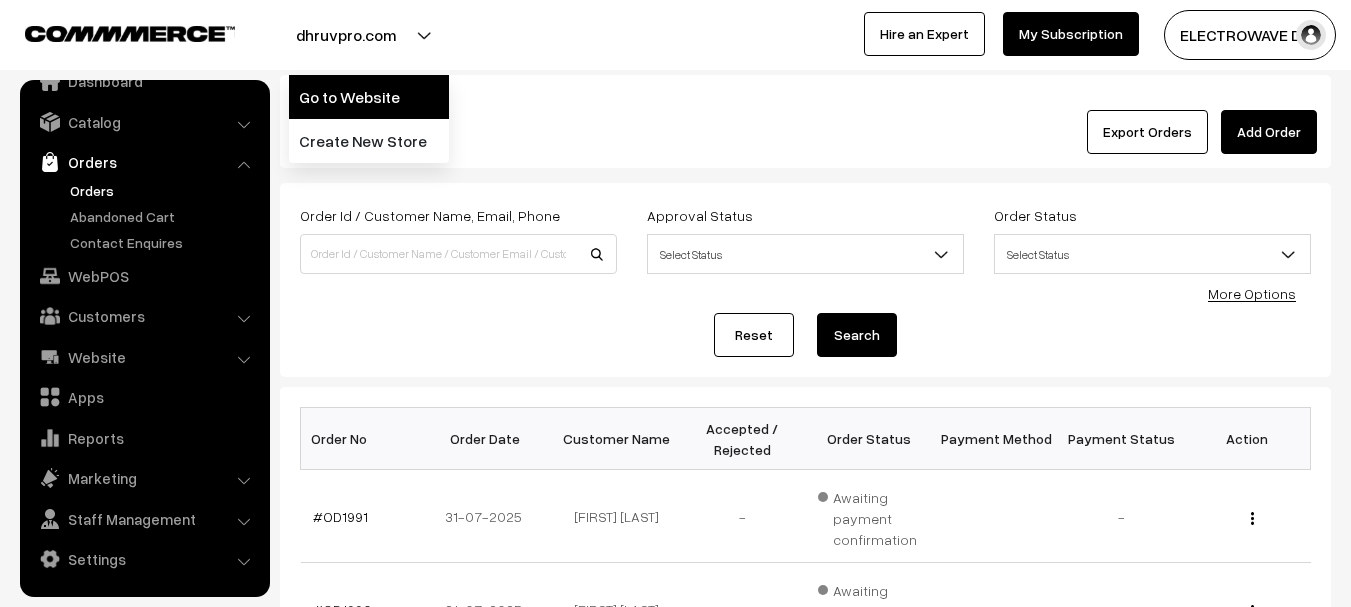 click on "Go to Website" at bounding box center [369, 97] 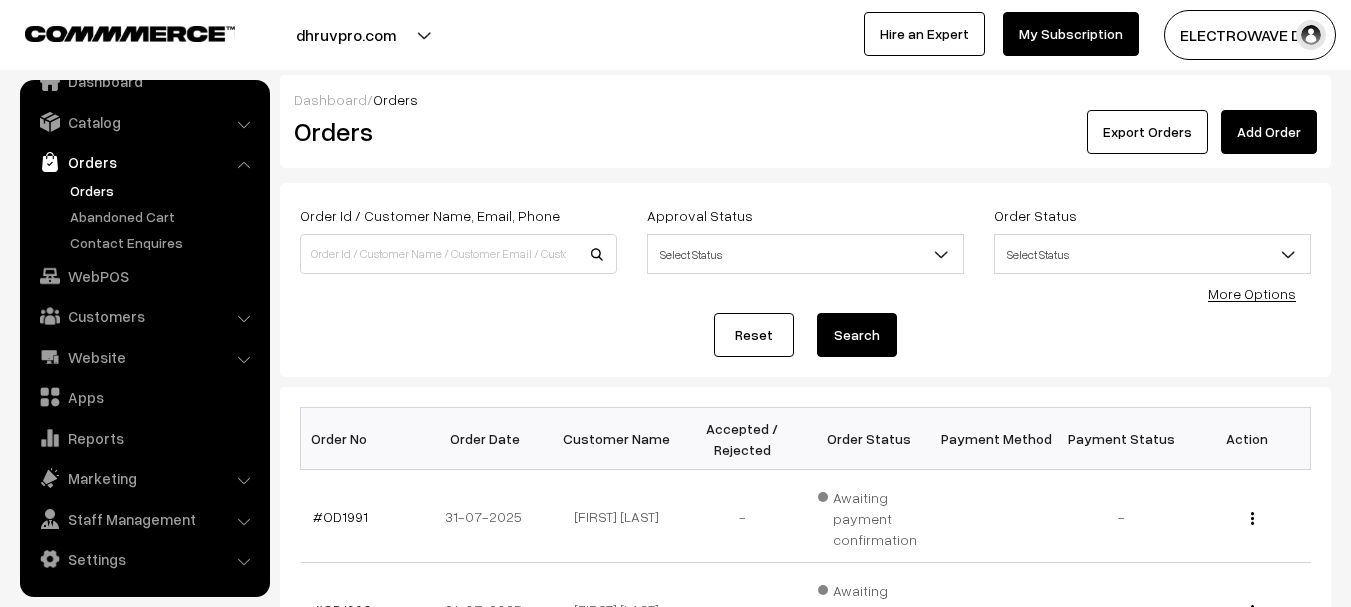 click on "Orders" at bounding box center [164, 190] 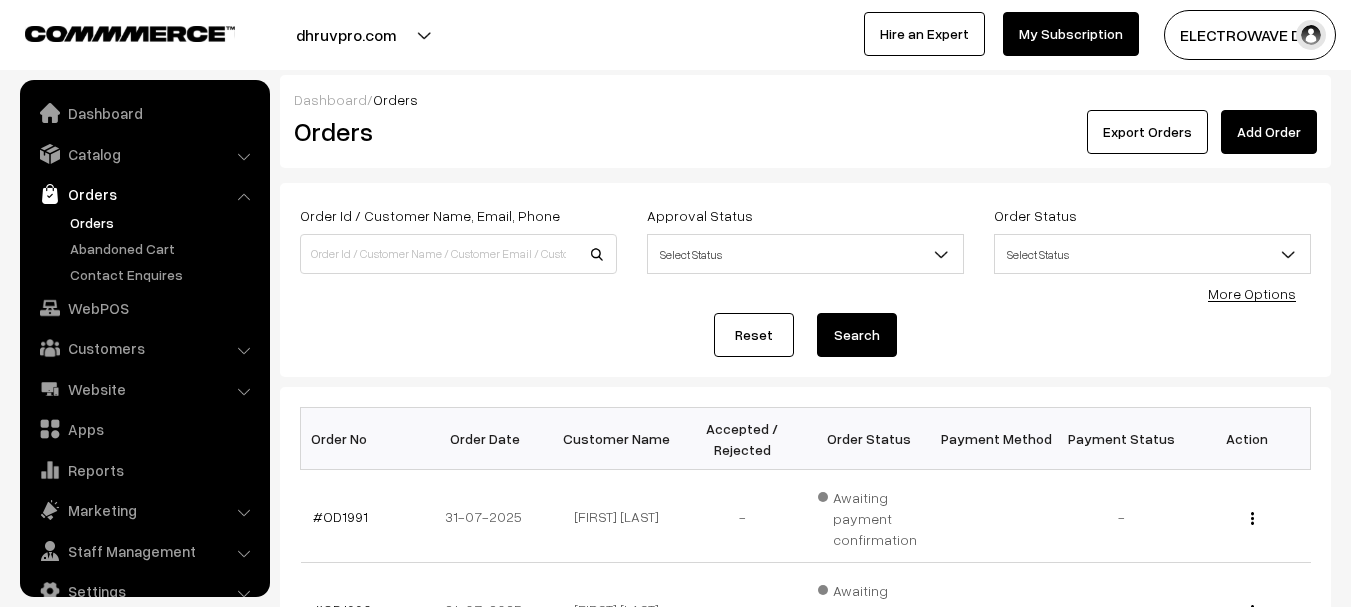 scroll, scrollTop: 446, scrollLeft: 0, axis: vertical 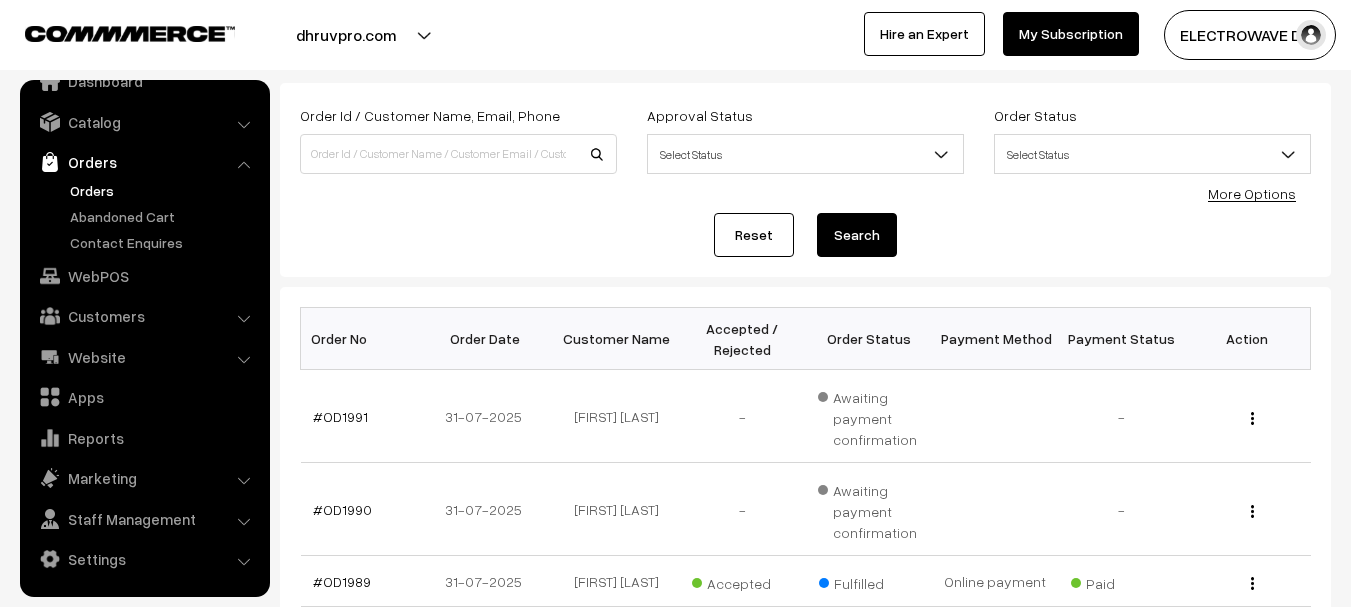 click on "Orders" at bounding box center [164, 190] 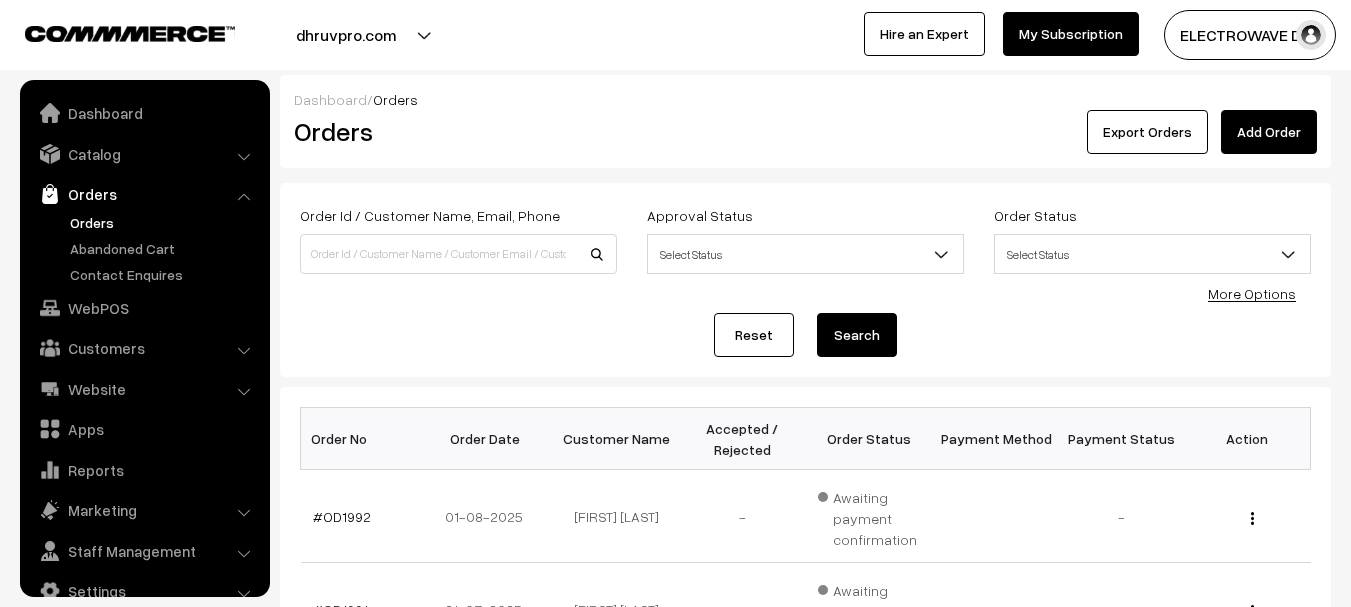 scroll, scrollTop: 0, scrollLeft: 0, axis: both 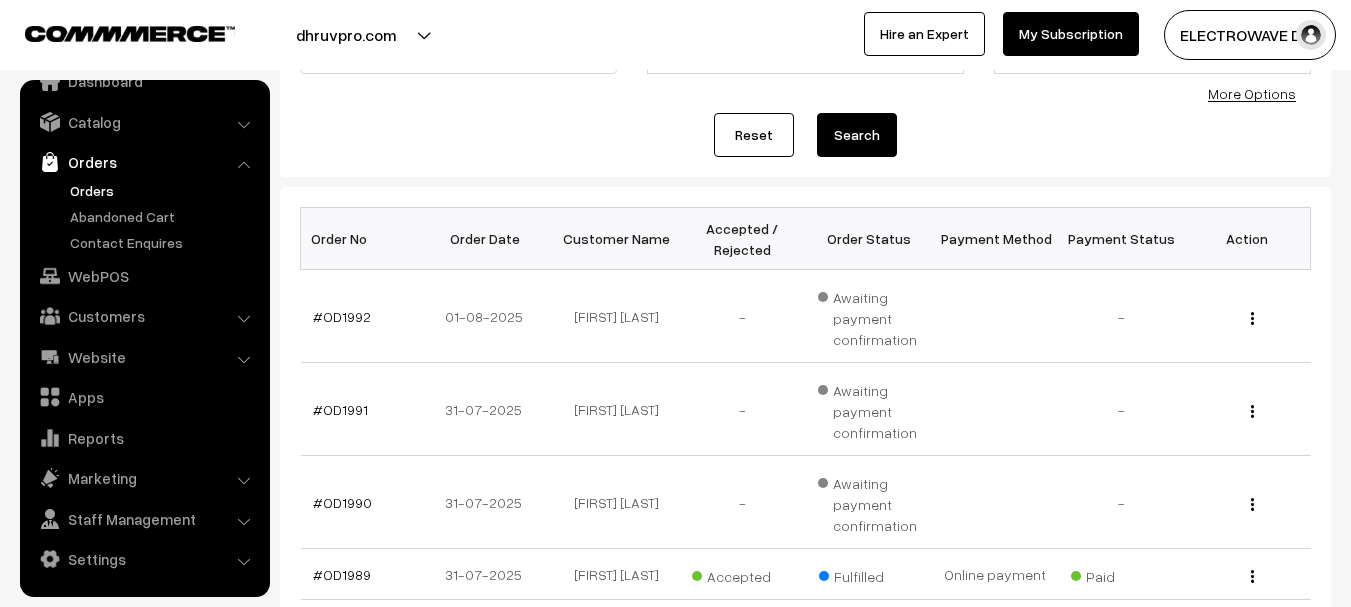 click on "Orders" at bounding box center [164, 190] 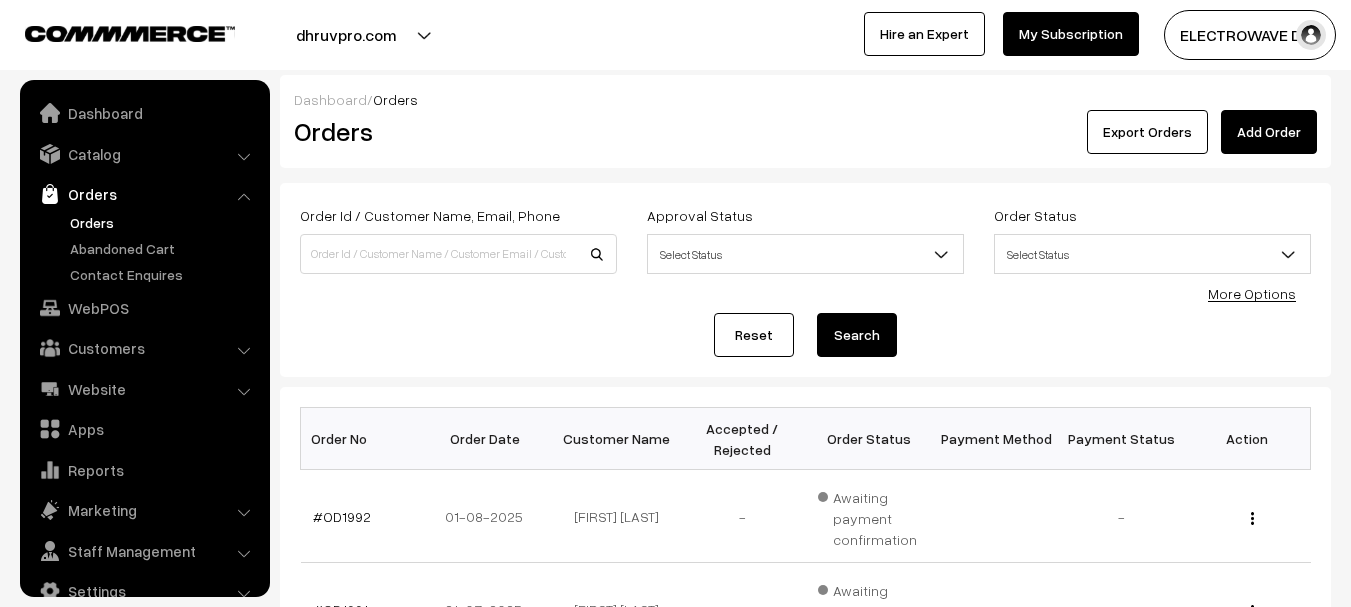 scroll, scrollTop: 400, scrollLeft: 0, axis: vertical 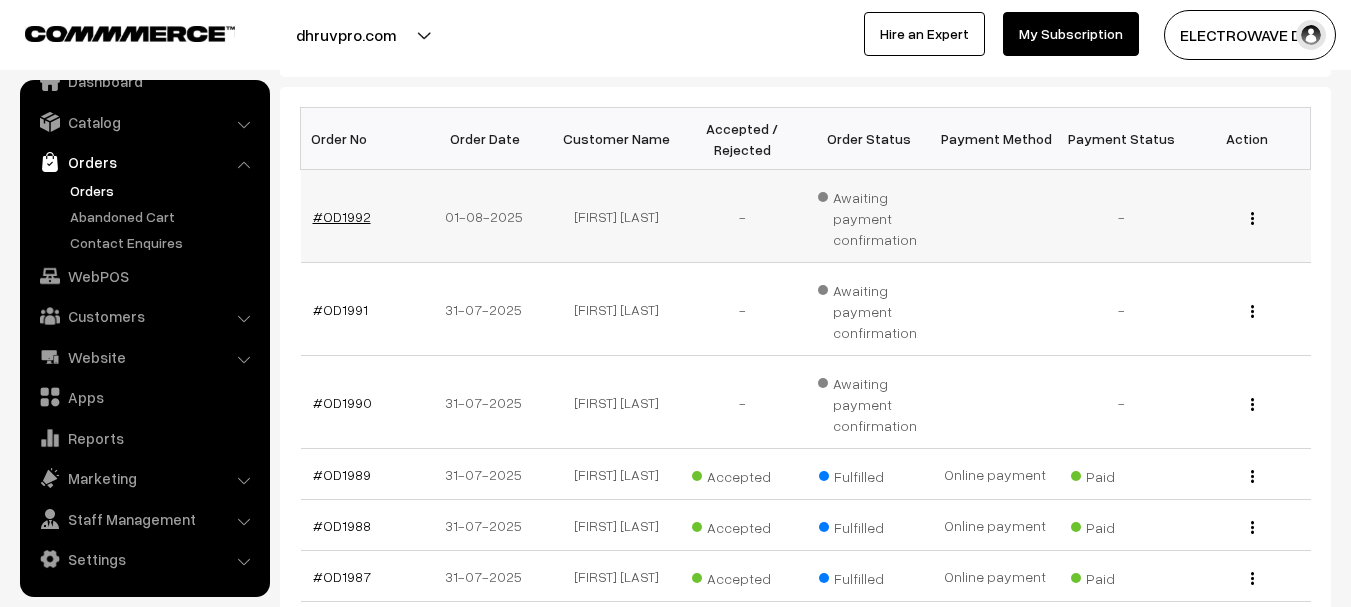click on "#OD1992" at bounding box center [342, 216] 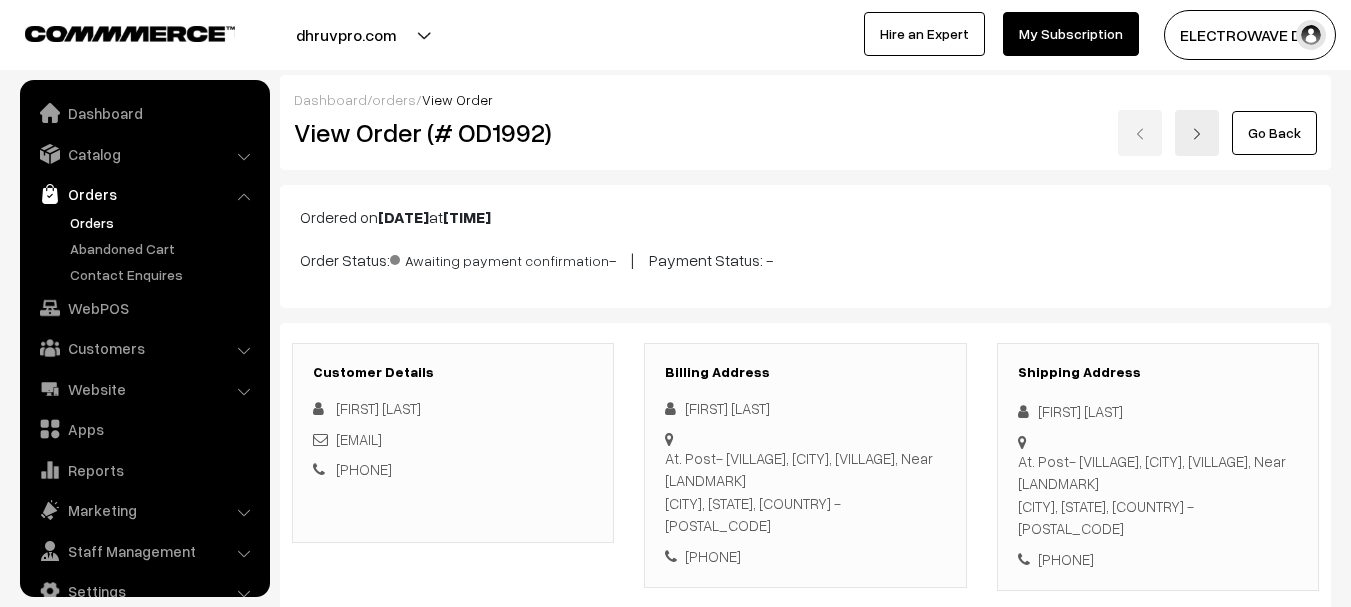 scroll, scrollTop: 500, scrollLeft: 0, axis: vertical 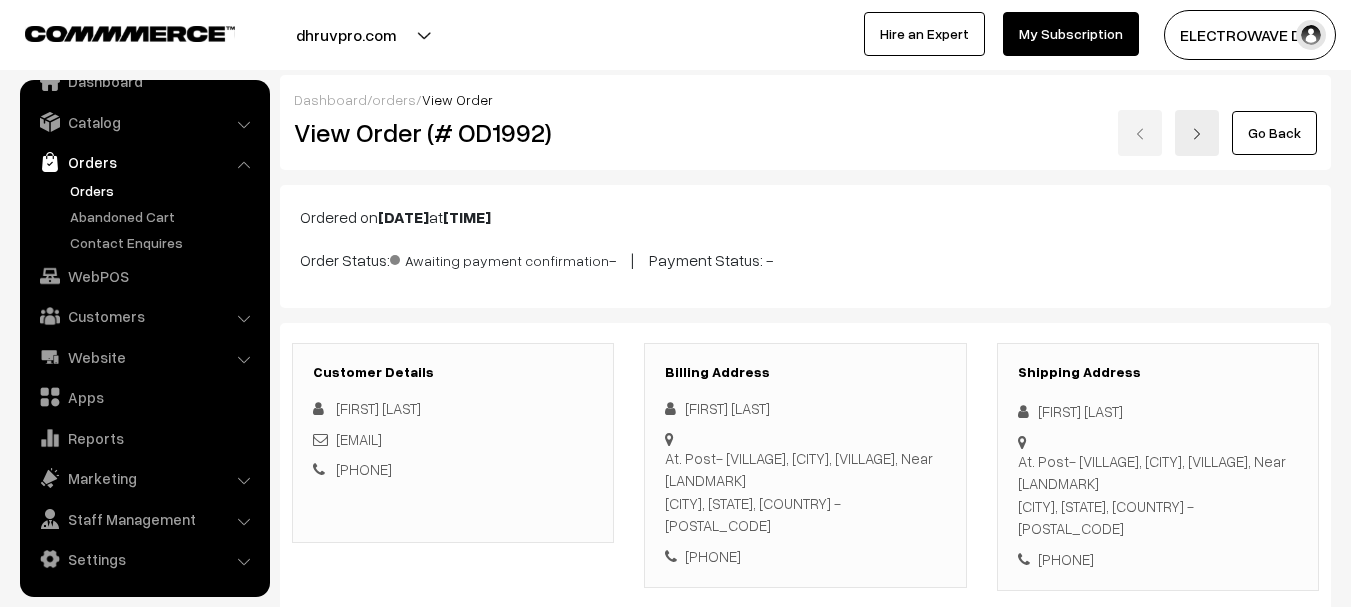 click on "Orders" at bounding box center [164, 190] 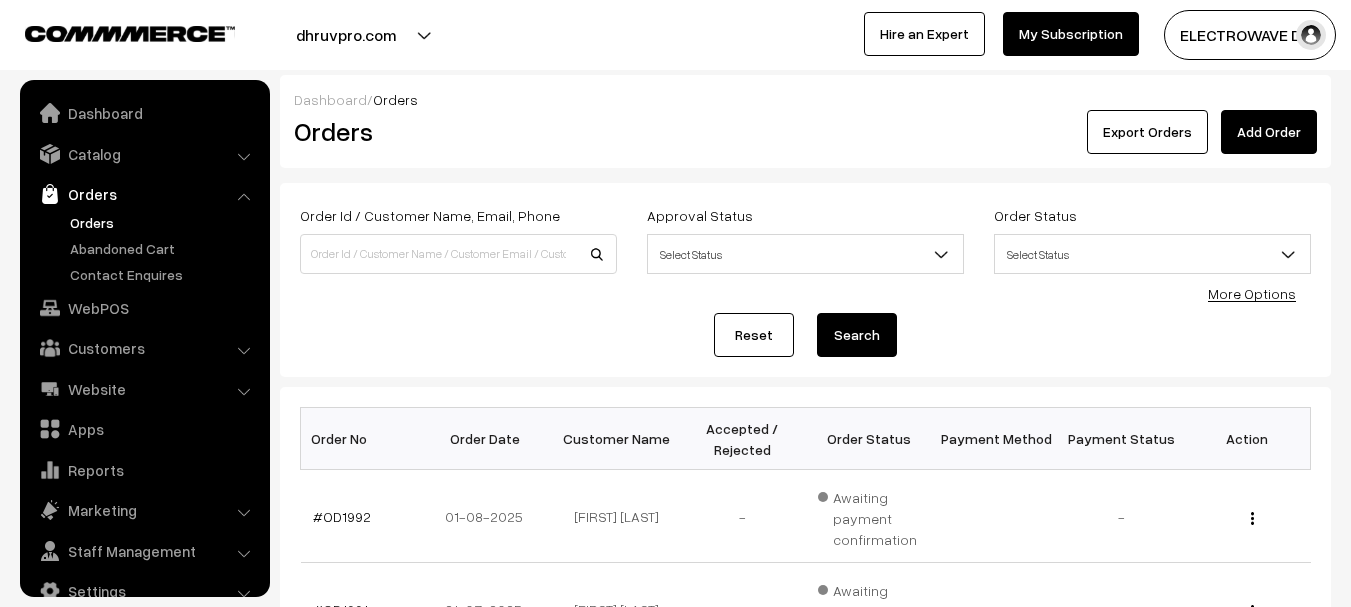 scroll, scrollTop: 300, scrollLeft: 0, axis: vertical 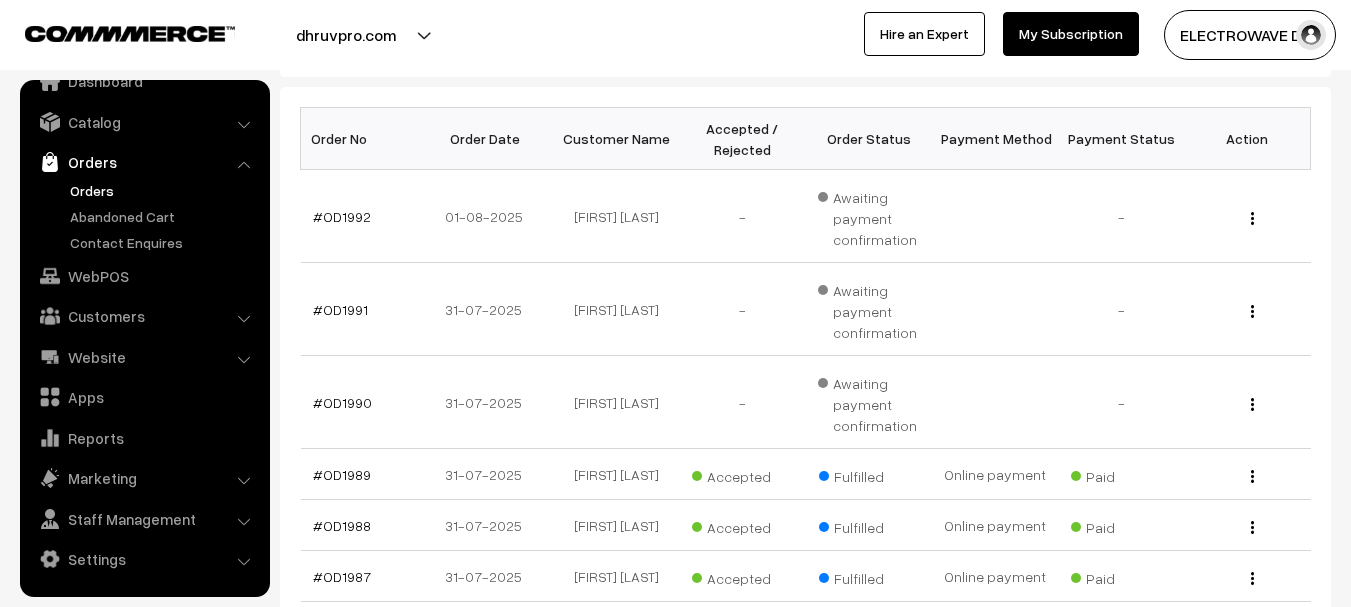 click on "Orders" at bounding box center [164, 190] 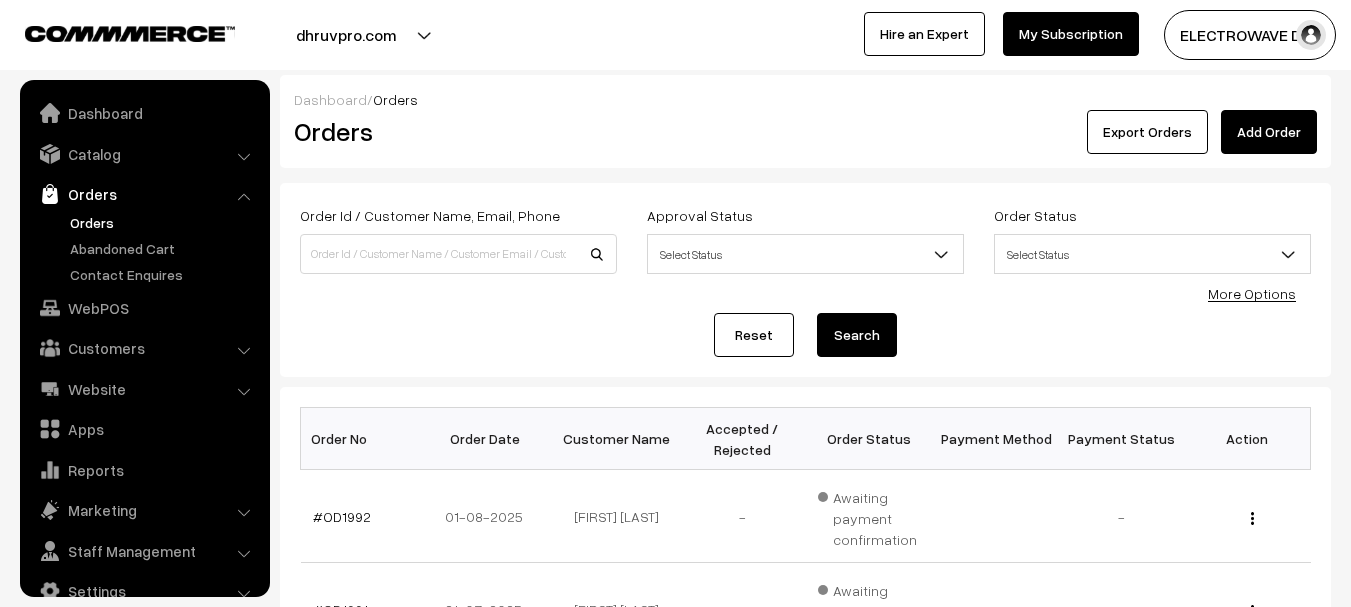 scroll, scrollTop: 0, scrollLeft: 0, axis: both 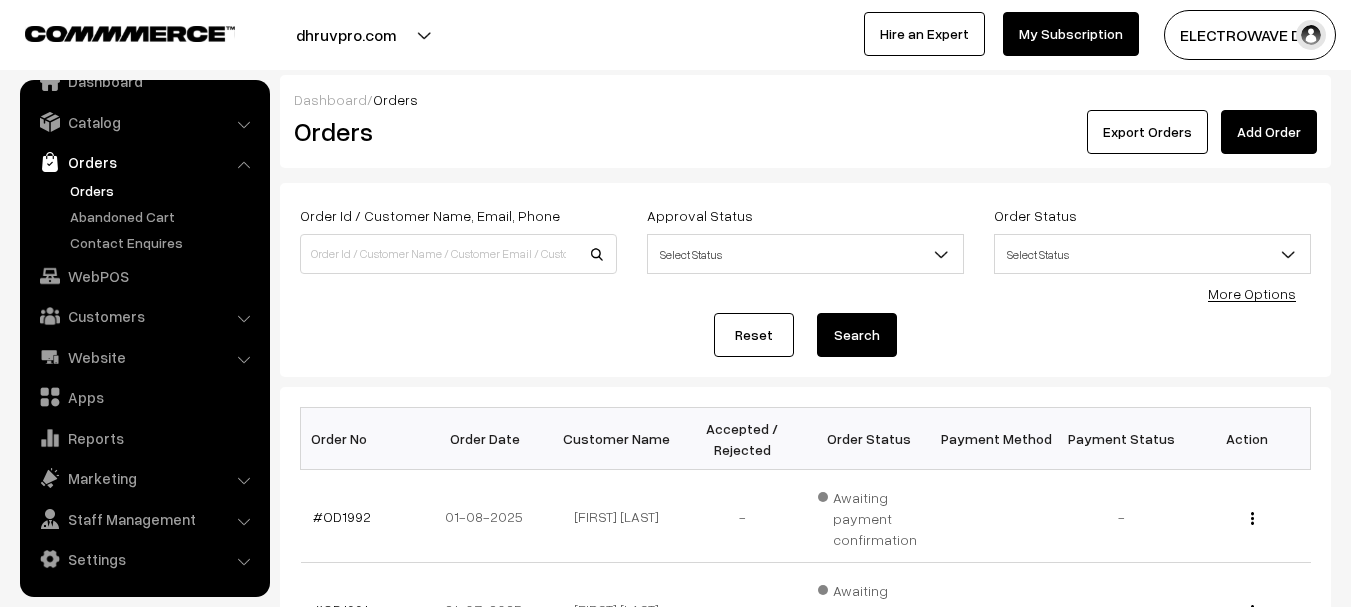 click on "Orders" at bounding box center [164, 190] 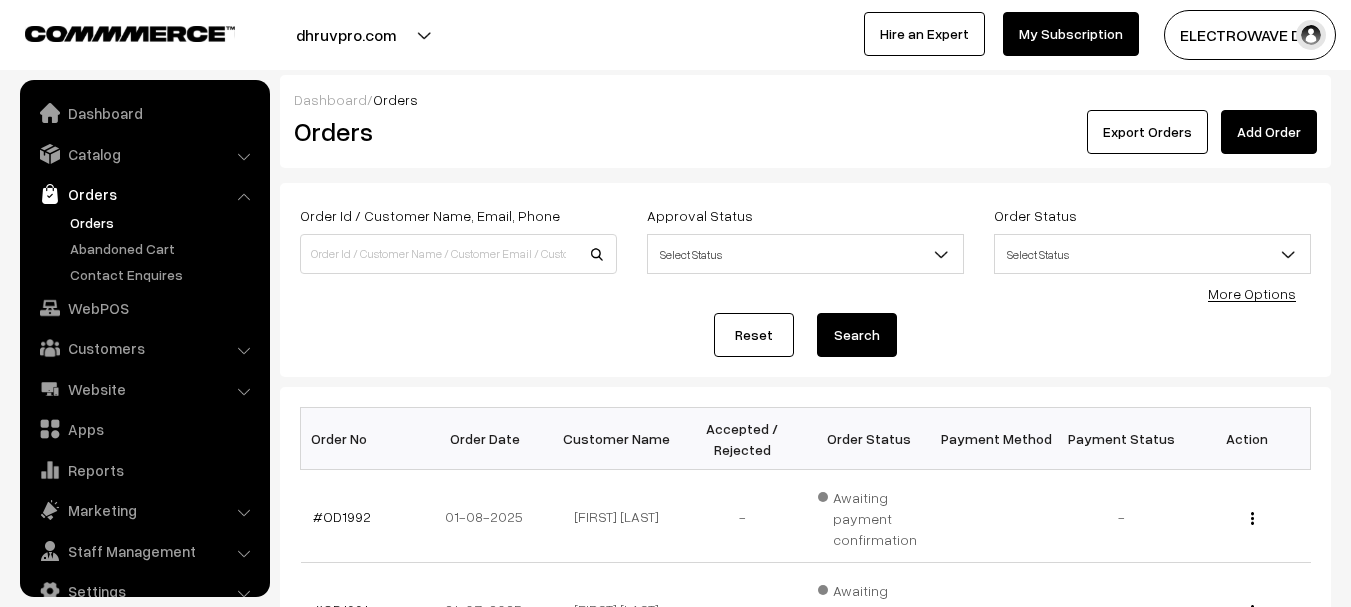 scroll, scrollTop: 400, scrollLeft: 0, axis: vertical 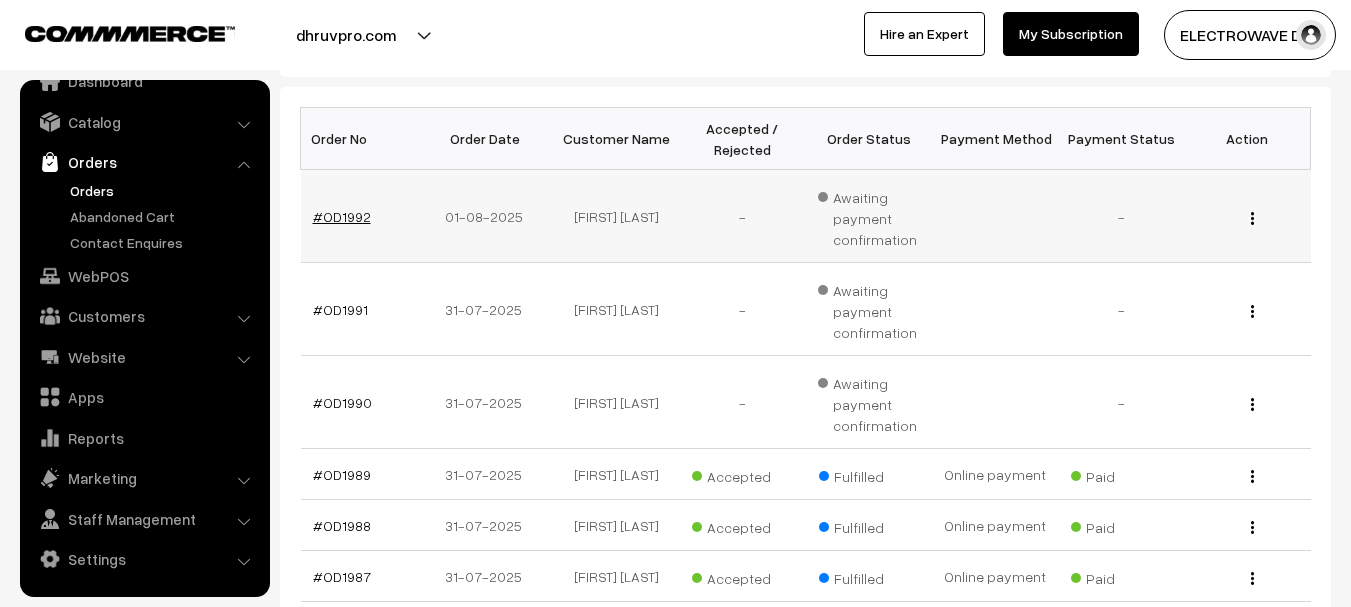drag, startPoint x: 533, startPoint y: 218, endPoint x: 350, endPoint y: 220, distance: 183.01093 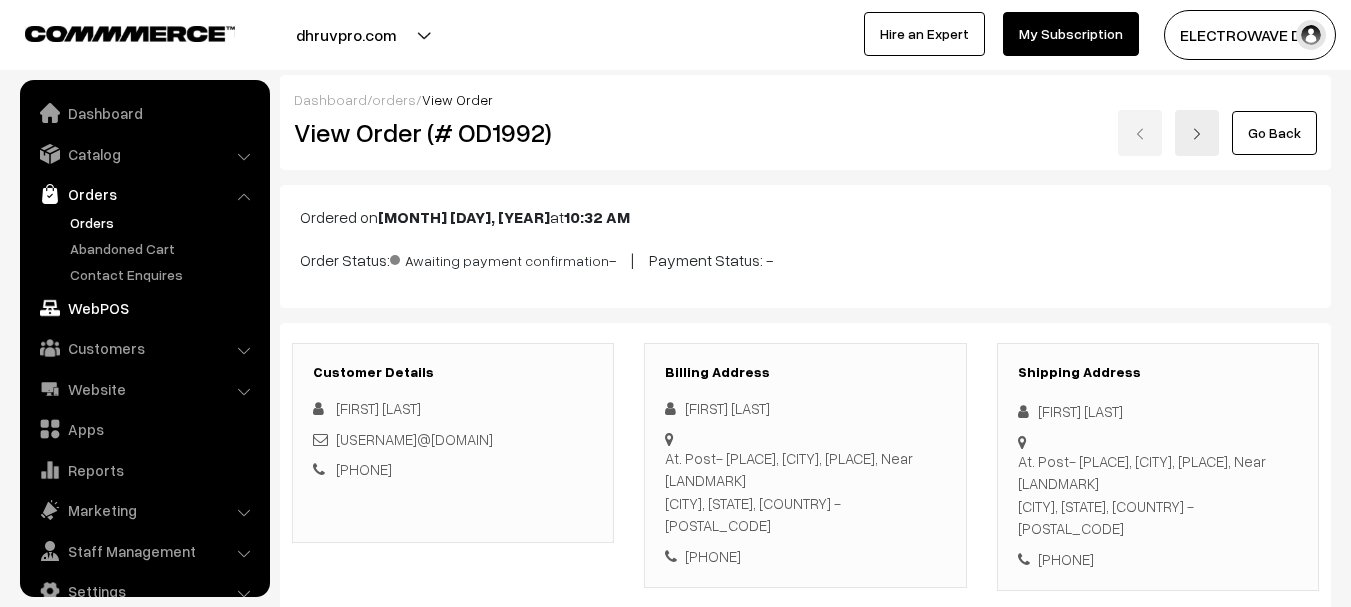 scroll, scrollTop: 600, scrollLeft: 0, axis: vertical 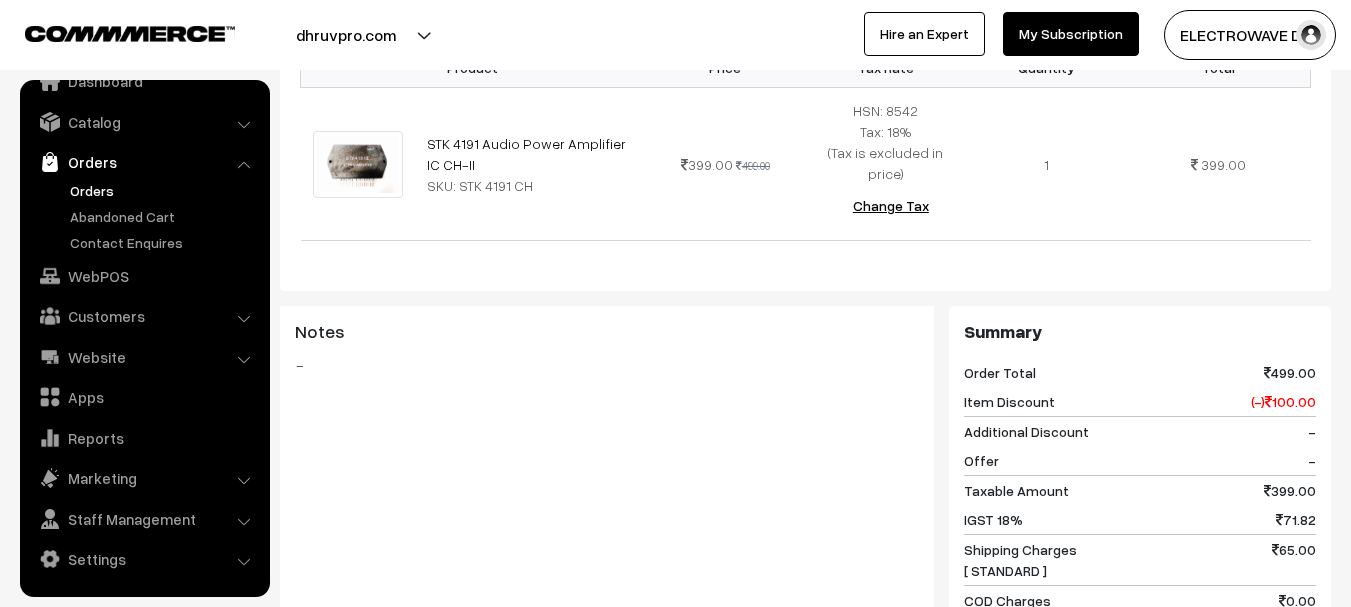 click on "Orders" at bounding box center [164, 190] 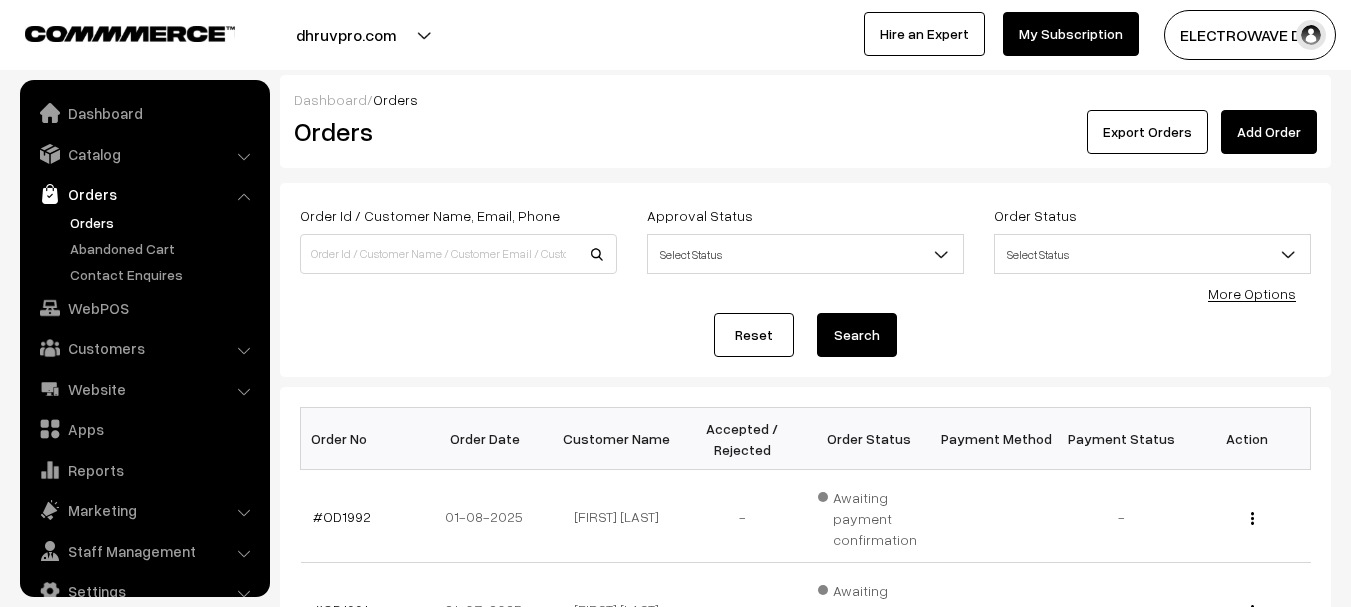 scroll, scrollTop: 230, scrollLeft: 0, axis: vertical 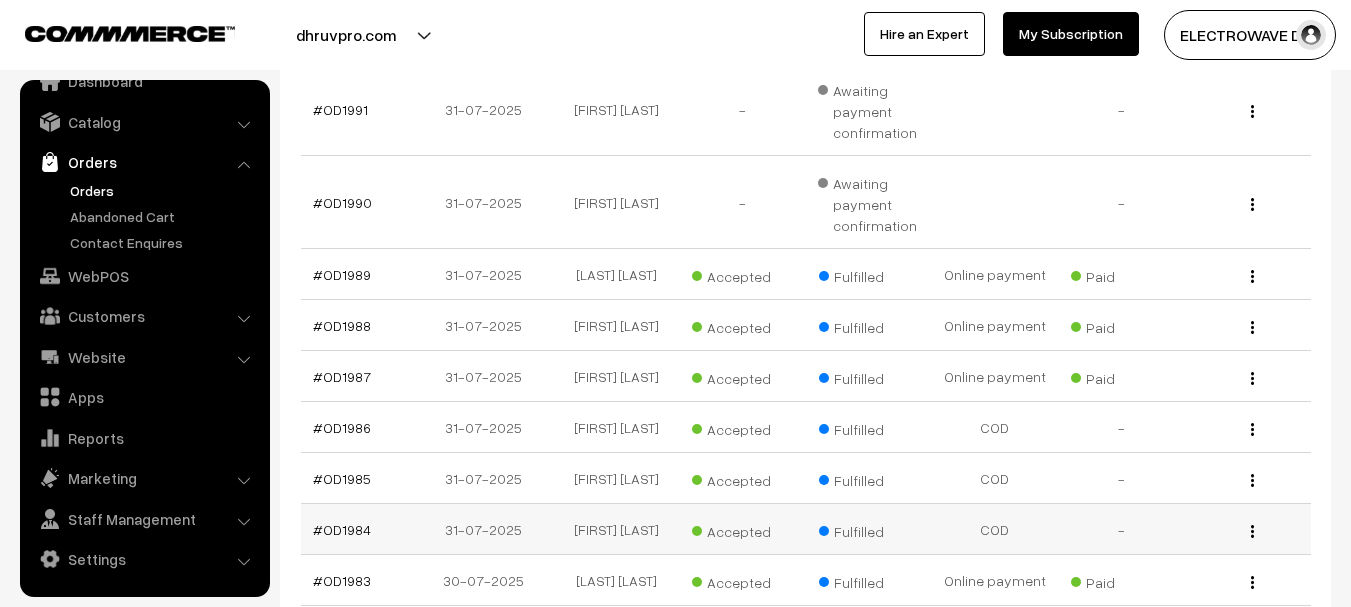 drag, startPoint x: 446, startPoint y: 268, endPoint x: 563, endPoint y: 547, distance: 302.53925 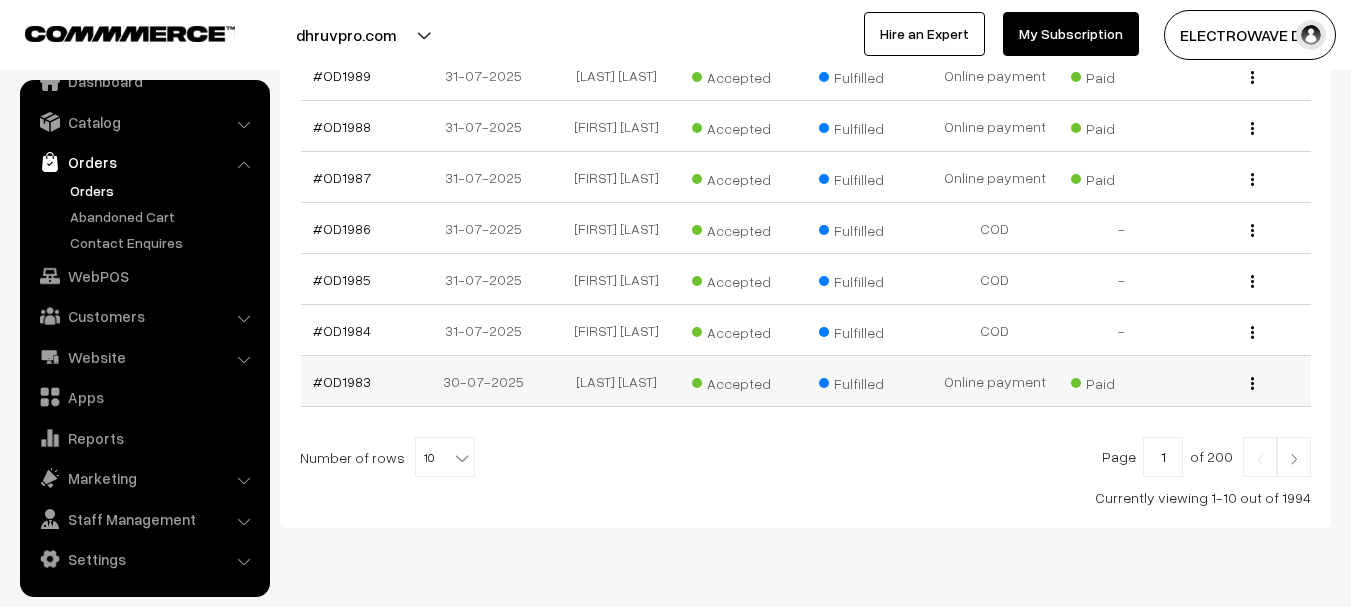 scroll, scrollTop: 700, scrollLeft: 0, axis: vertical 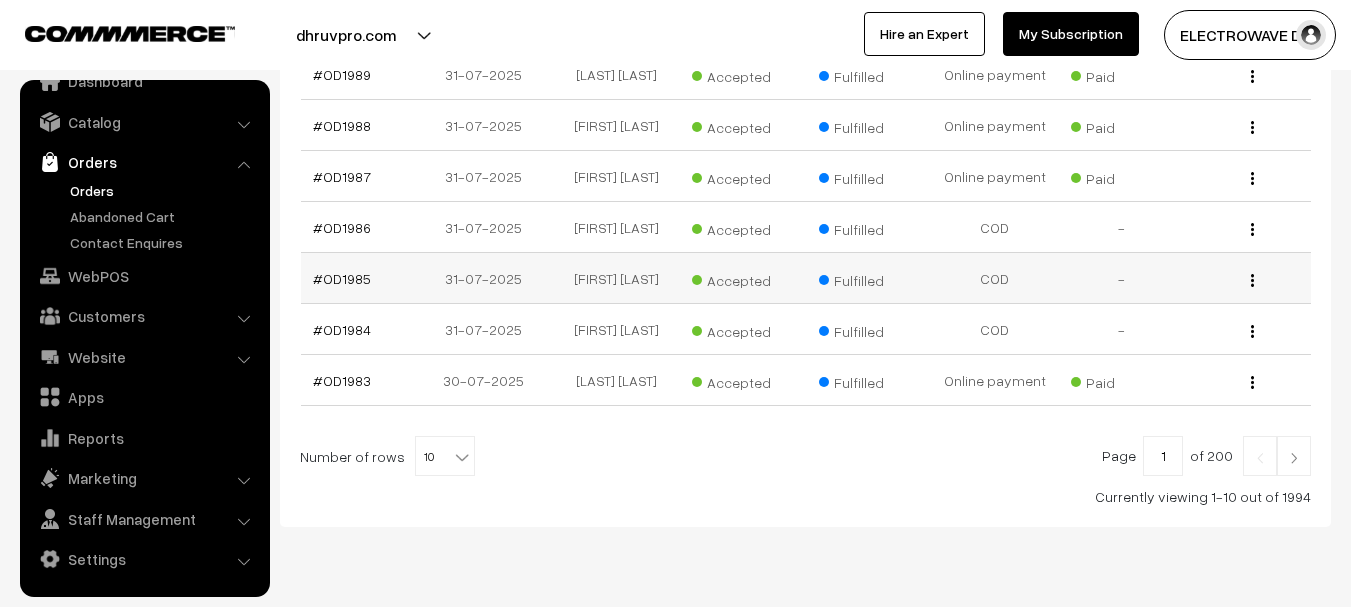 click on "Fulfilled" at bounding box center (869, 278) 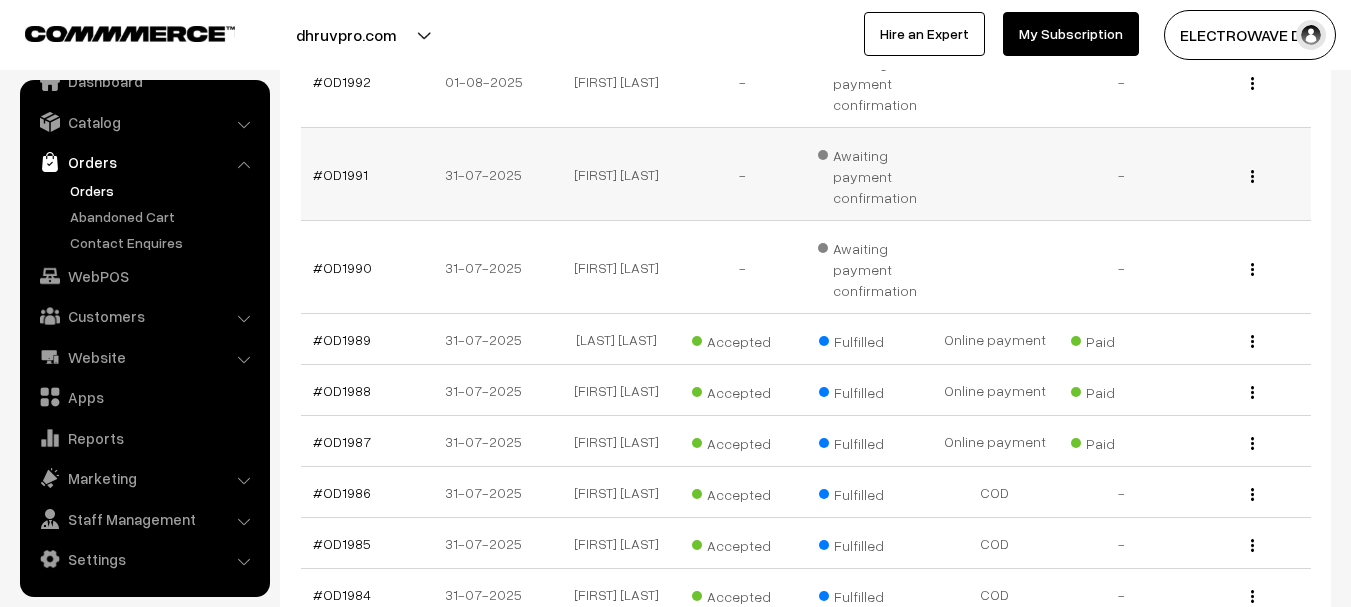 scroll, scrollTop: 400, scrollLeft: 0, axis: vertical 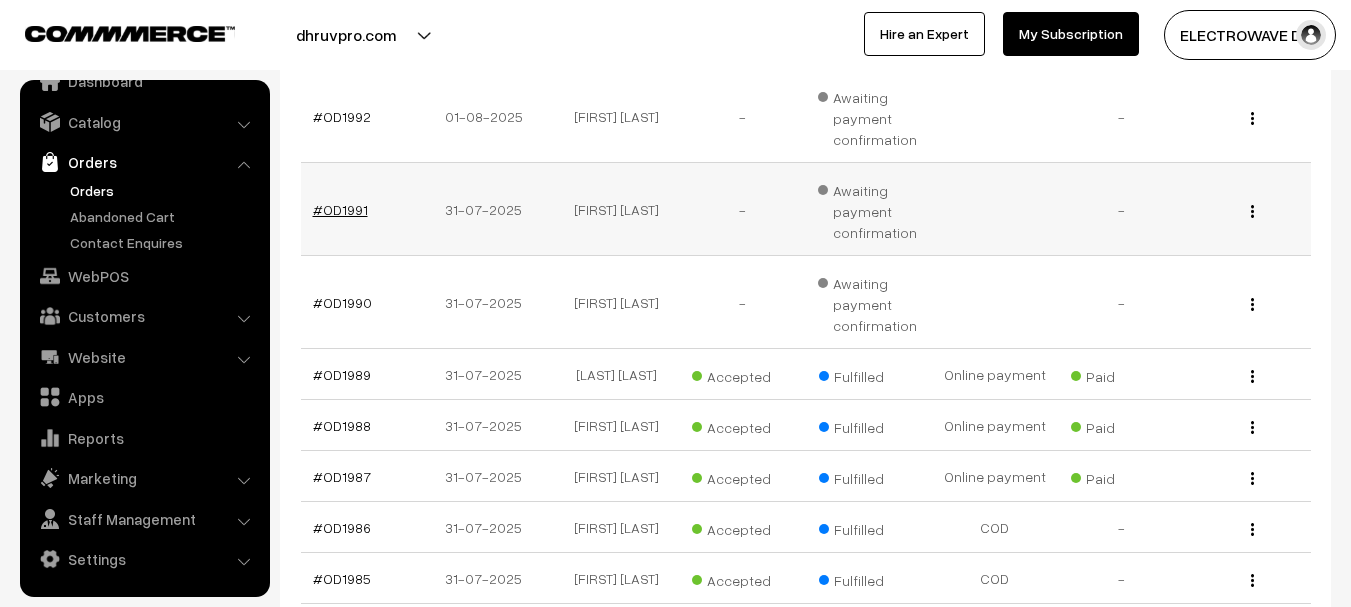 click on "#OD1991" at bounding box center (340, 209) 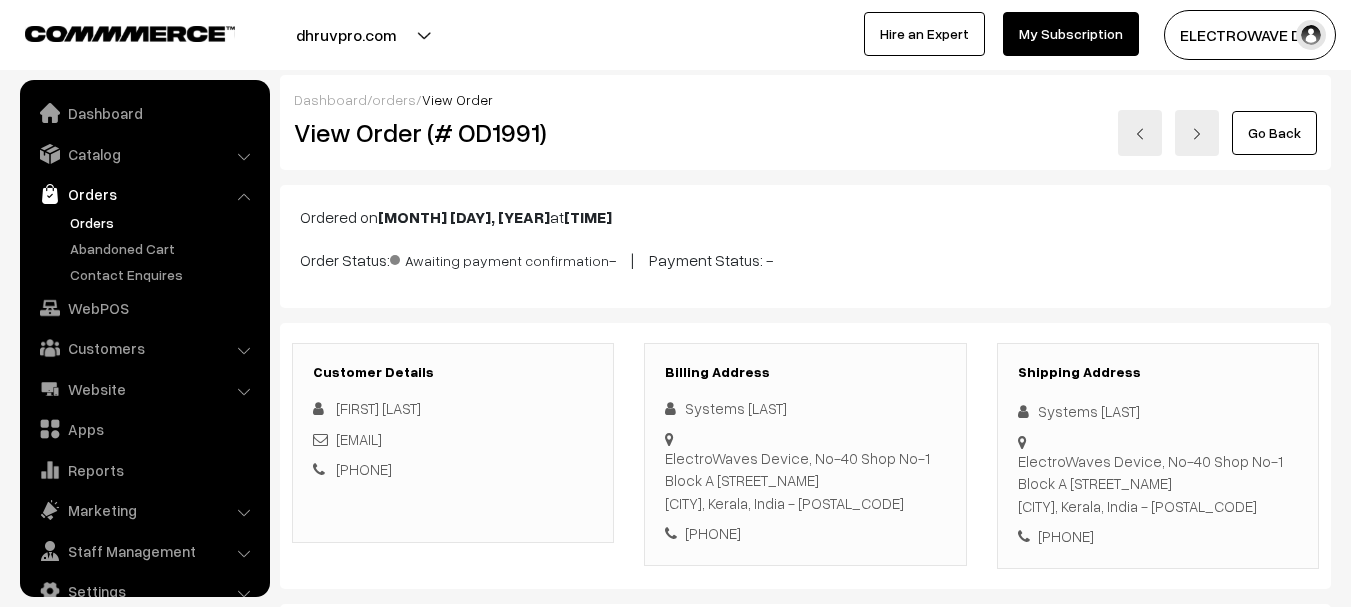 scroll, scrollTop: 837, scrollLeft: 0, axis: vertical 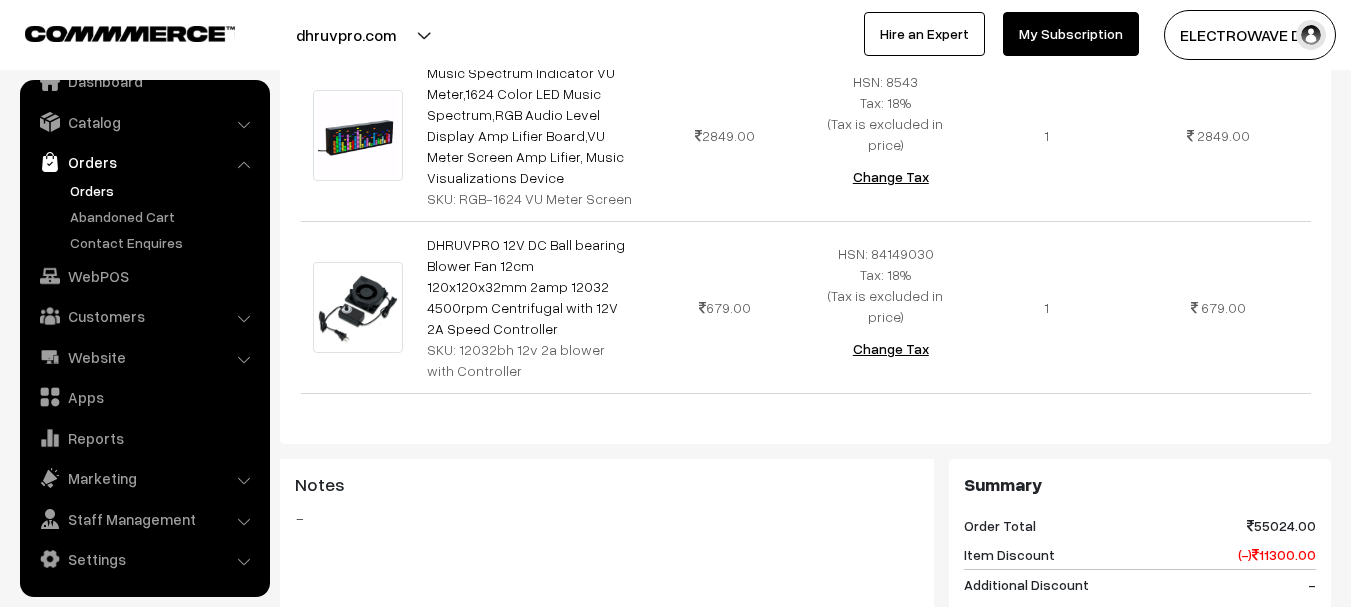 click on "Orders" at bounding box center [164, 190] 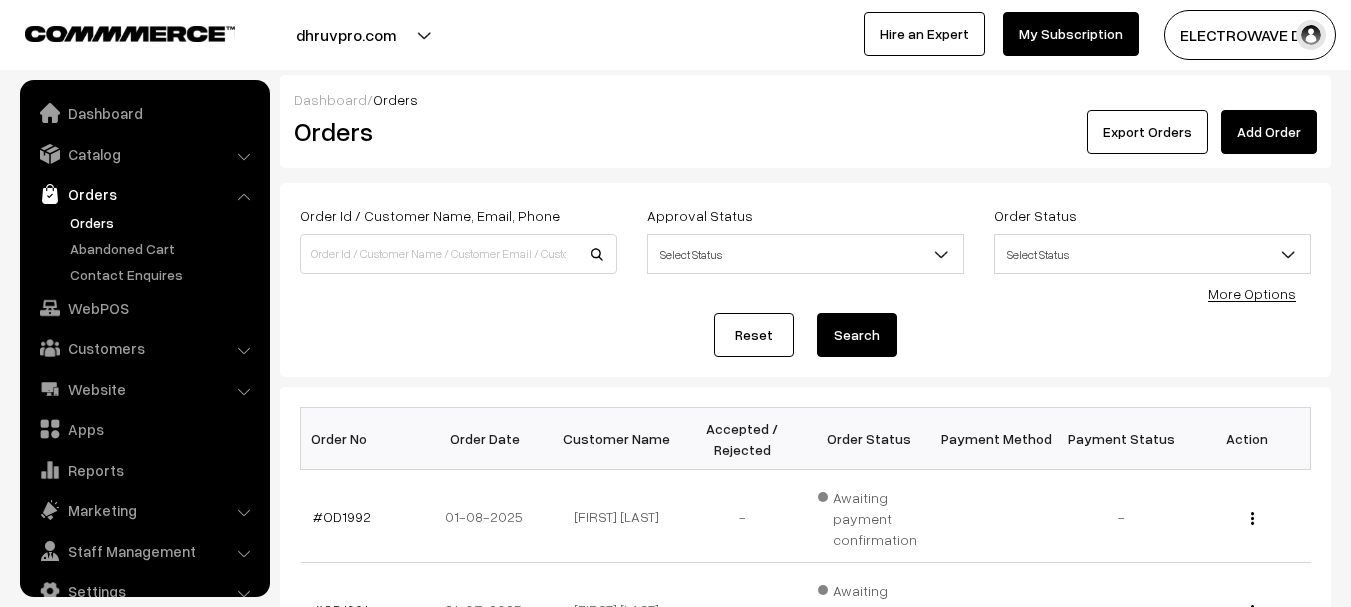 scroll, scrollTop: 0, scrollLeft: 0, axis: both 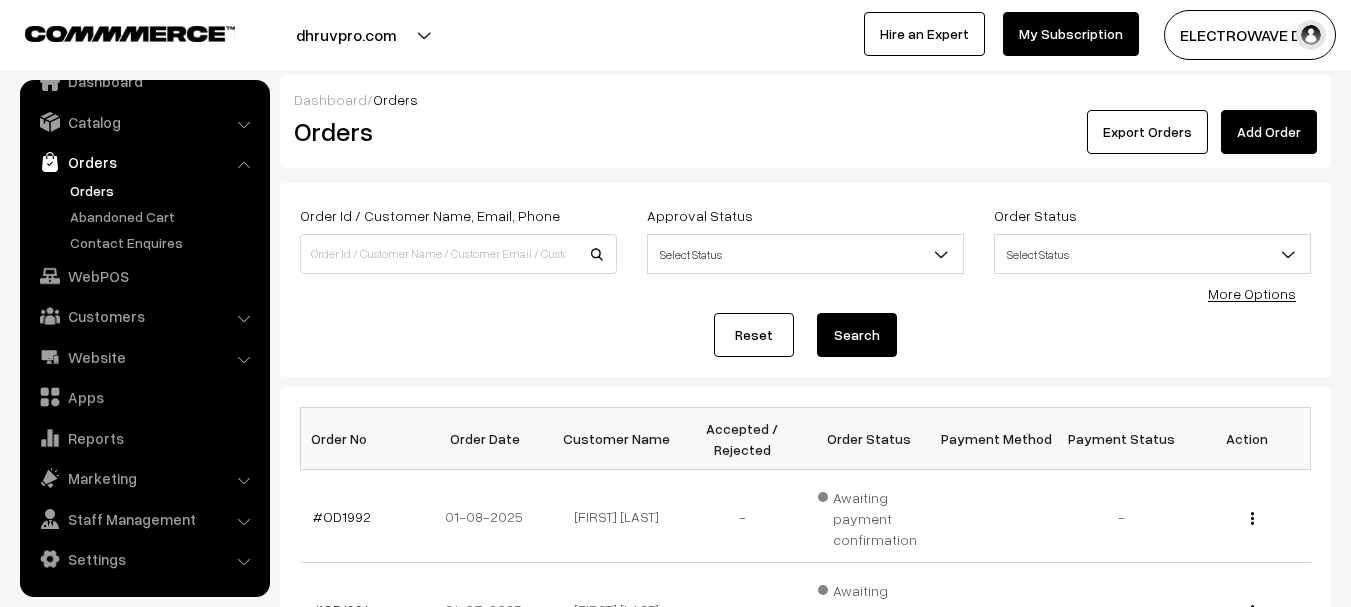 click on "dhruvpro.com" at bounding box center (346, 35) 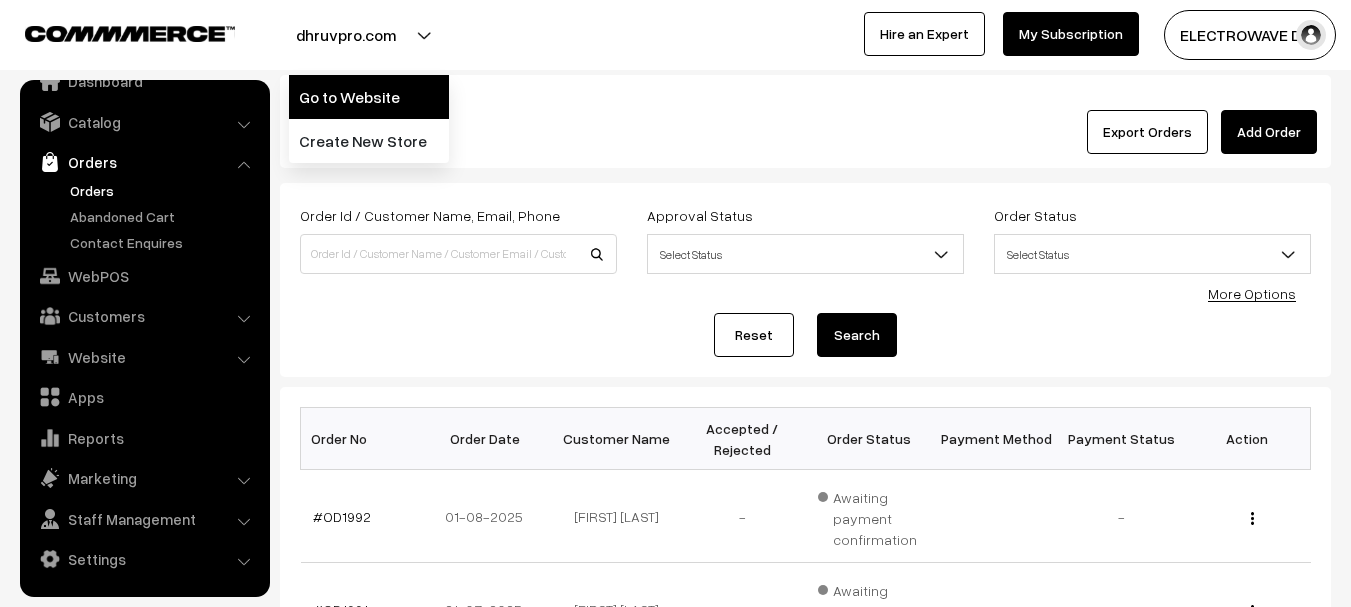 click on "Go to Website" at bounding box center (369, 97) 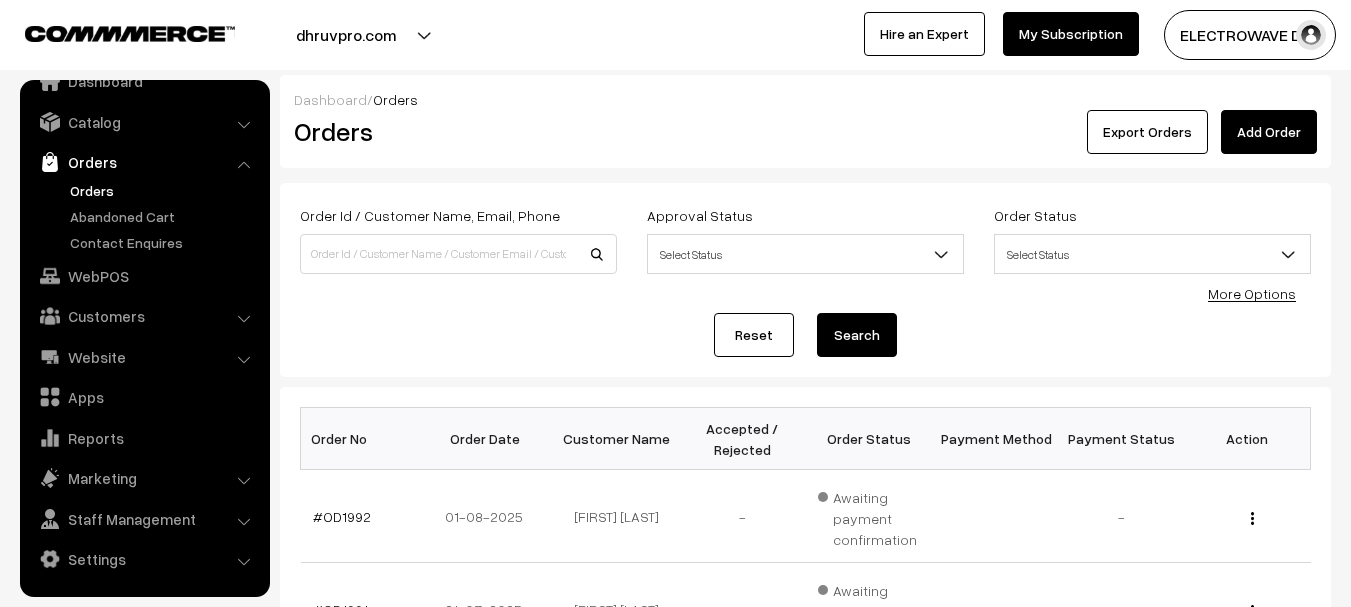click on "Orders" at bounding box center [164, 190] 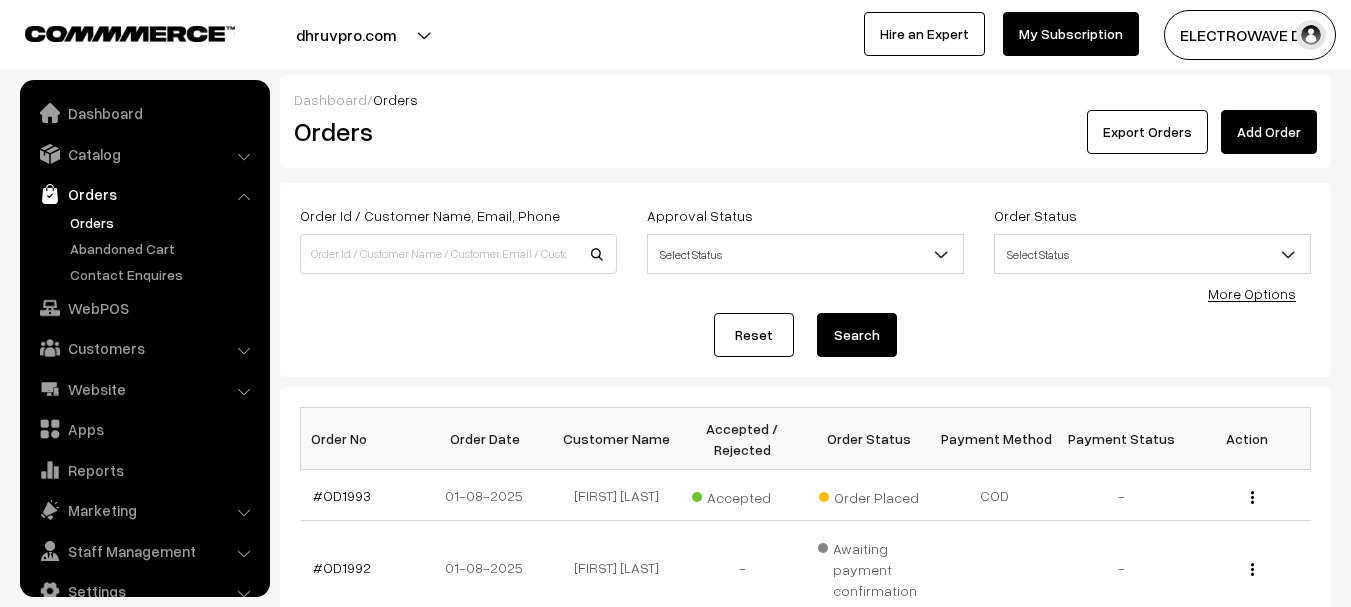 scroll, scrollTop: 0, scrollLeft: 0, axis: both 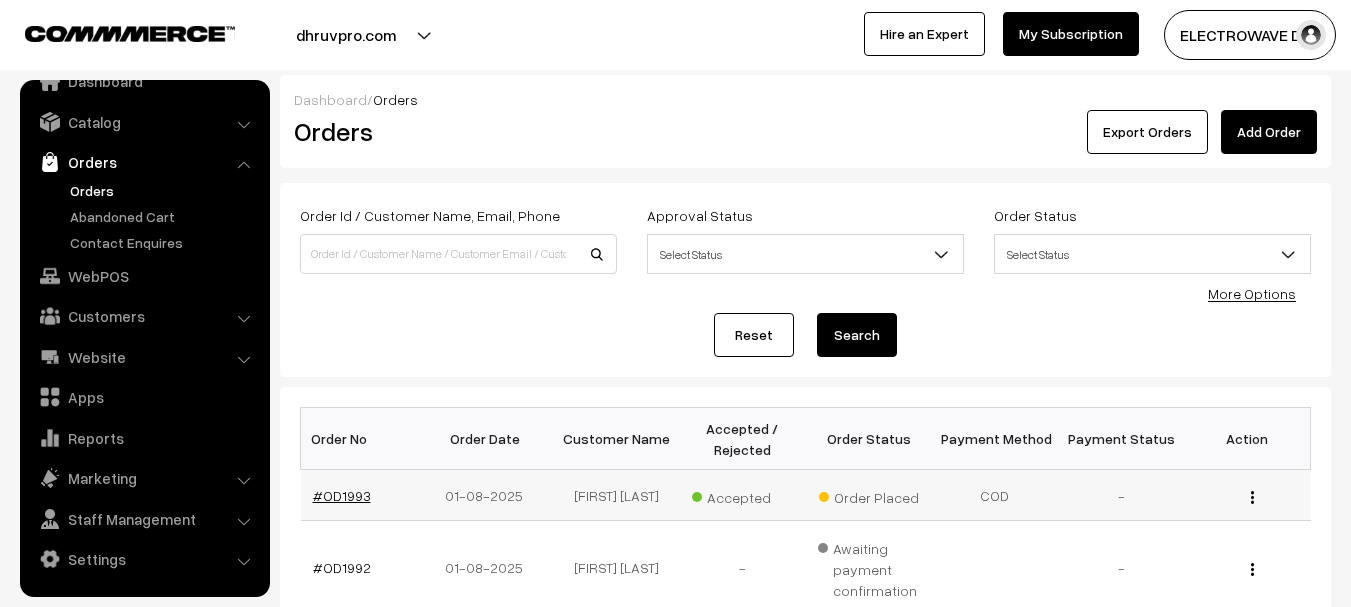 click on "#OD1993" at bounding box center (342, 495) 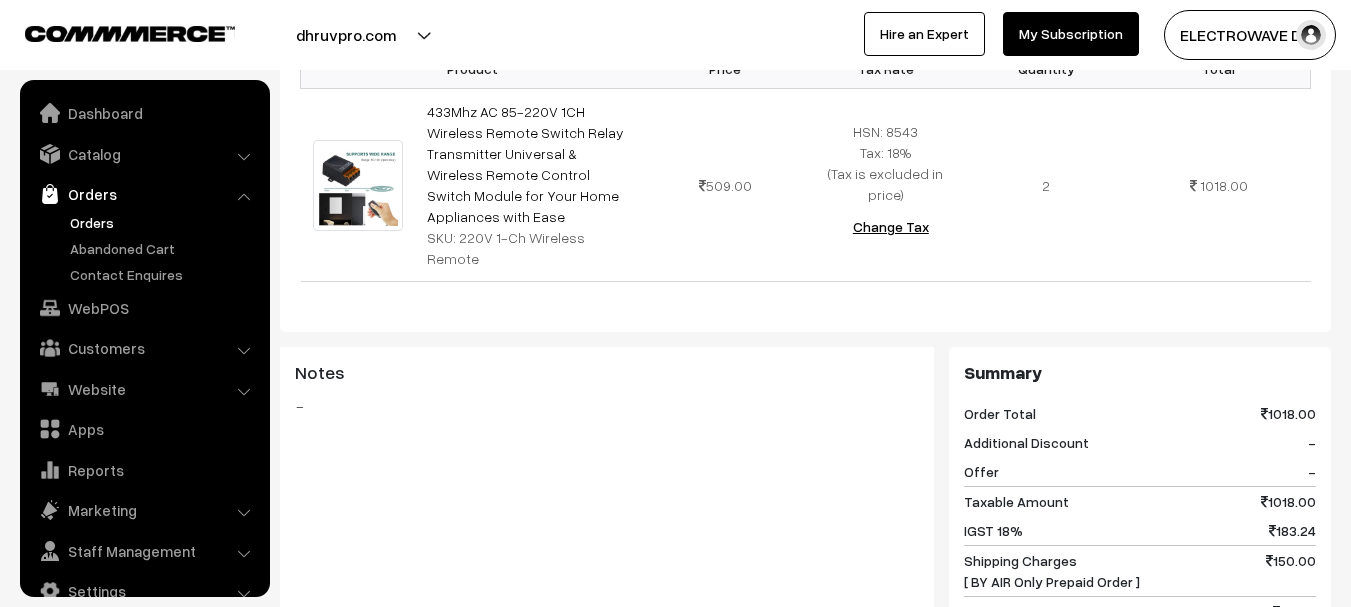 scroll, scrollTop: 600, scrollLeft: 0, axis: vertical 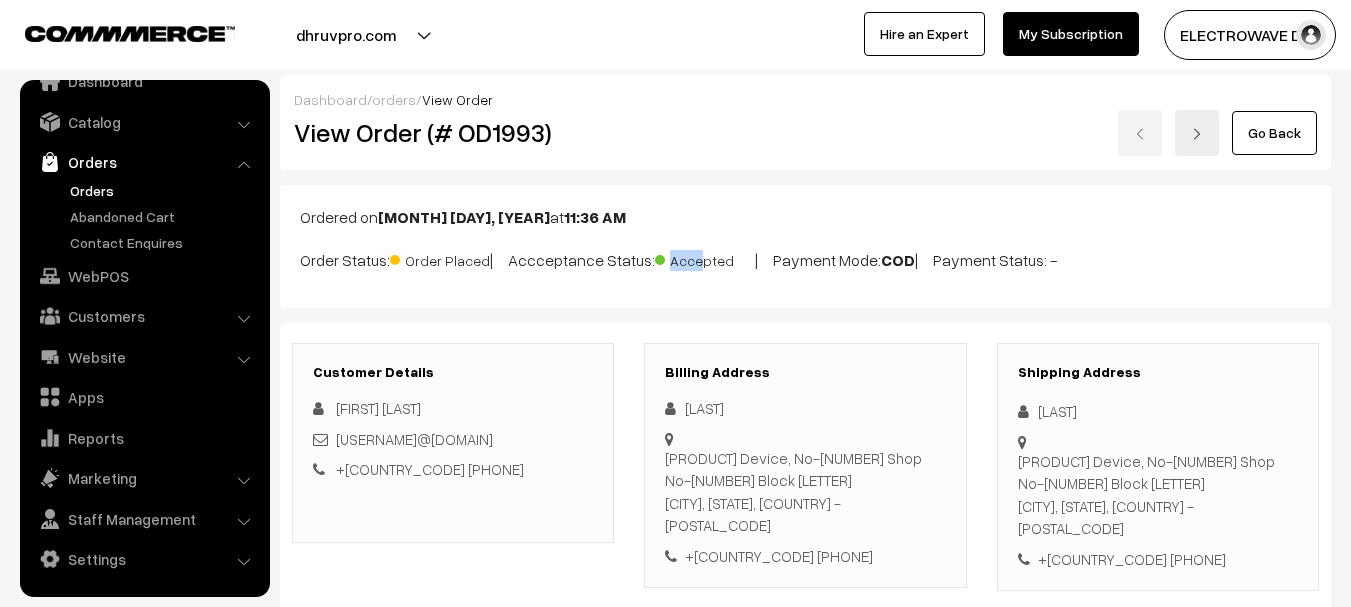 drag, startPoint x: 677, startPoint y: 264, endPoint x: 712, endPoint y: 264, distance: 35 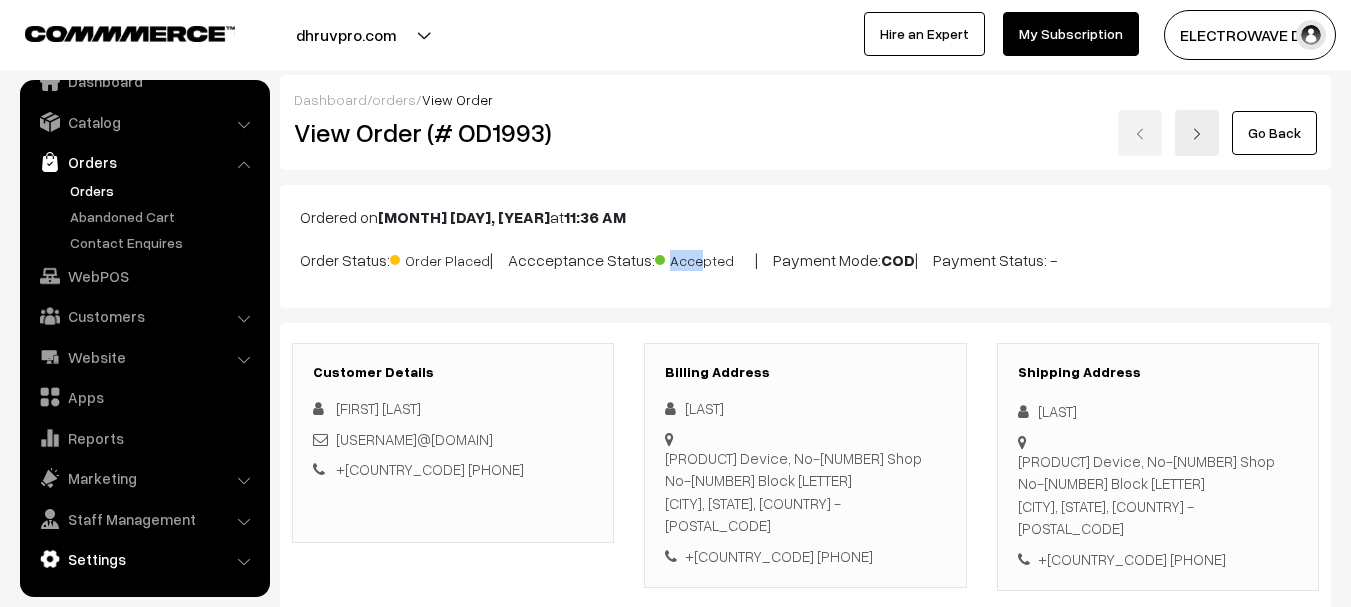 click on "Settings" at bounding box center (144, 559) 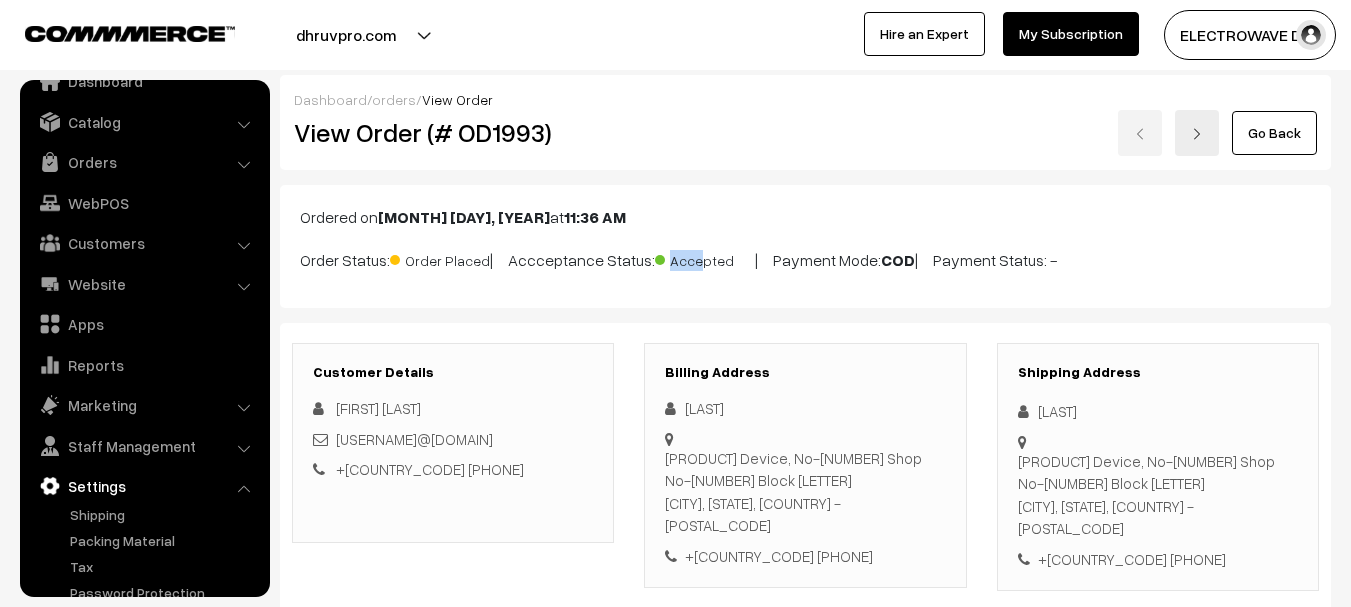 scroll, scrollTop: 110, scrollLeft: 0, axis: vertical 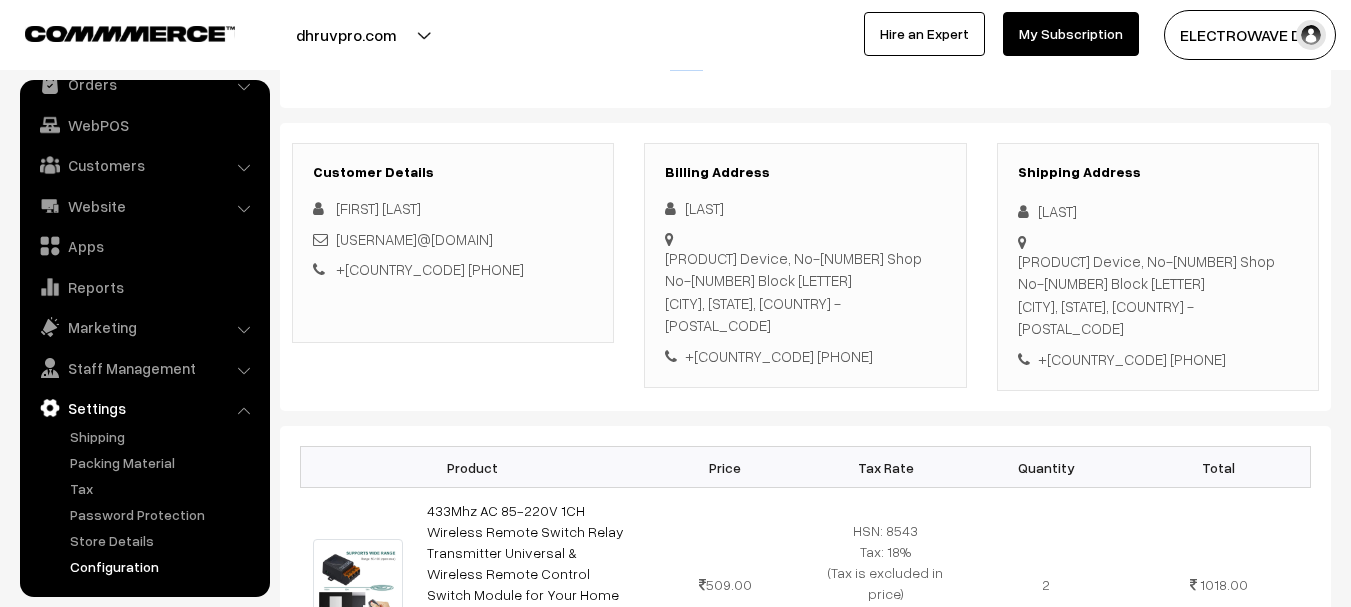 click on "Configuration" at bounding box center (164, 566) 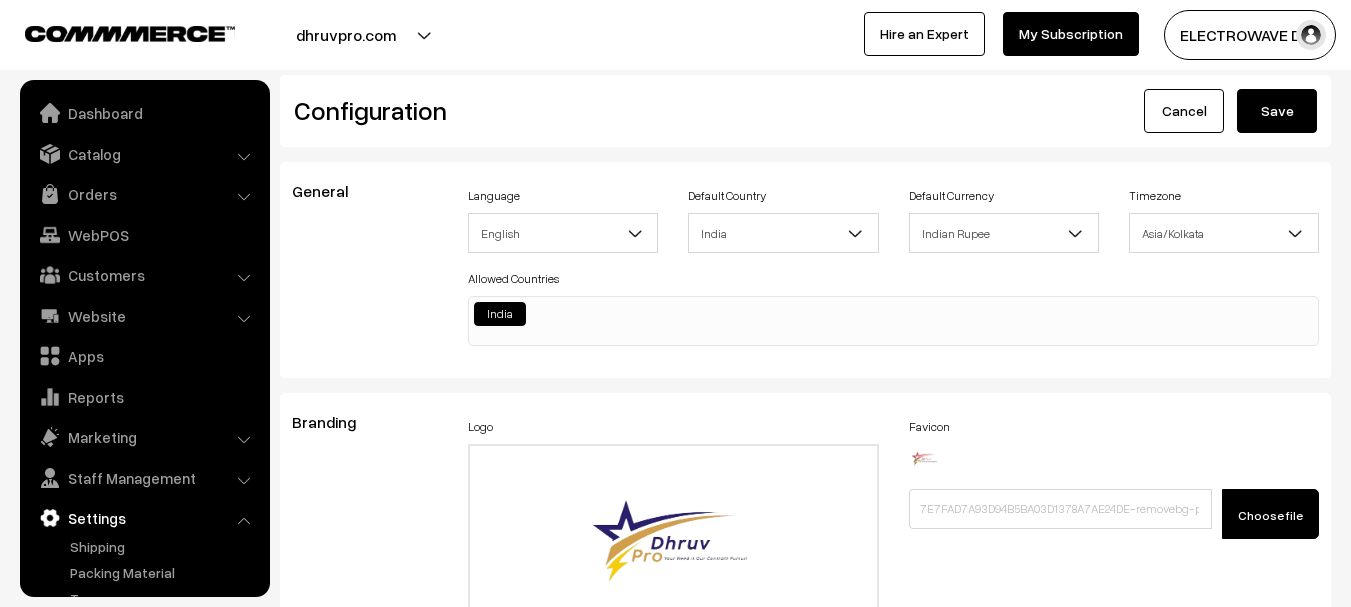 scroll, scrollTop: 1729, scrollLeft: 0, axis: vertical 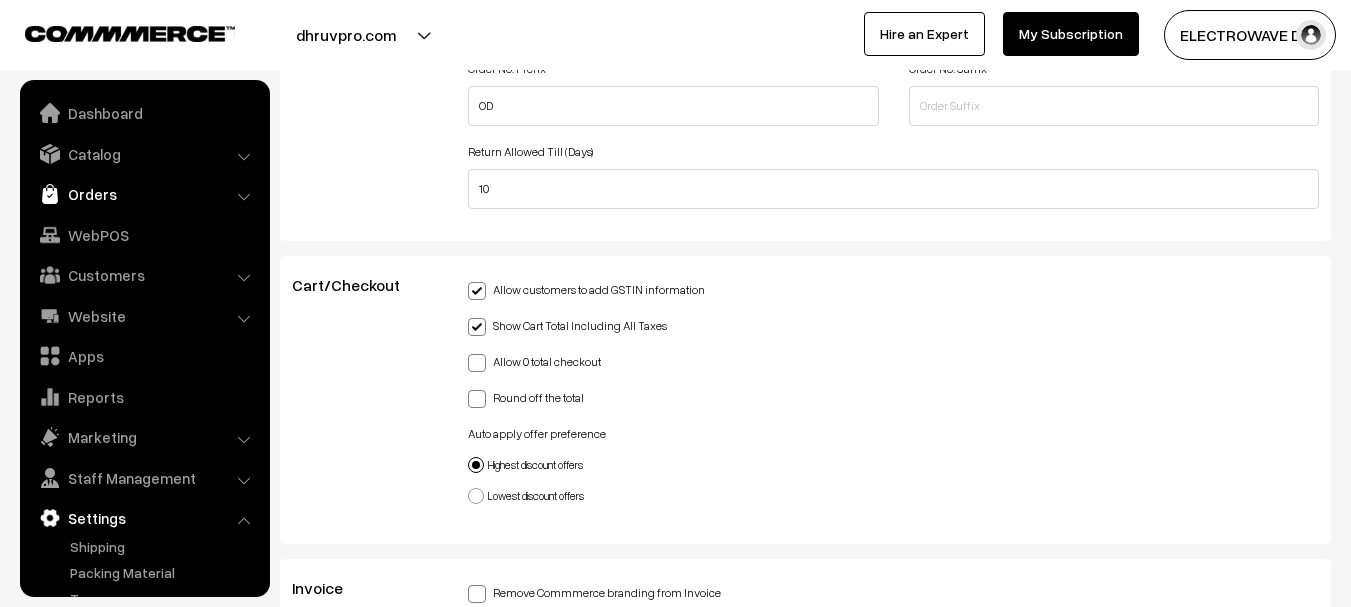 click on "Orders" at bounding box center [144, 194] 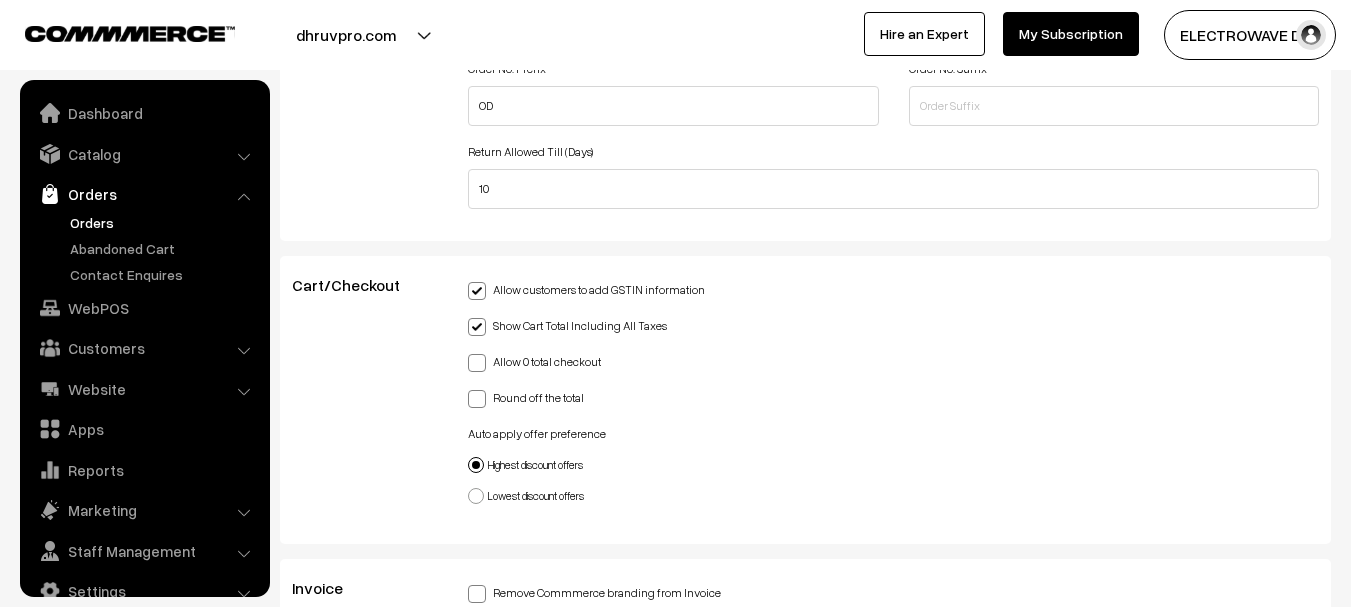 click on "Orders" at bounding box center (164, 222) 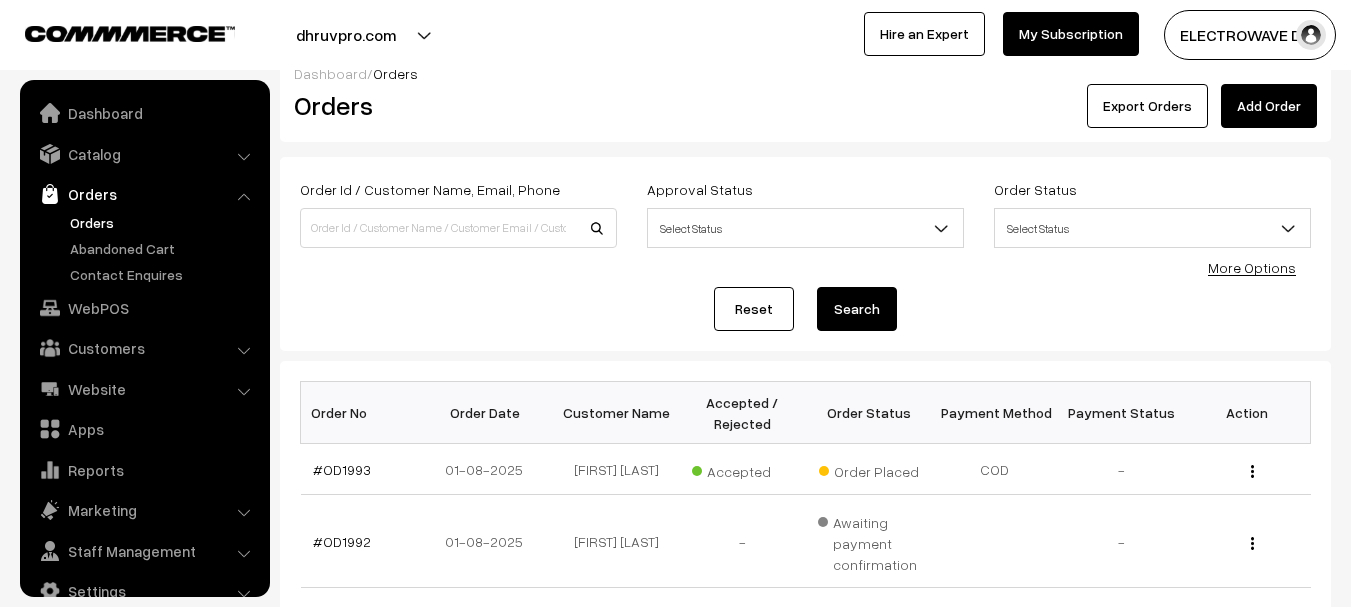 scroll, scrollTop: 200, scrollLeft: 0, axis: vertical 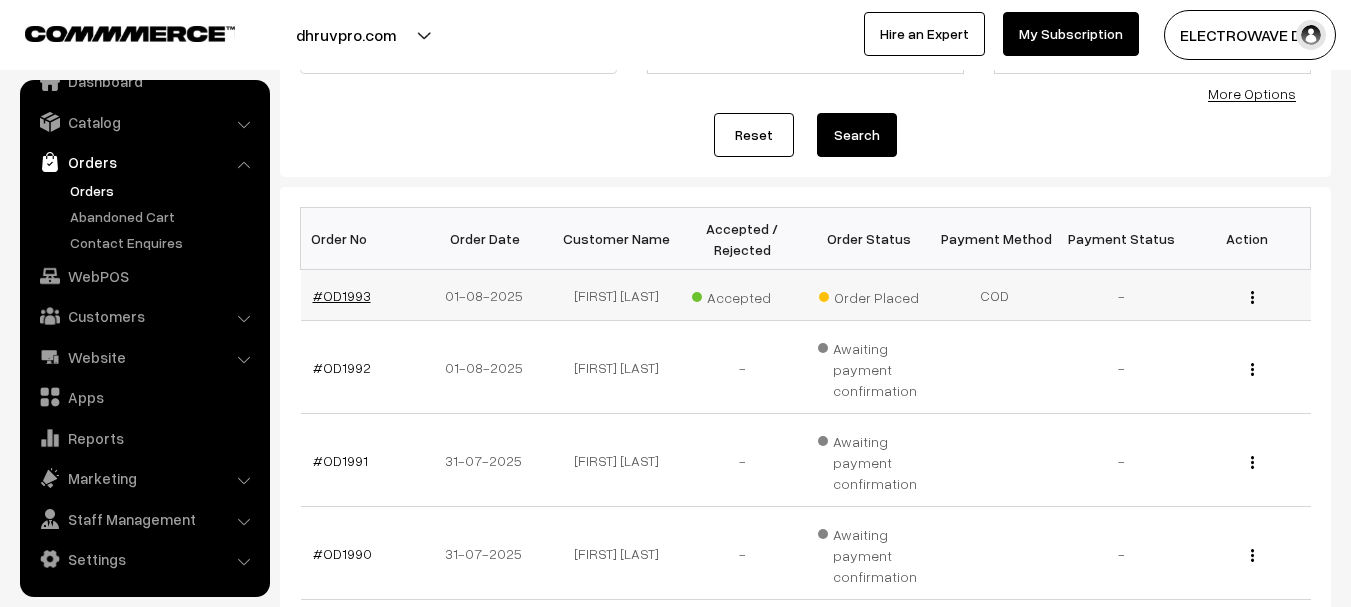 click on "#OD1993" at bounding box center (342, 295) 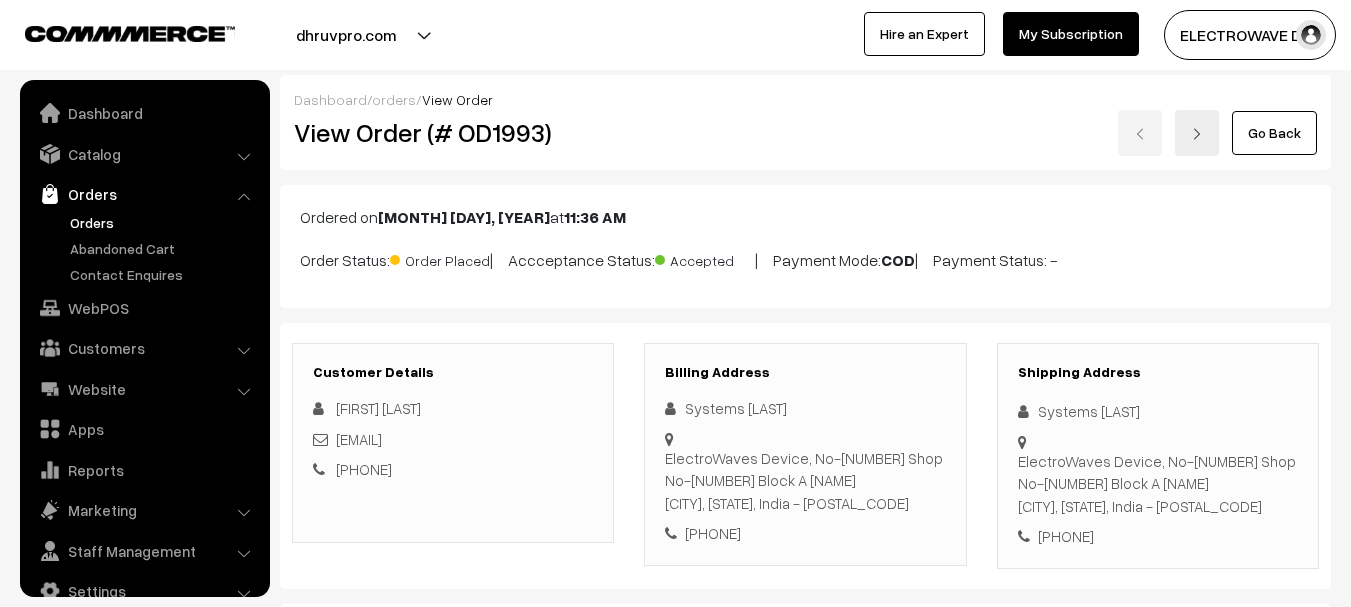scroll, scrollTop: 1001, scrollLeft: 0, axis: vertical 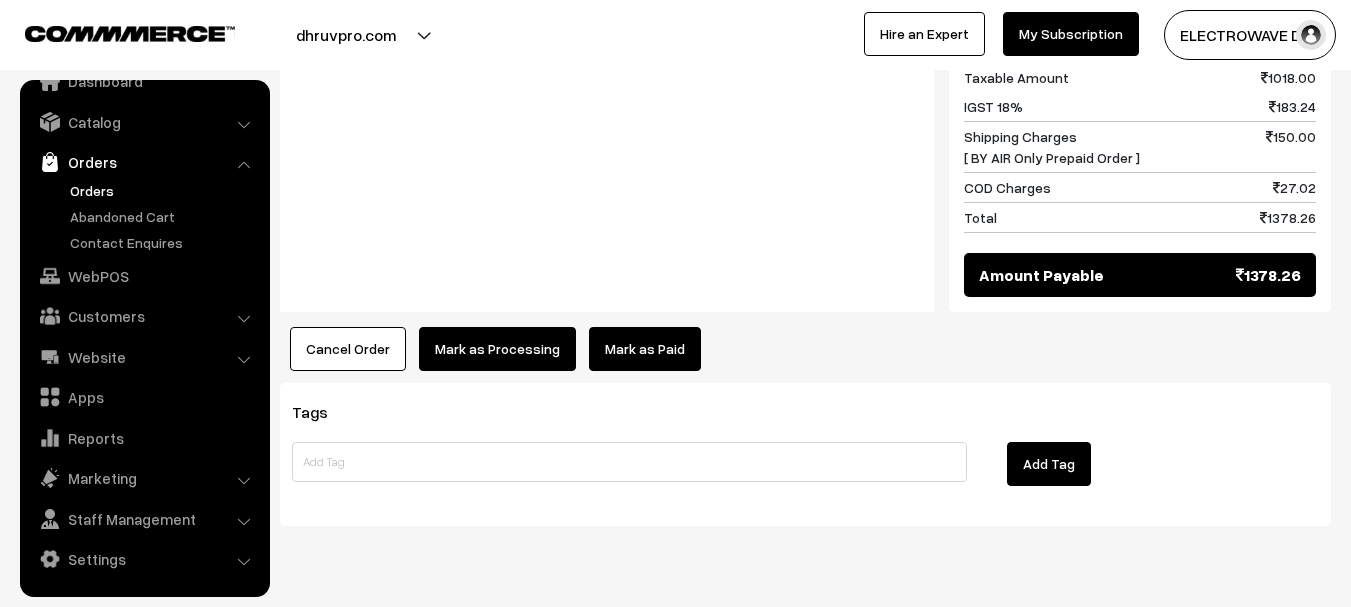 click on "Mark as Processing" at bounding box center (497, 349) 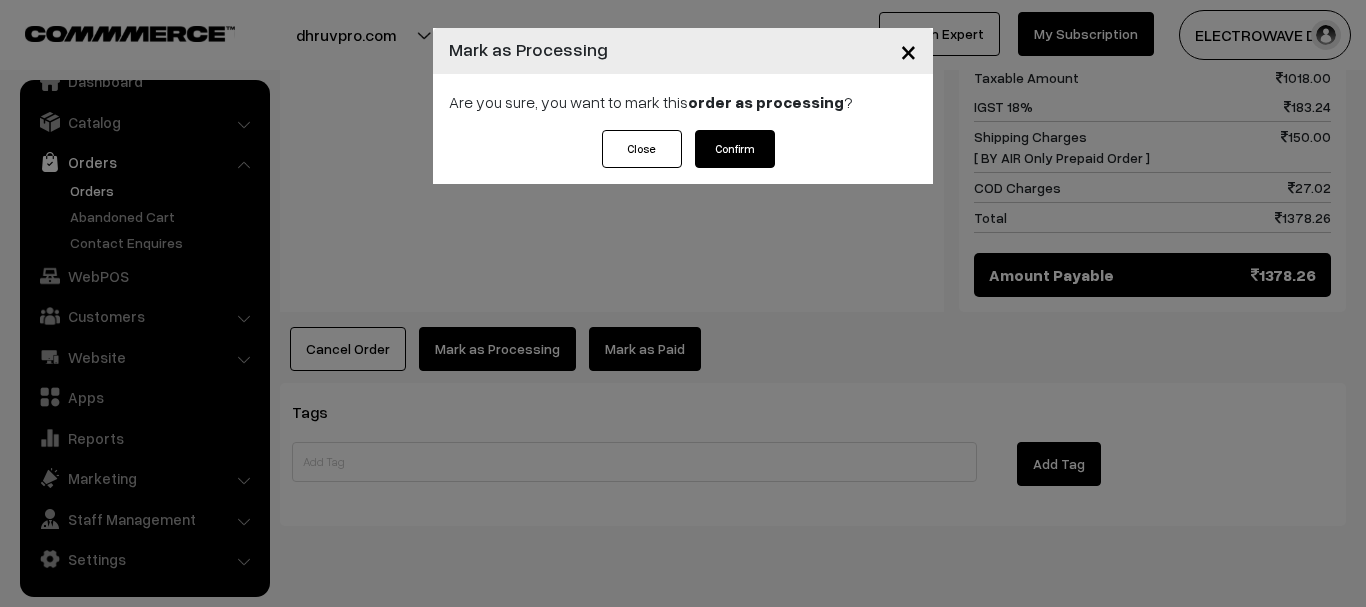 click on "Confirm" at bounding box center [735, 149] 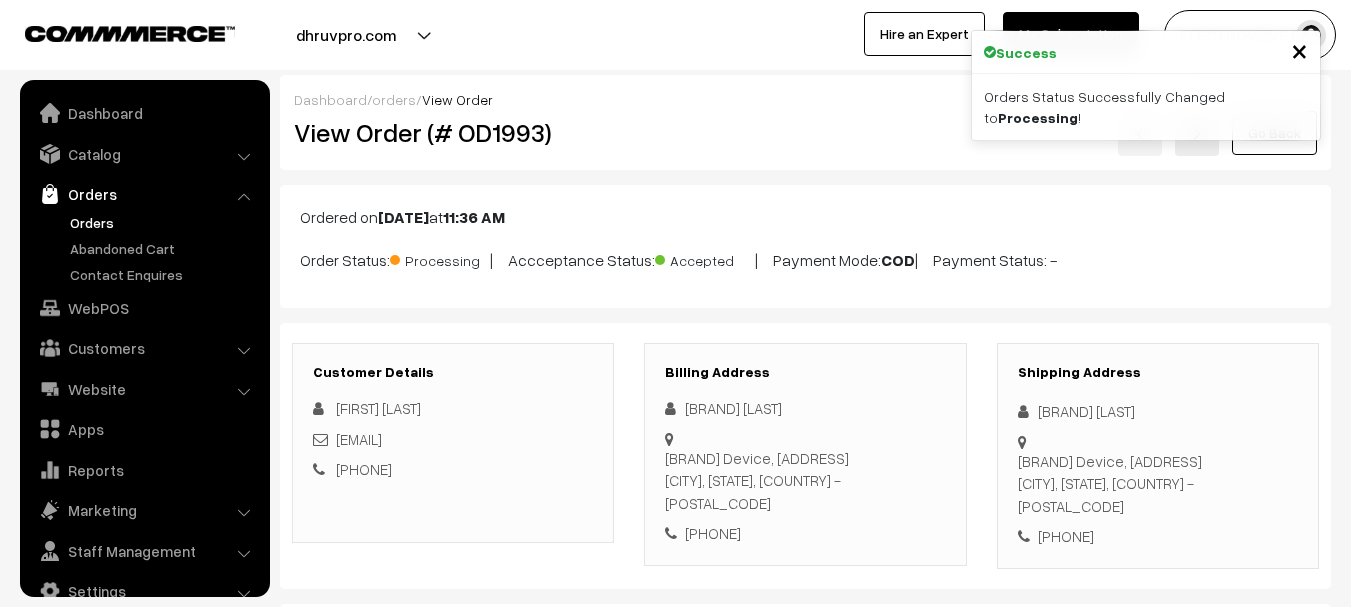 scroll, scrollTop: 33, scrollLeft: 0, axis: vertical 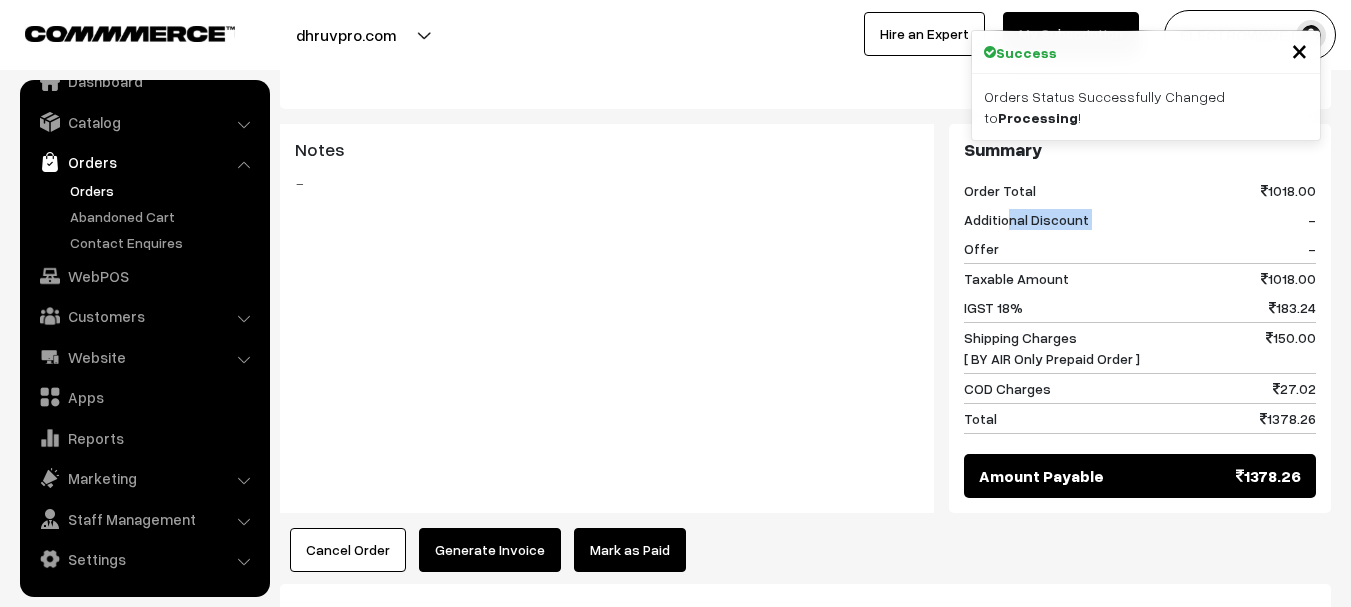 drag, startPoint x: 1005, startPoint y: 172, endPoint x: 1293, endPoint y: 177, distance: 288.0434 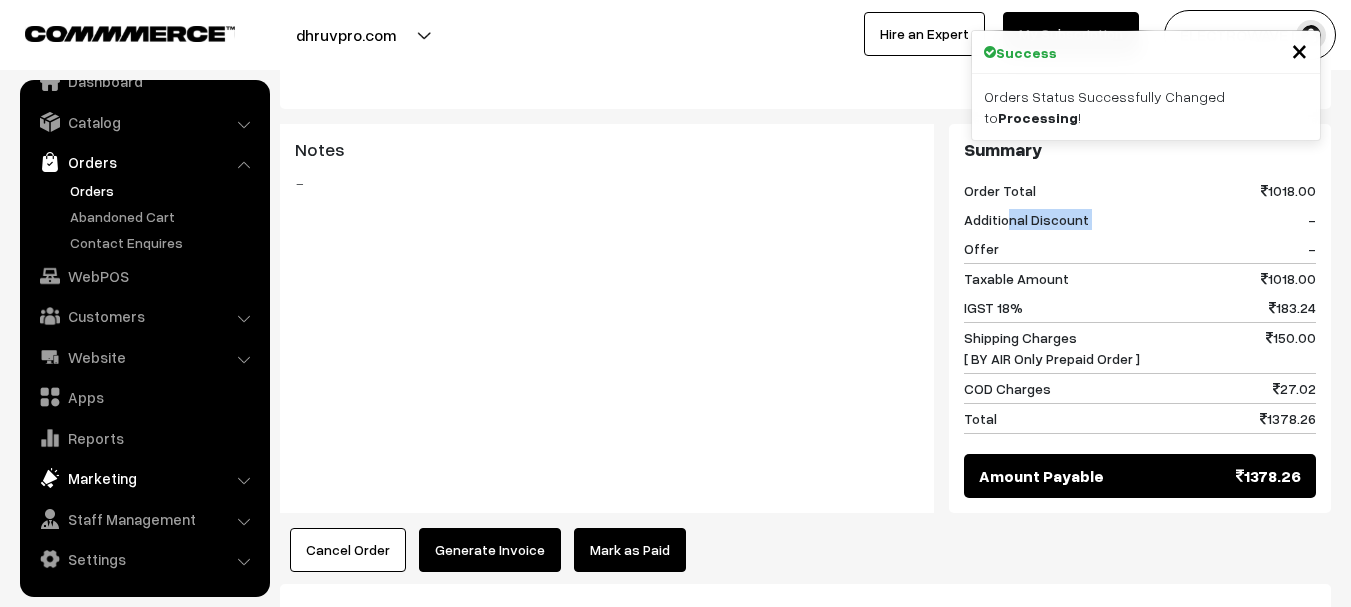 click on "Marketing" at bounding box center [144, 478] 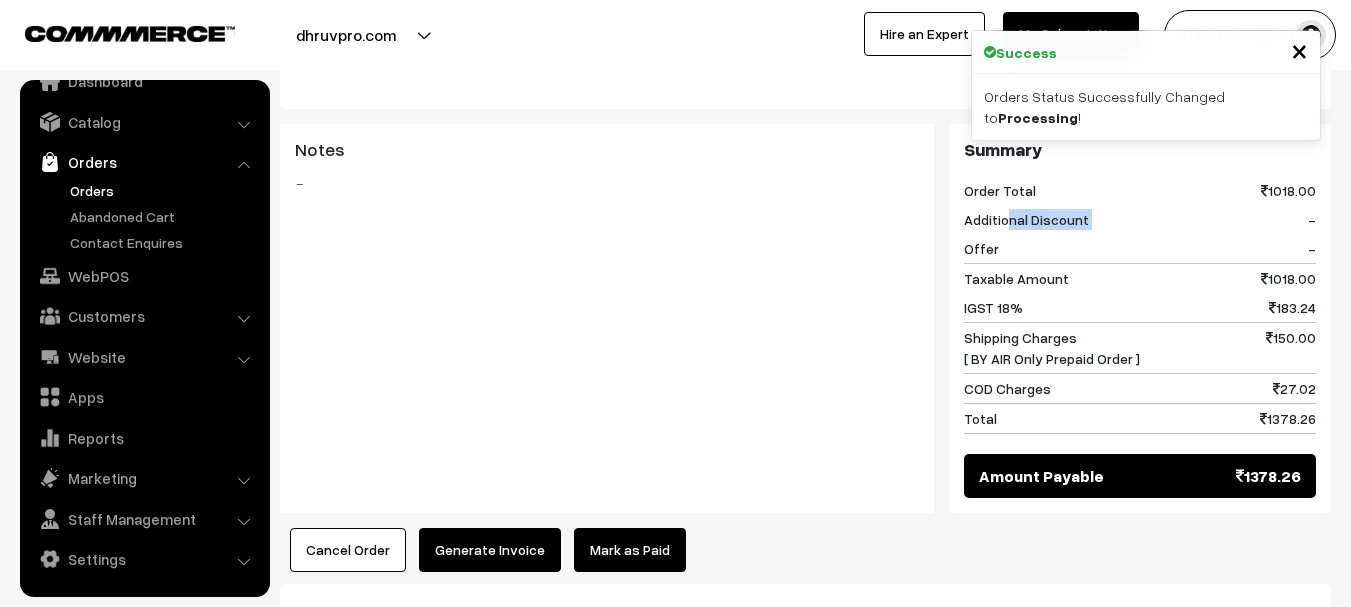 scroll, scrollTop: 11, scrollLeft: 0, axis: vertical 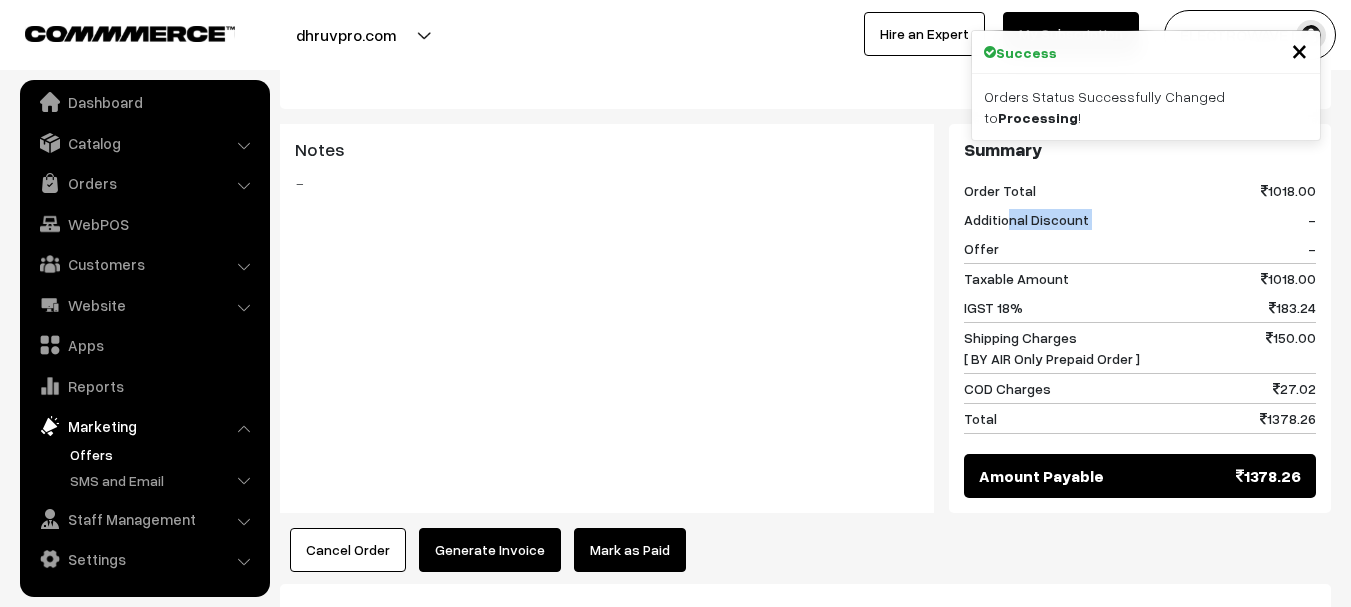 click on "Offers" at bounding box center (164, 454) 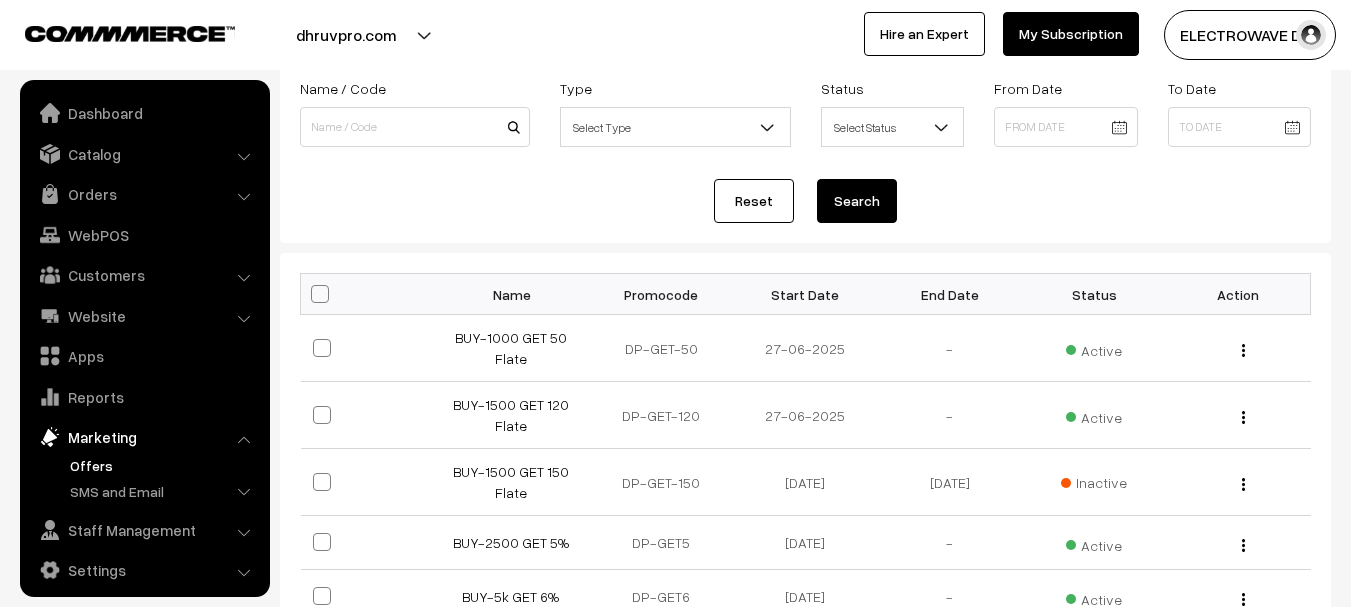 scroll, scrollTop: 200, scrollLeft: 0, axis: vertical 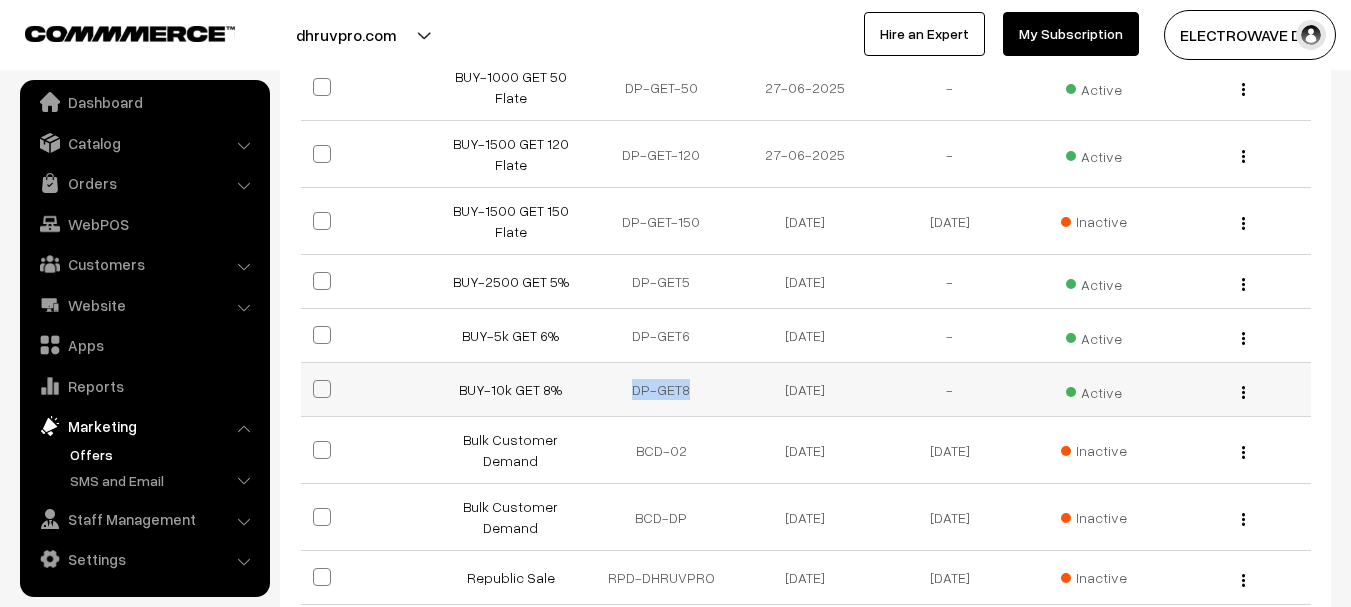 drag, startPoint x: 620, startPoint y: 396, endPoint x: 709, endPoint y: 393, distance: 89.050545 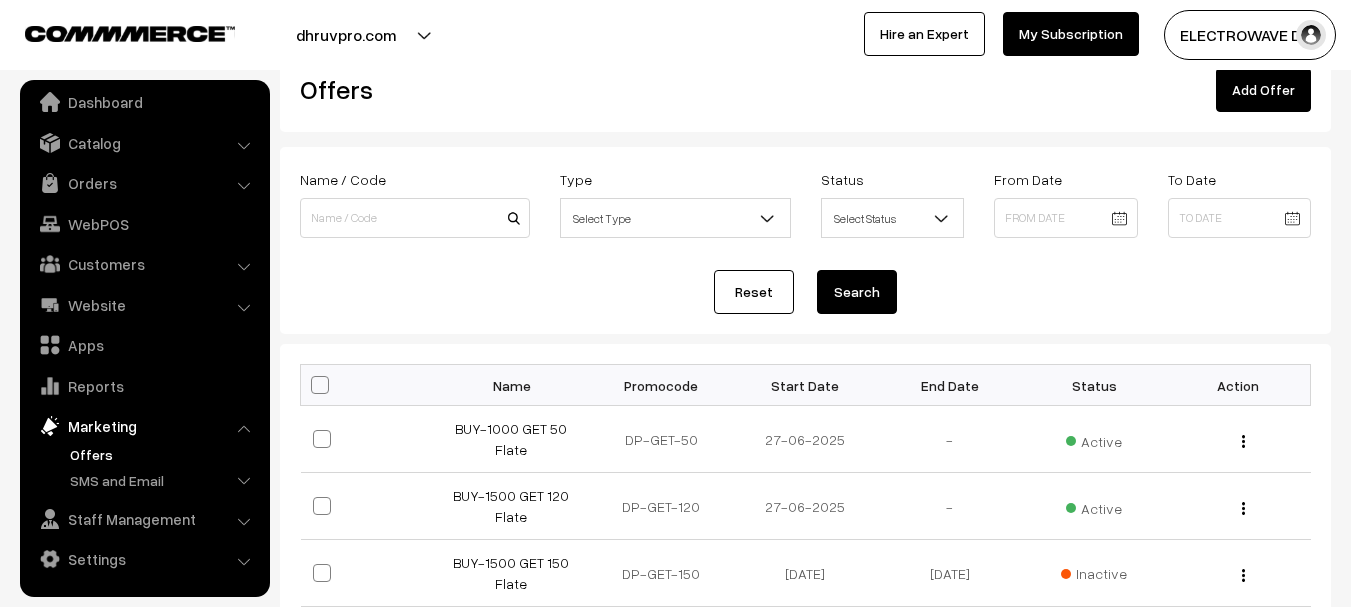 scroll, scrollTop: 0, scrollLeft: 0, axis: both 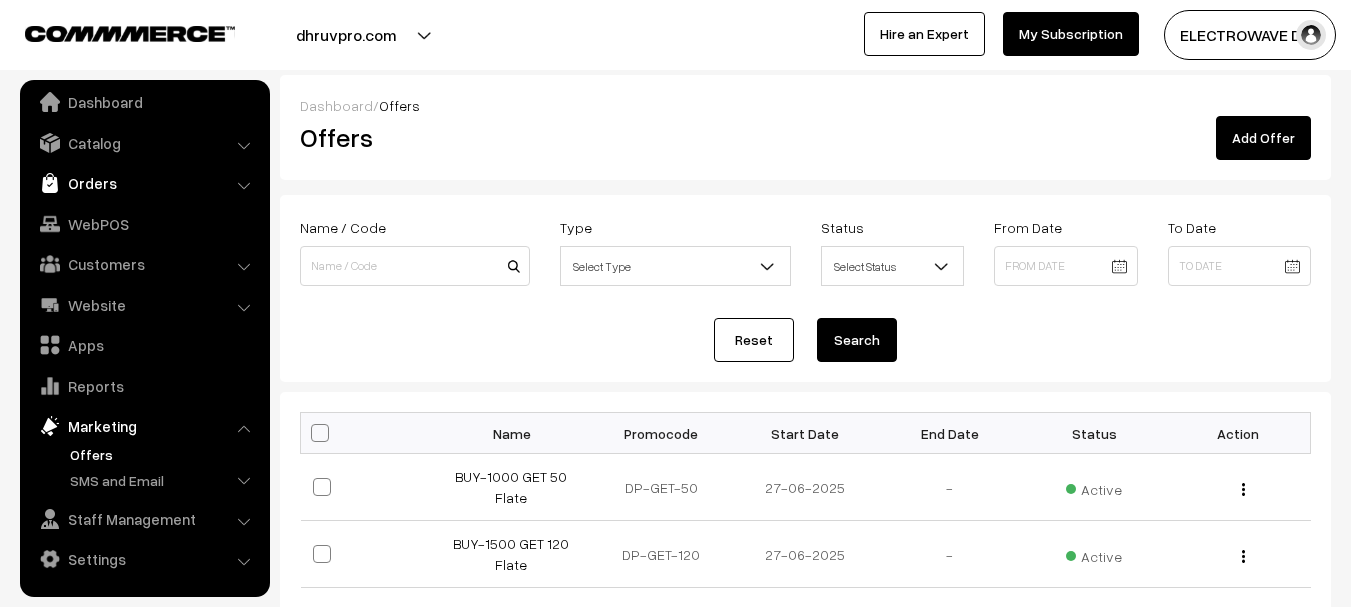 drag, startPoint x: 102, startPoint y: 182, endPoint x: 102, endPoint y: 203, distance: 21 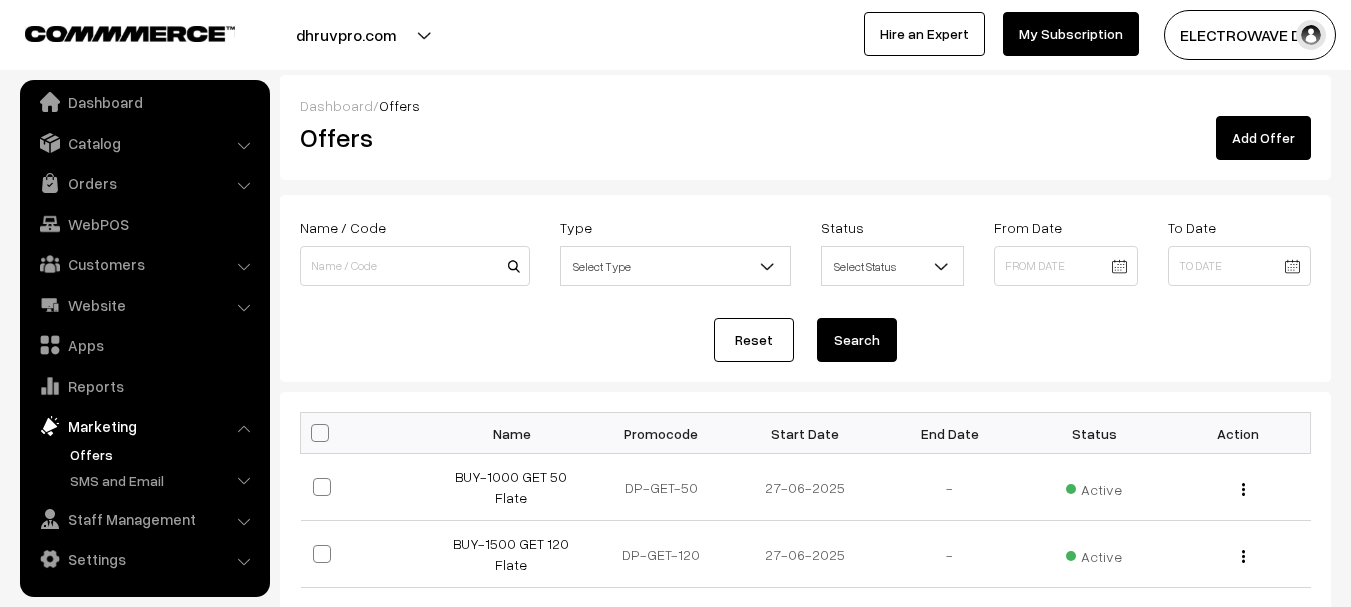 click on "Orders" at bounding box center (144, 183) 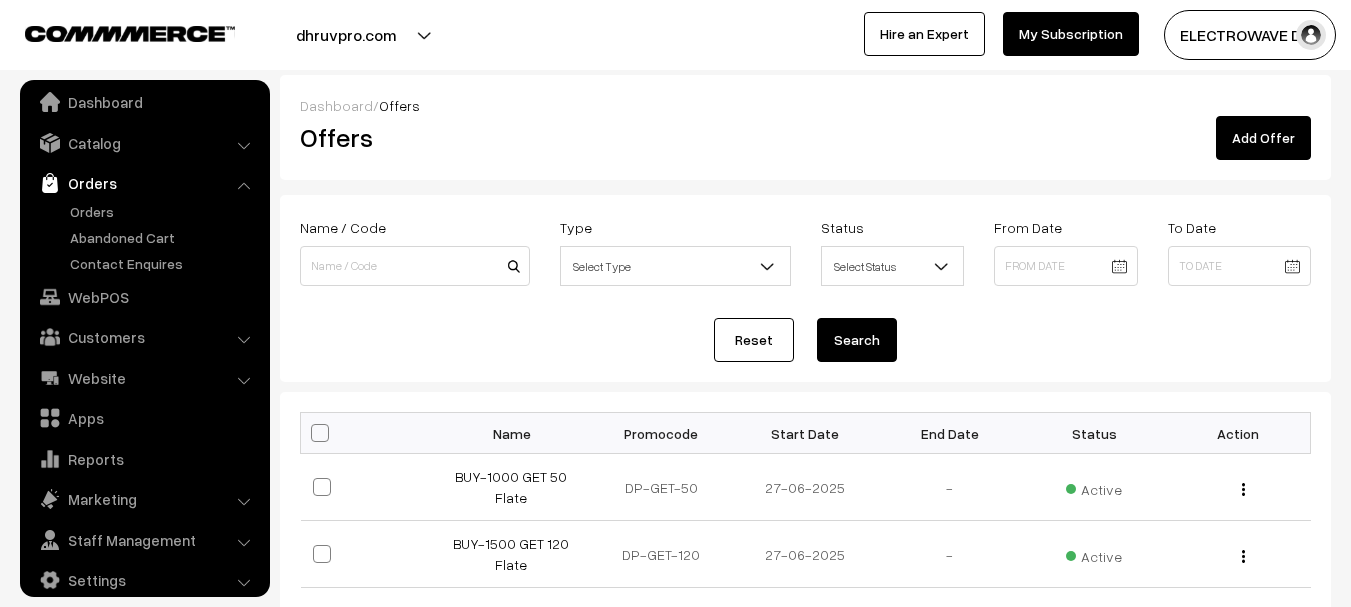 click on "Orders" at bounding box center [145, 237] 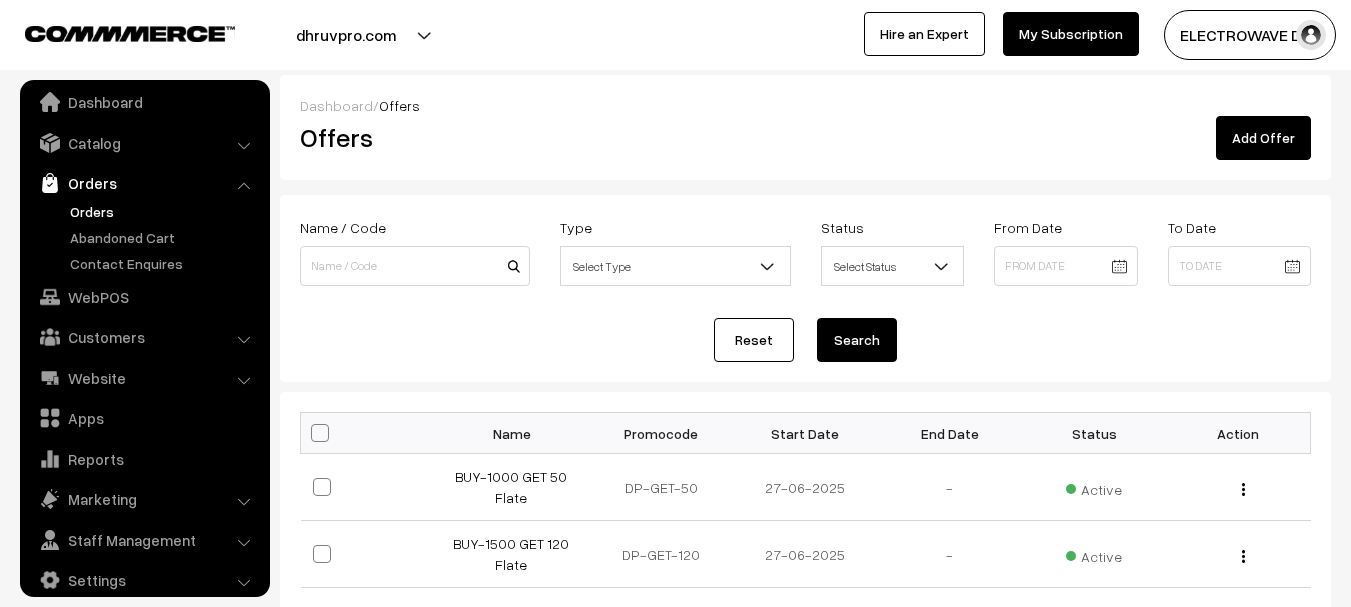 click on "Orders" at bounding box center [164, 211] 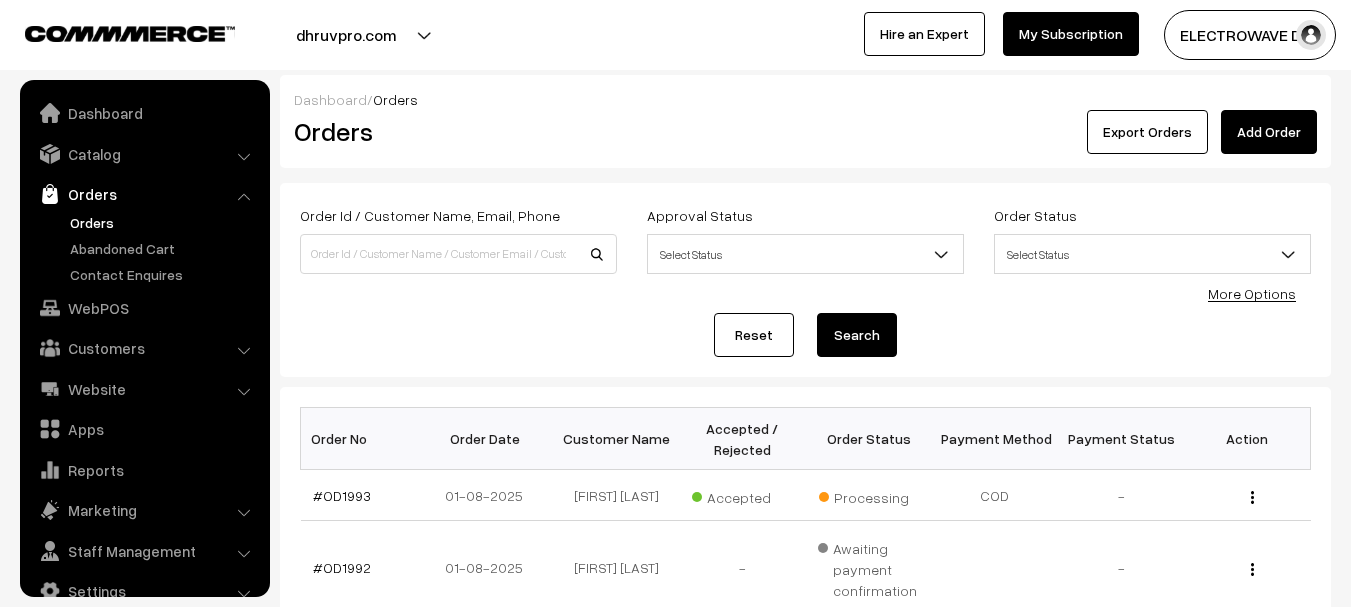scroll, scrollTop: 0, scrollLeft: 0, axis: both 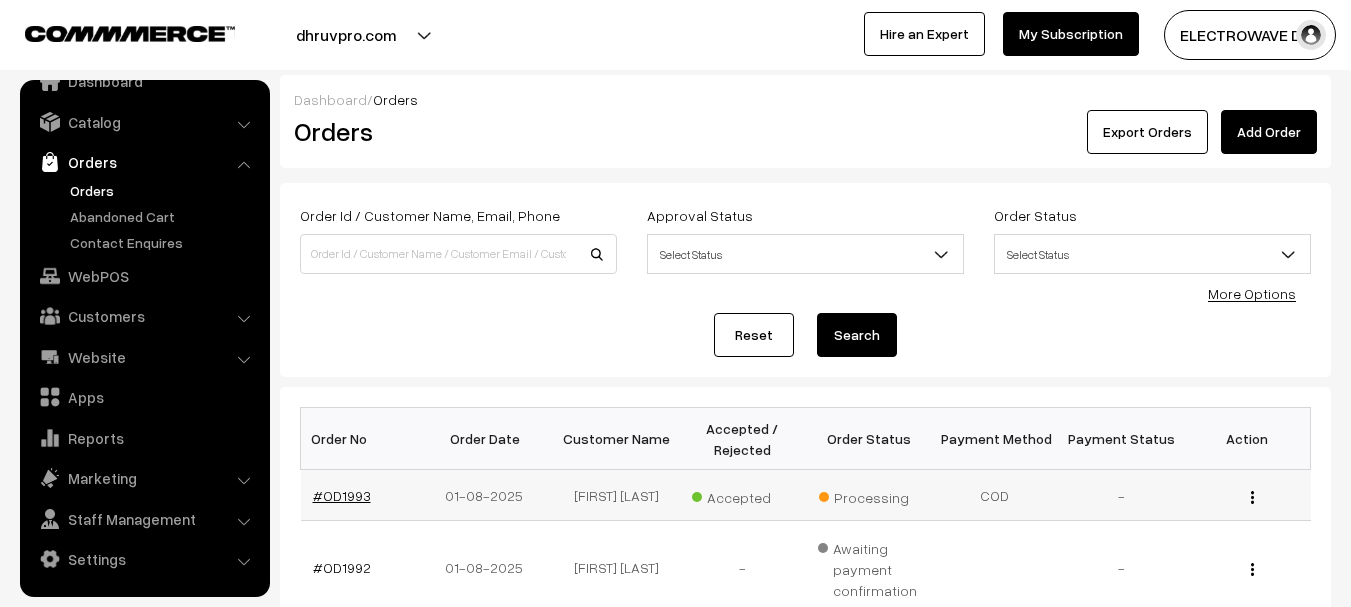 click on "#OD1993" at bounding box center (342, 495) 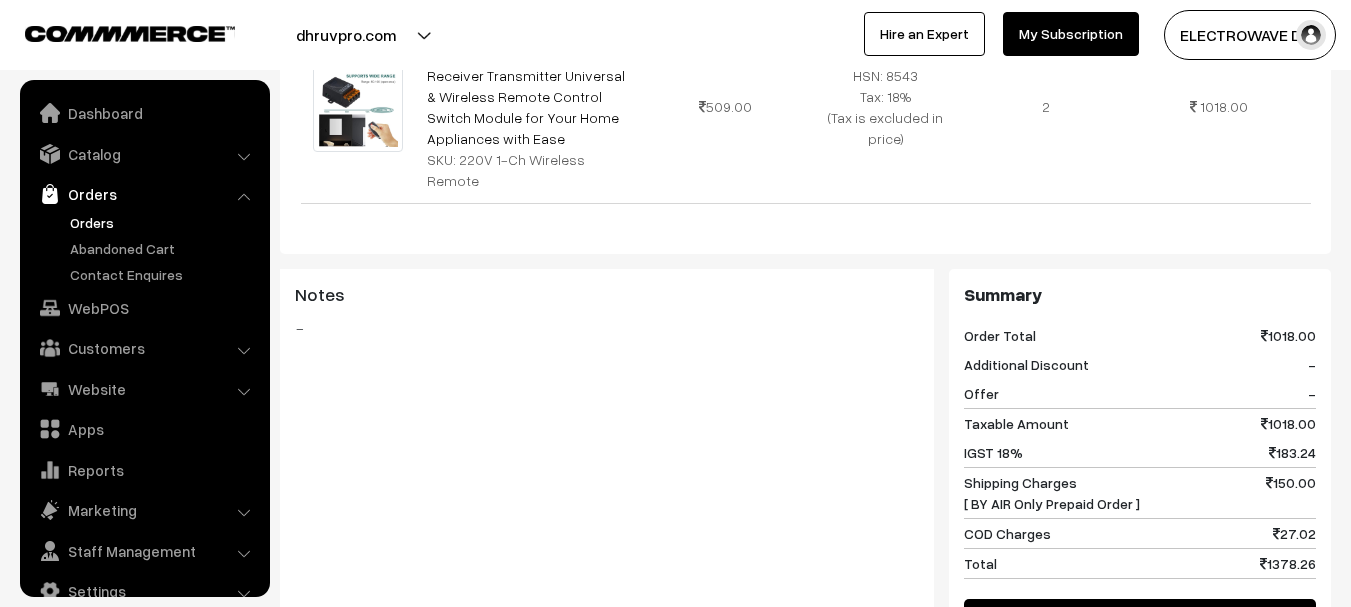 scroll, scrollTop: 800, scrollLeft: 0, axis: vertical 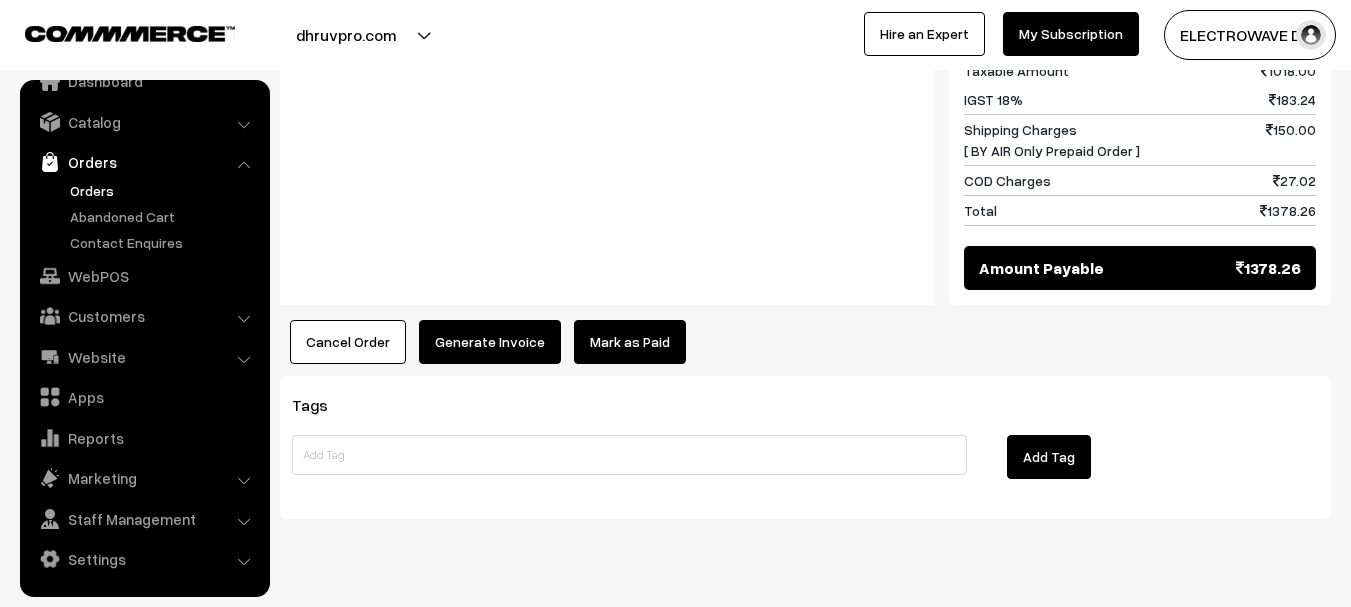 click on "Generate Invoice" at bounding box center (490, 342) 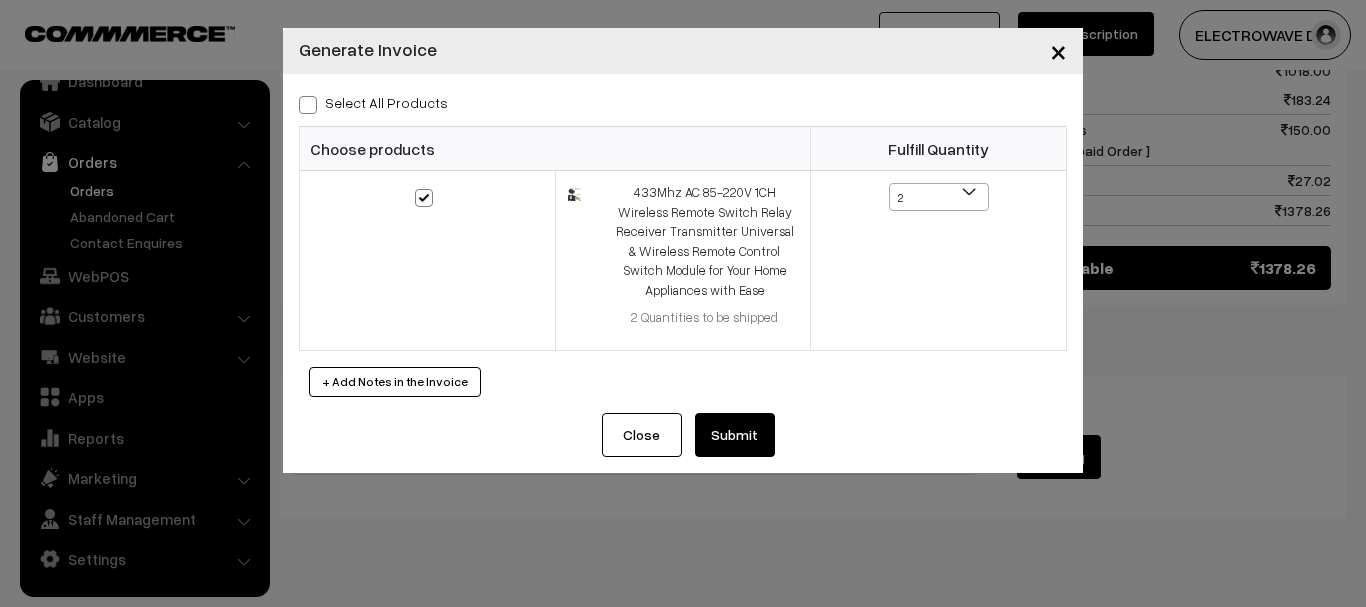 click on "Submit" at bounding box center [735, 435] 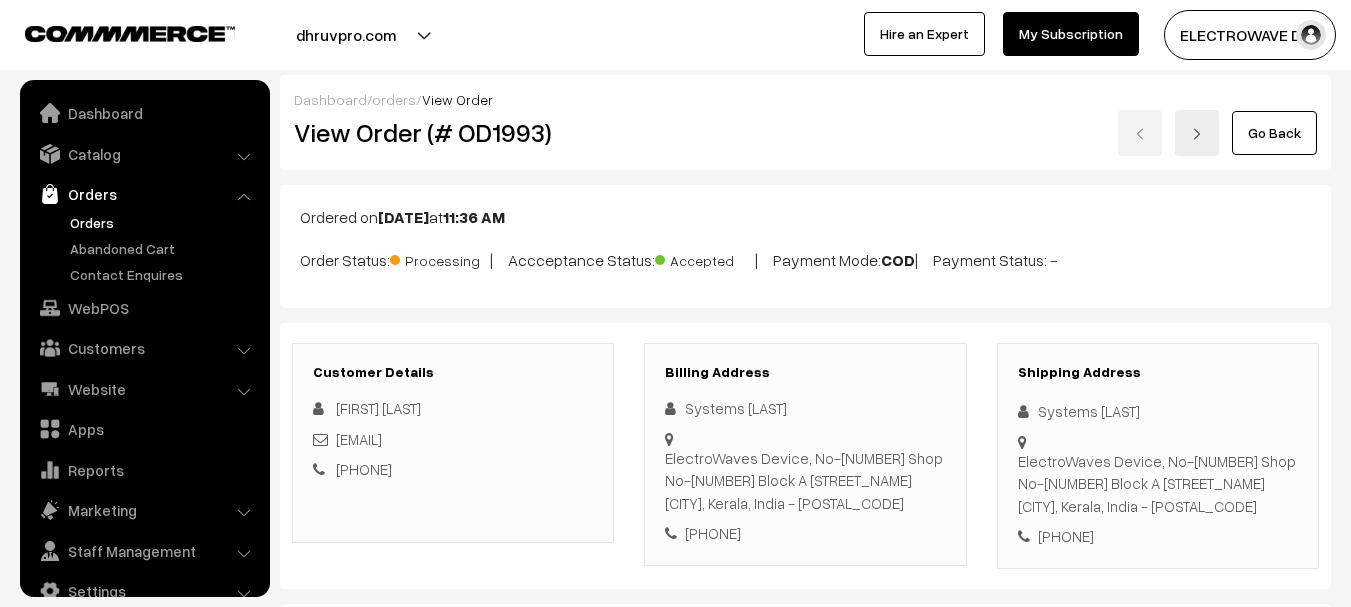 scroll, scrollTop: 1008, scrollLeft: 0, axis: vertical 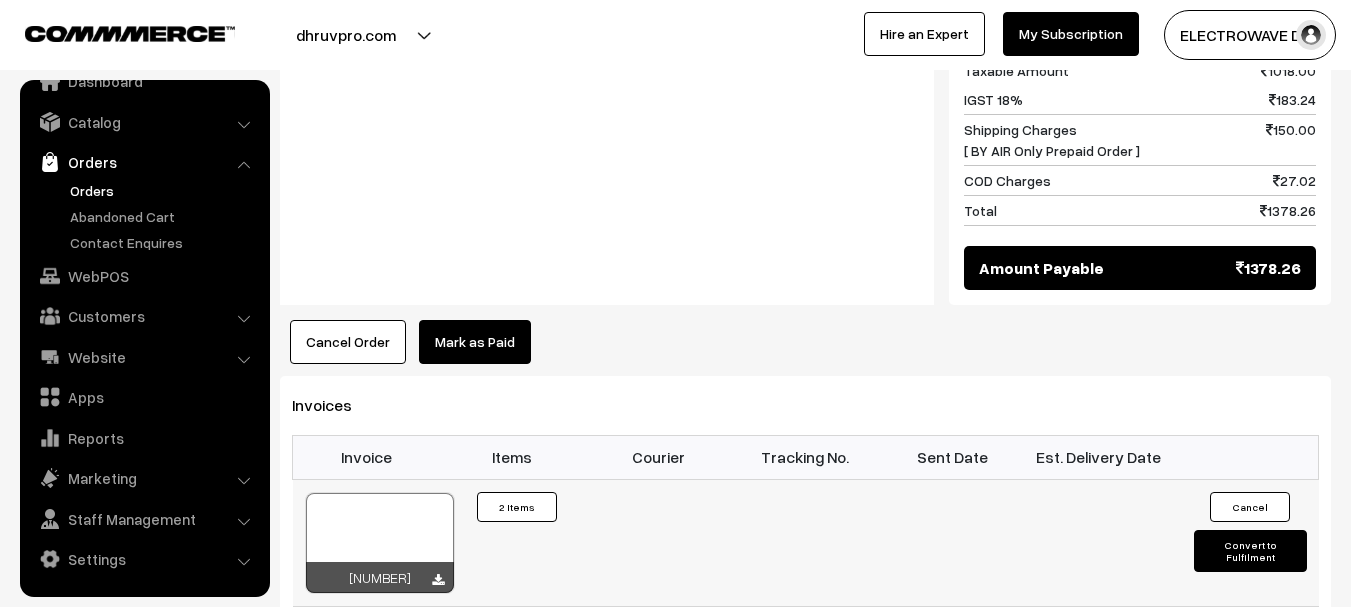 click at bounding box center (380, 543) 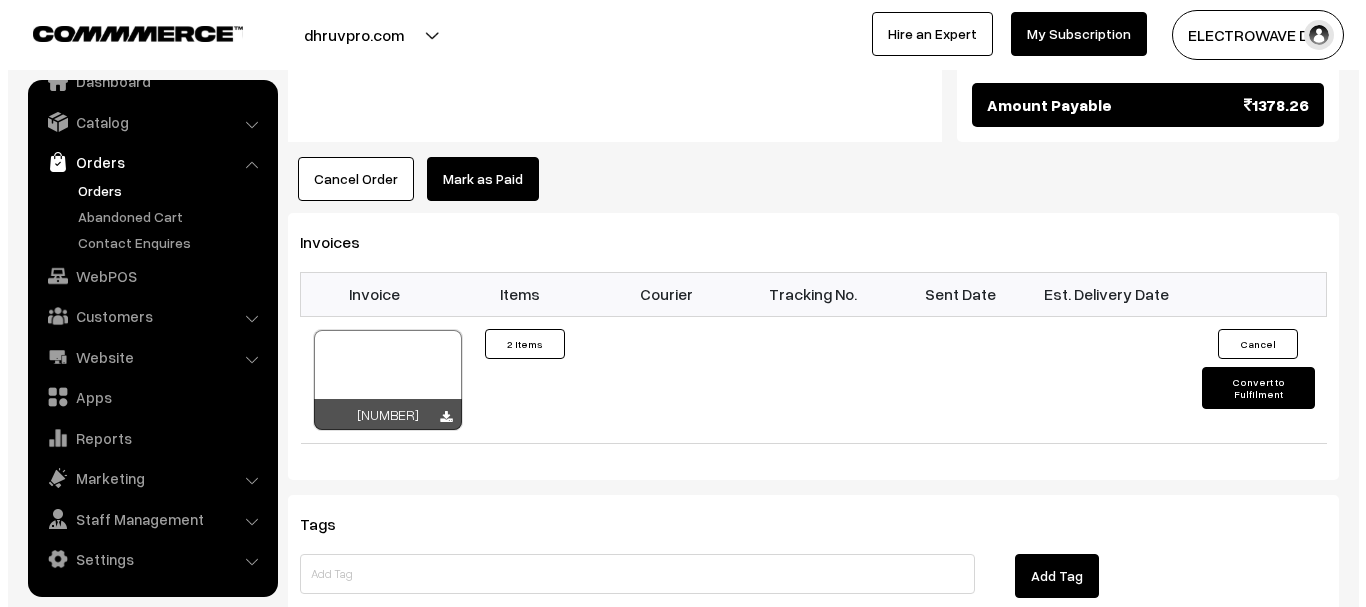scroll, scrollTop: 1308, scrollLeft: 0, axis: vertical 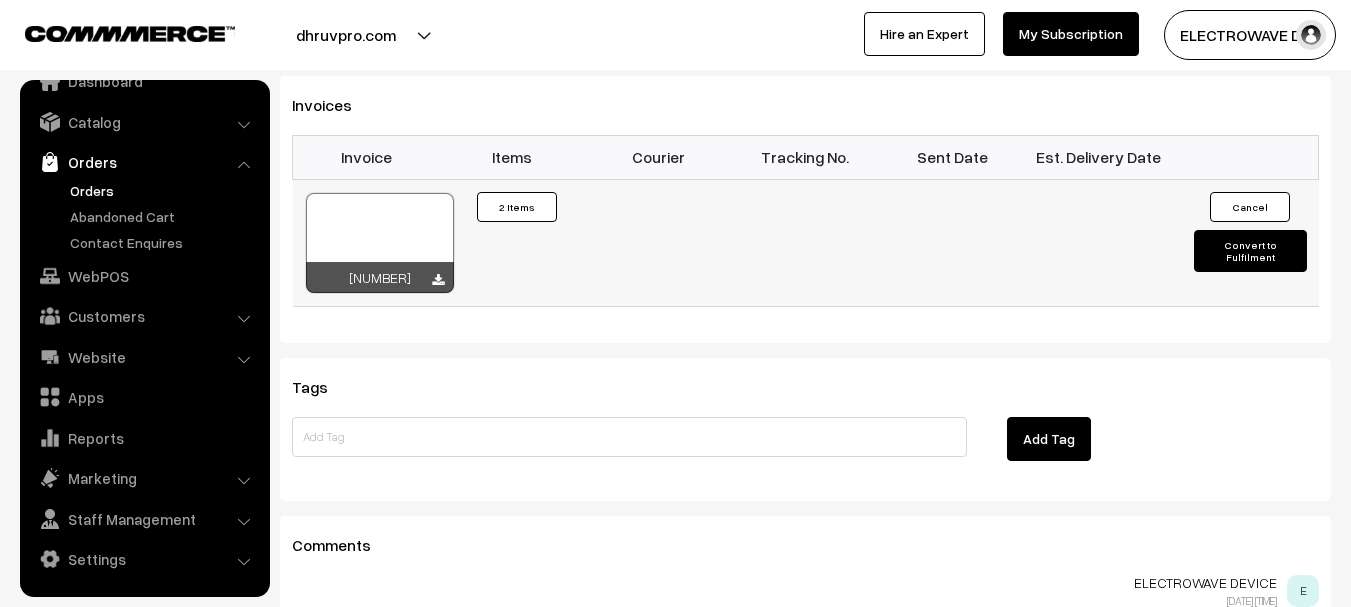 click on "Convert to Fulfilment" at bounding box center [1250, 251] 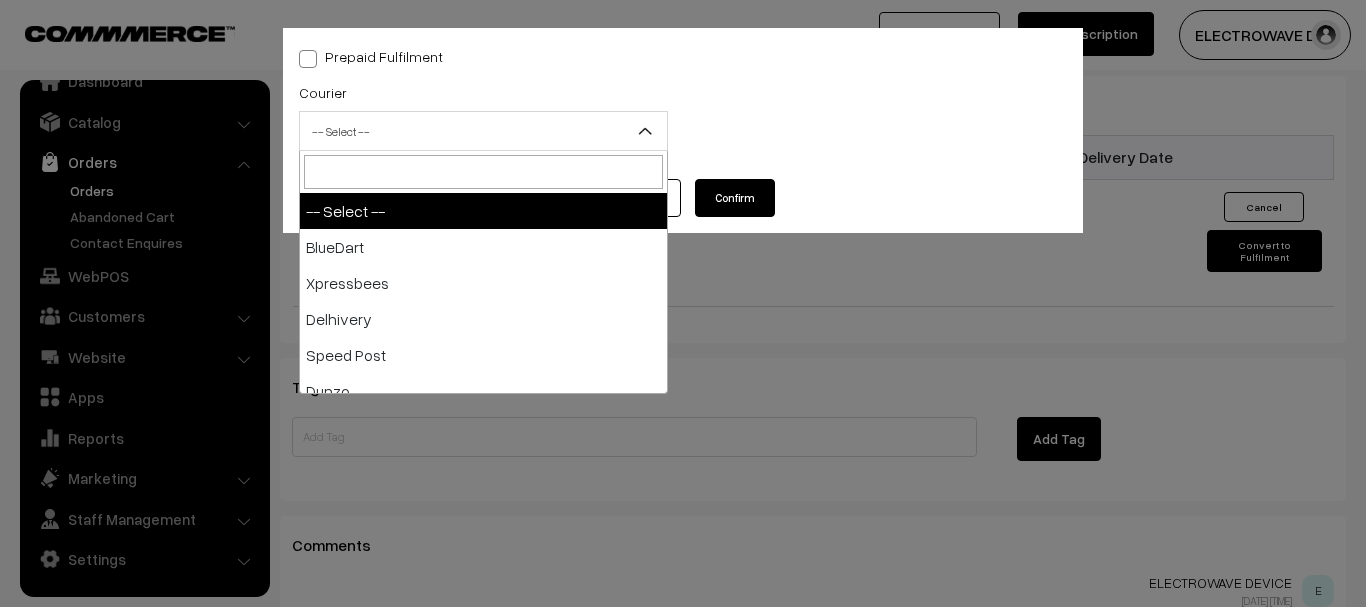 click on "-- Select --" at bounding box center (483, 131) 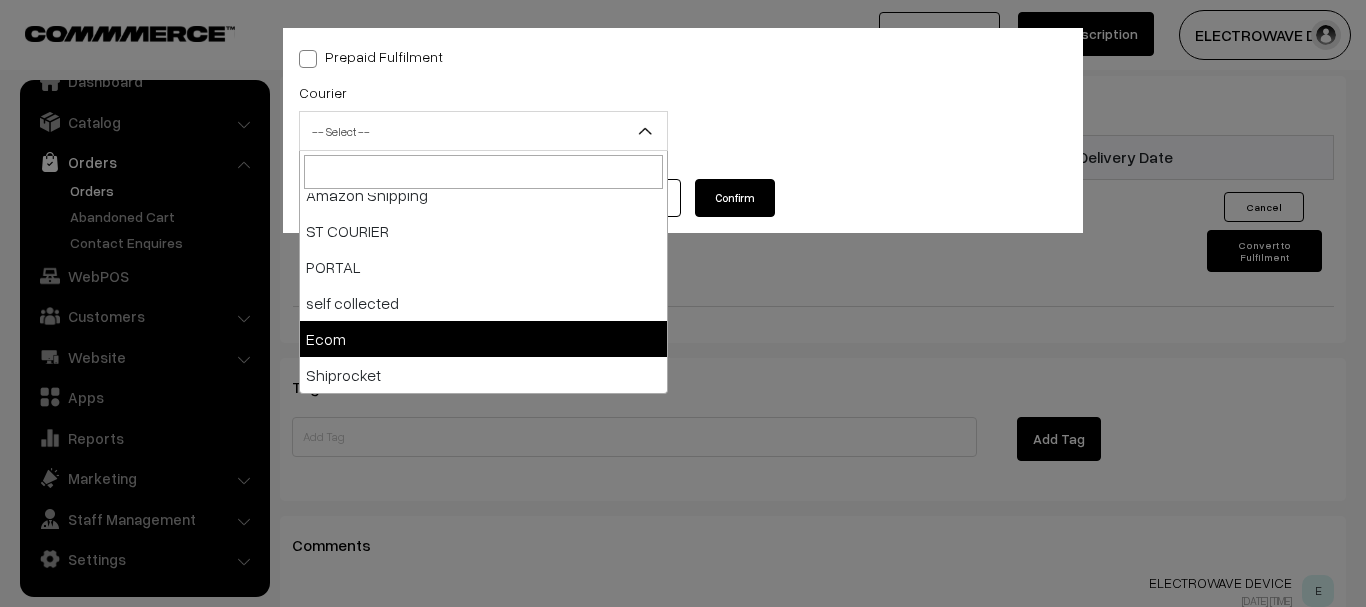 scroll, scrollTop: 340, scrollLeft: 0, axis: vertical 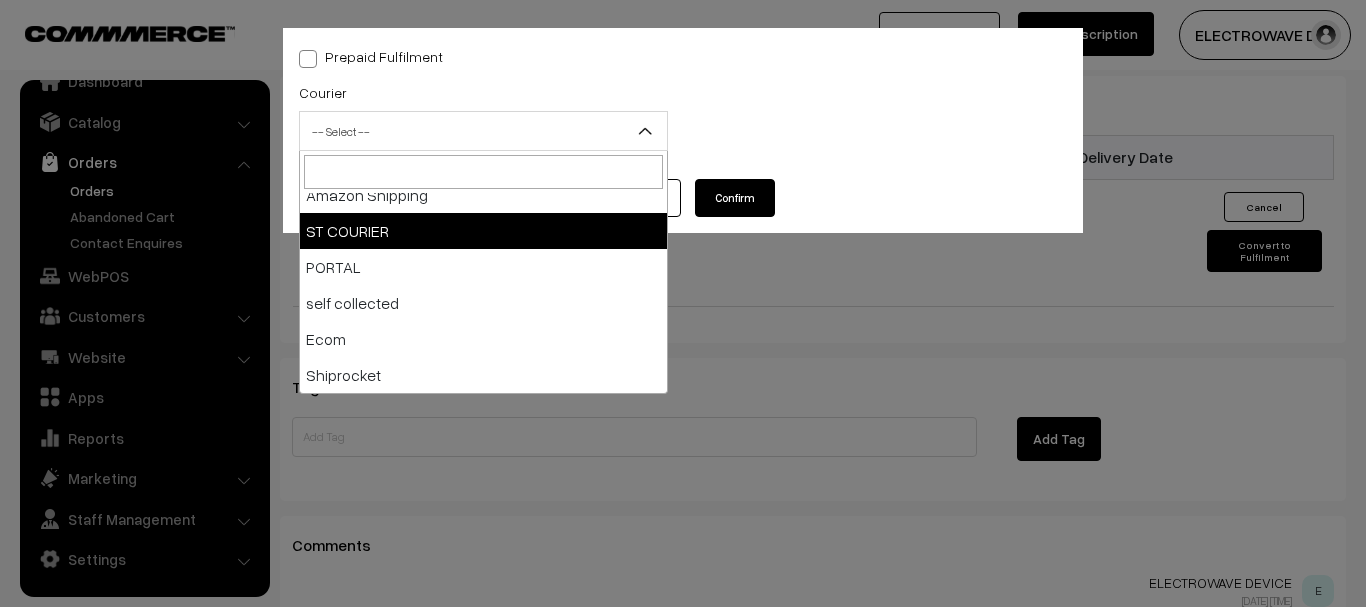 drag, startPoint x: 421, startPoint y: 268, endPoint x: 442, endPoint y: 256, distance: 24.186773 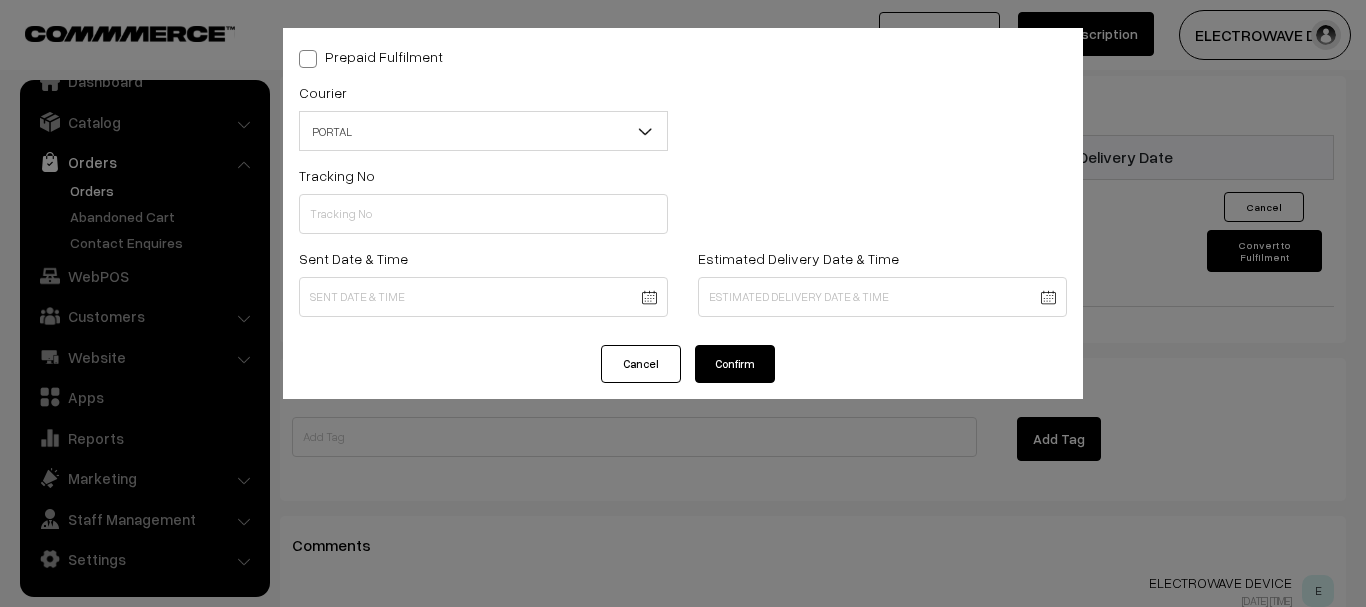 click on "PORTAL" at bounding box center (483, 131) 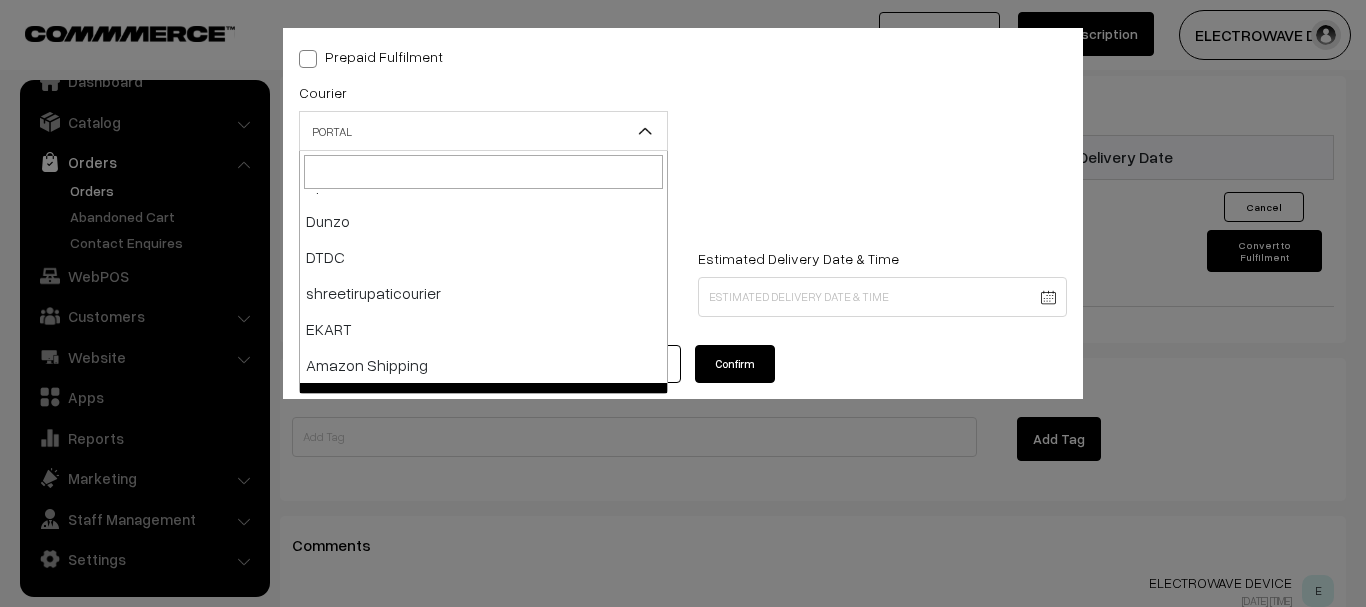 scroll, scrollTop: 0, scrollLeft: 0, axis: both 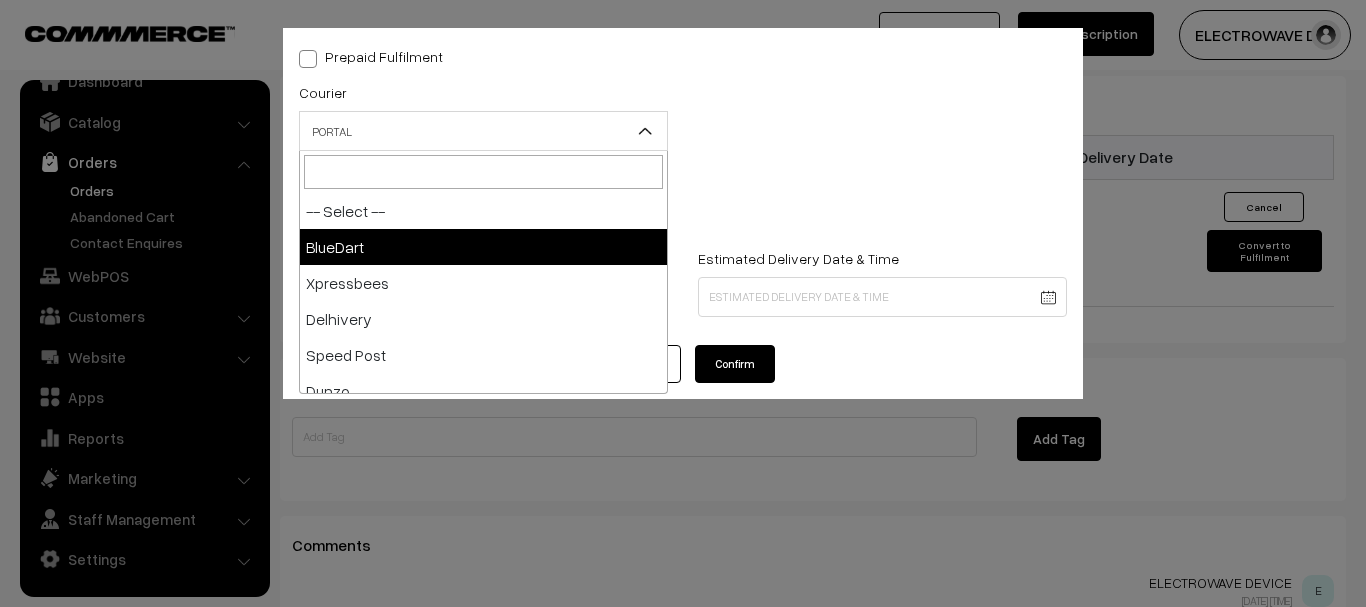 select on "2" 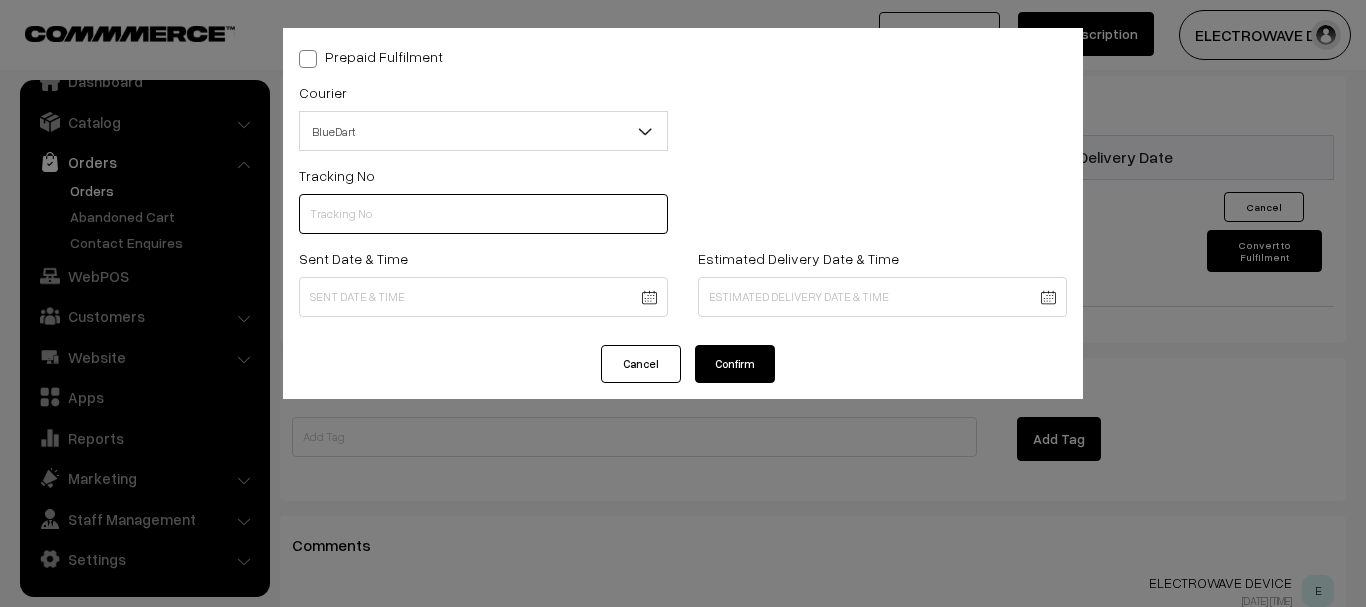 click at bounding box center (483, 214) 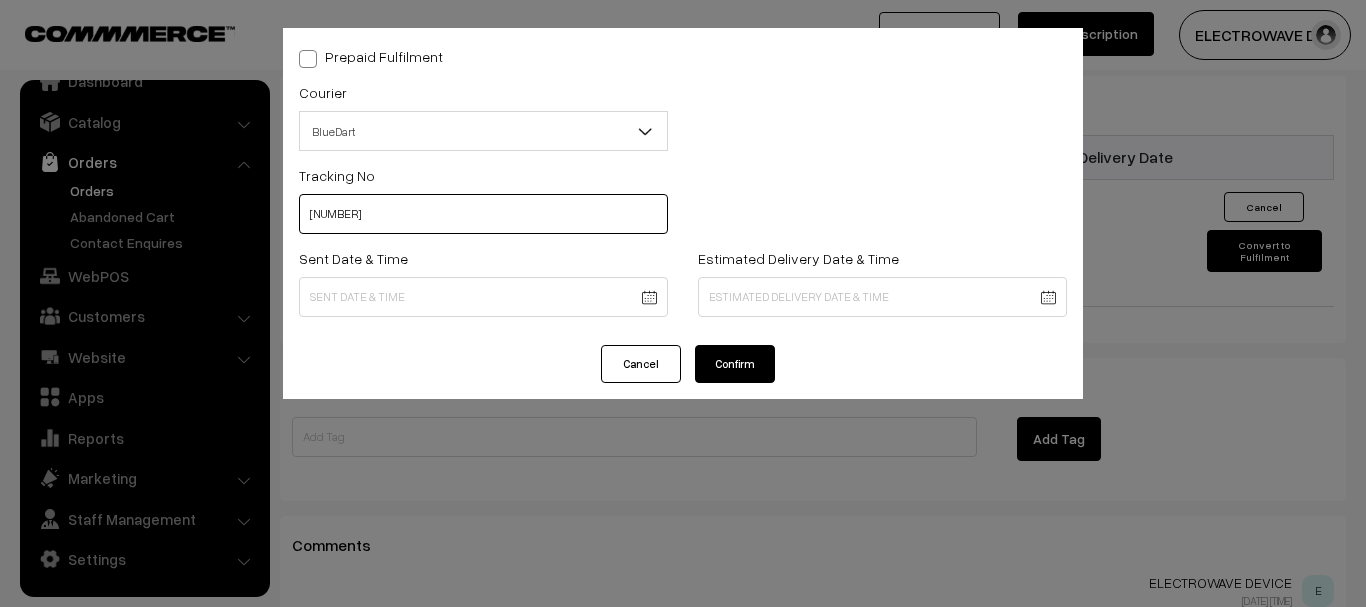type on "[NUMBER]" 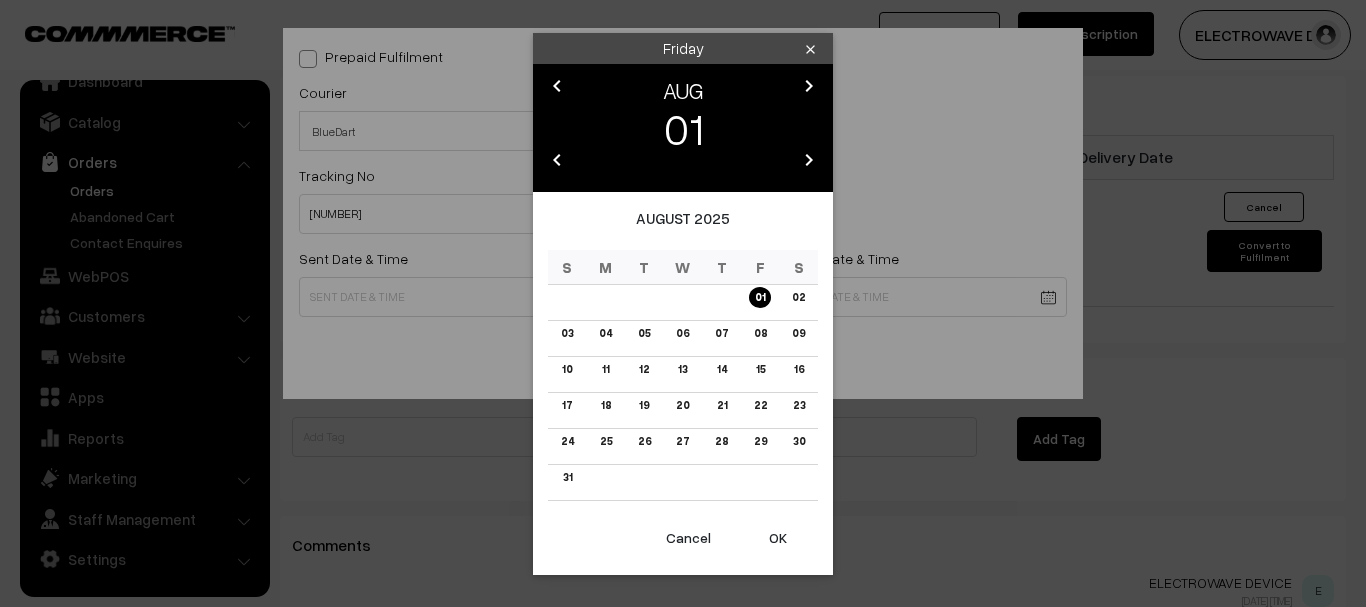 click on "Thank you for showing interest. Our team will call you shortly.
Close
dhruvpro.com
Go to Website
Create New Store" at bounding box center (683, -229) 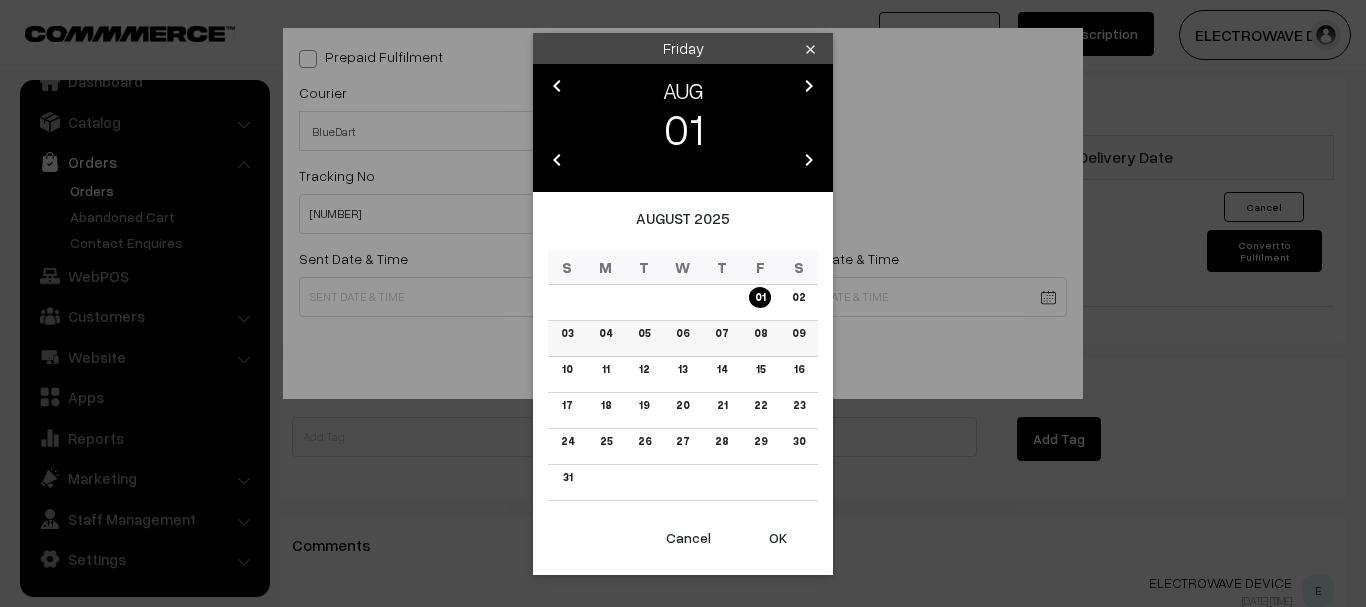 click on "07" at bounding box center (721, 333) 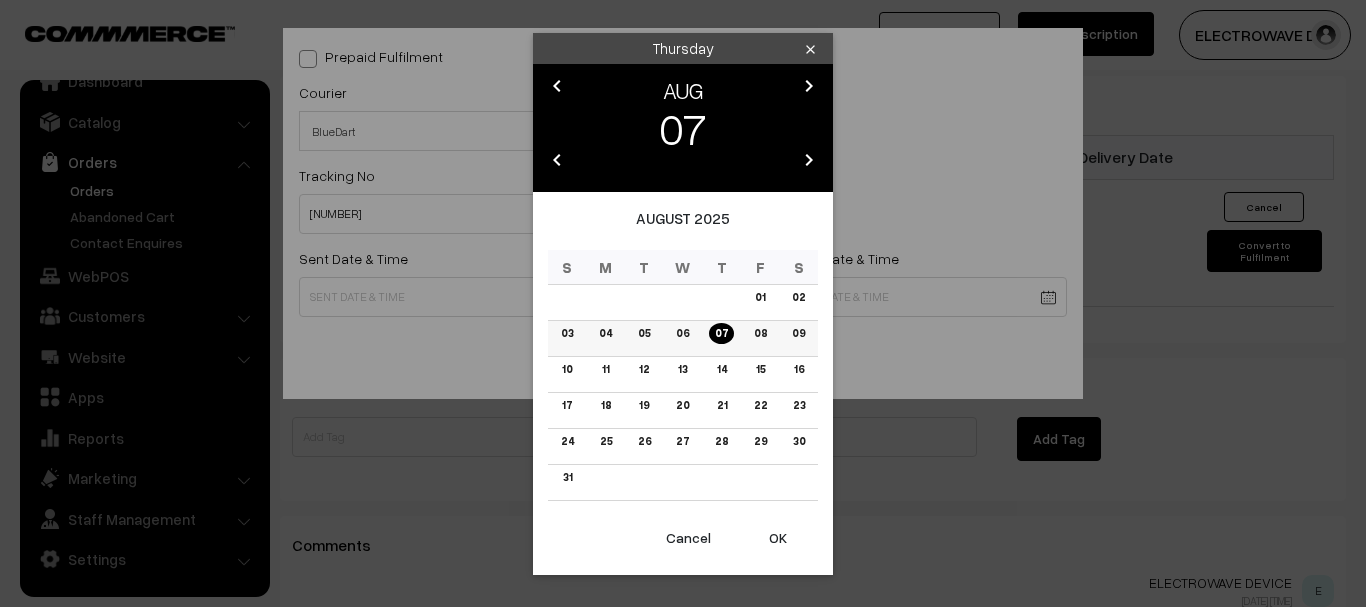 click on "07" at bounding box center (721, 333) 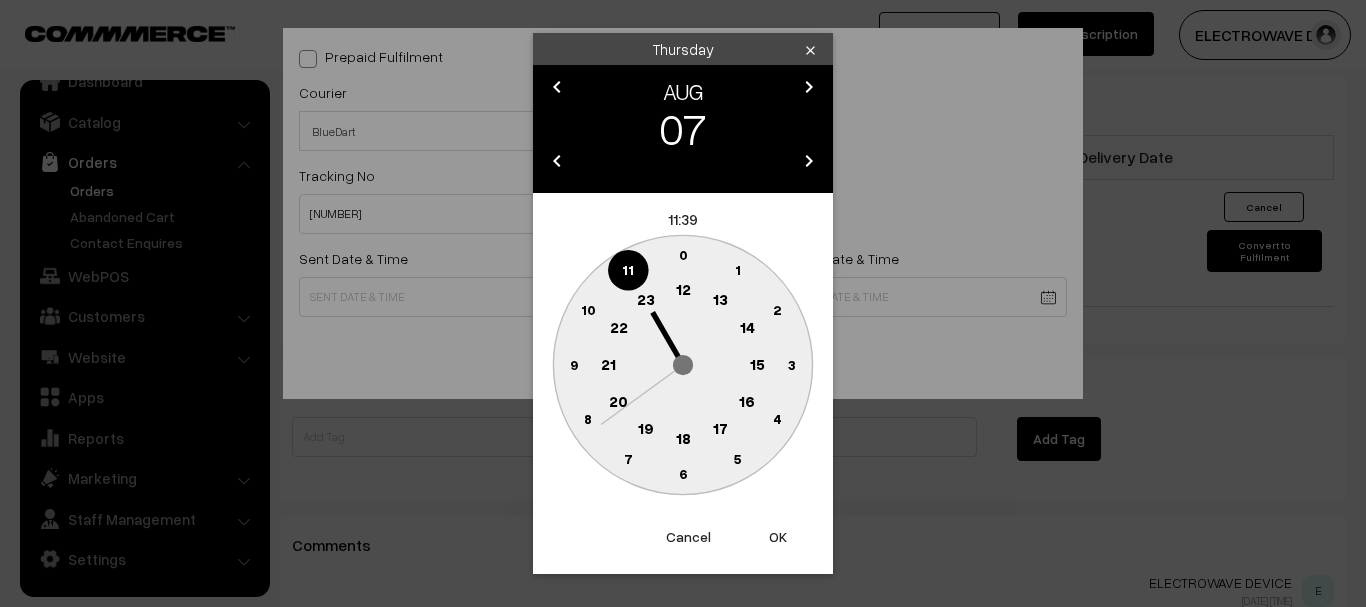 click on "OK" at bounding box center [778, 537] 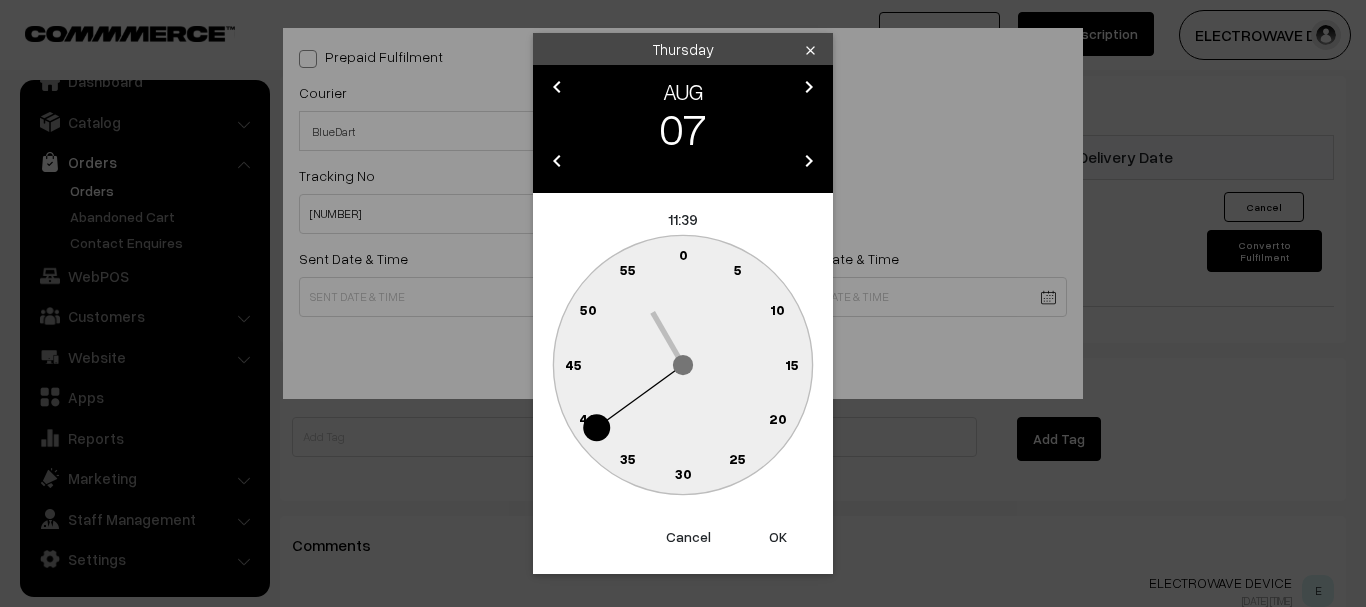 click on "OK" at bounding box center [778, 537] 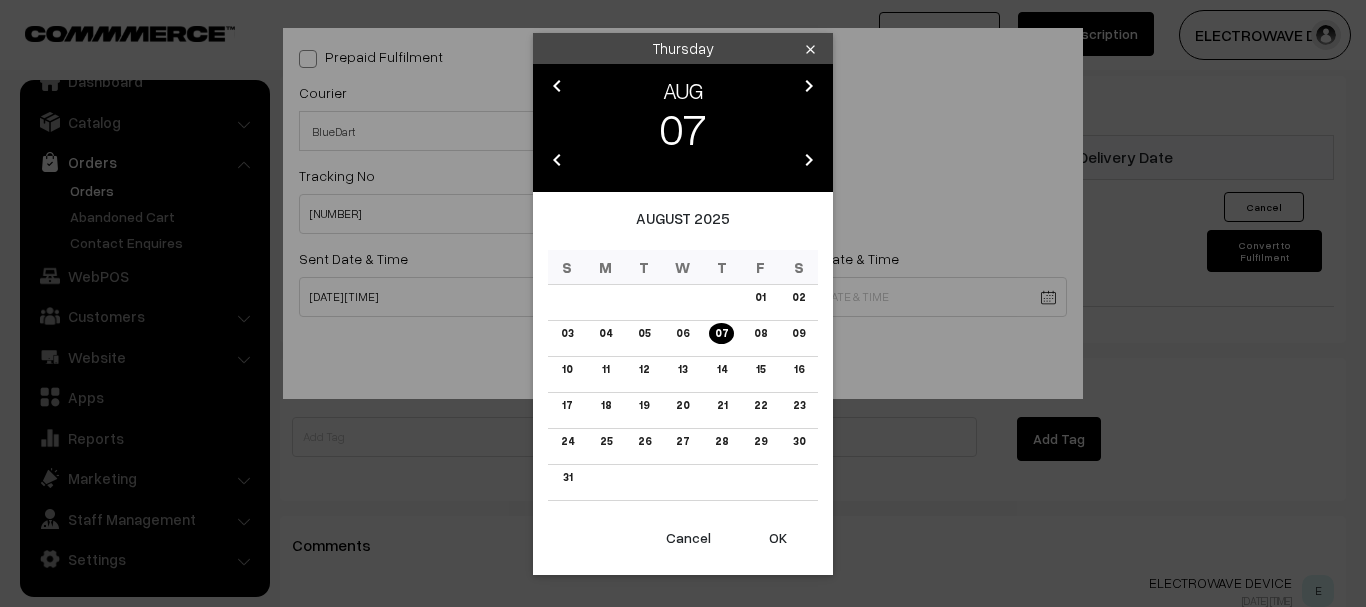 click on "Thank you for showing interest. Our team will call you shortly.
Close
dhruvpro.com
Go to Website
Create New Store" at bounding box center (683, -229) 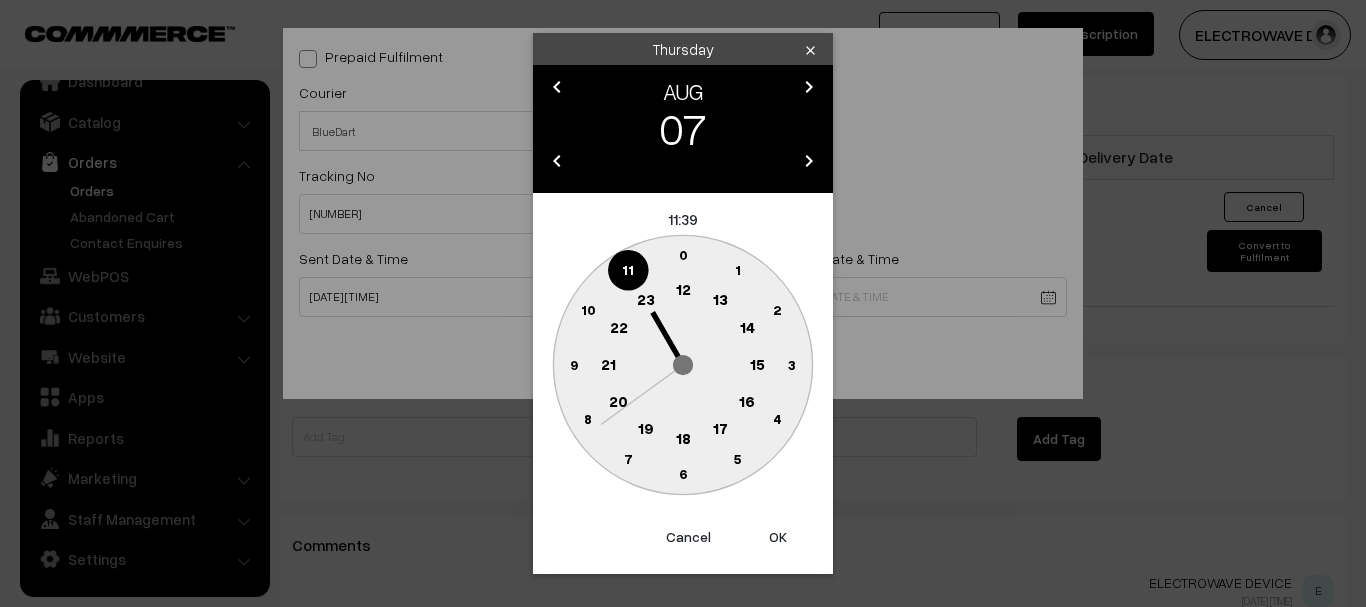 click on "OK" at bounding box center (778, 537) 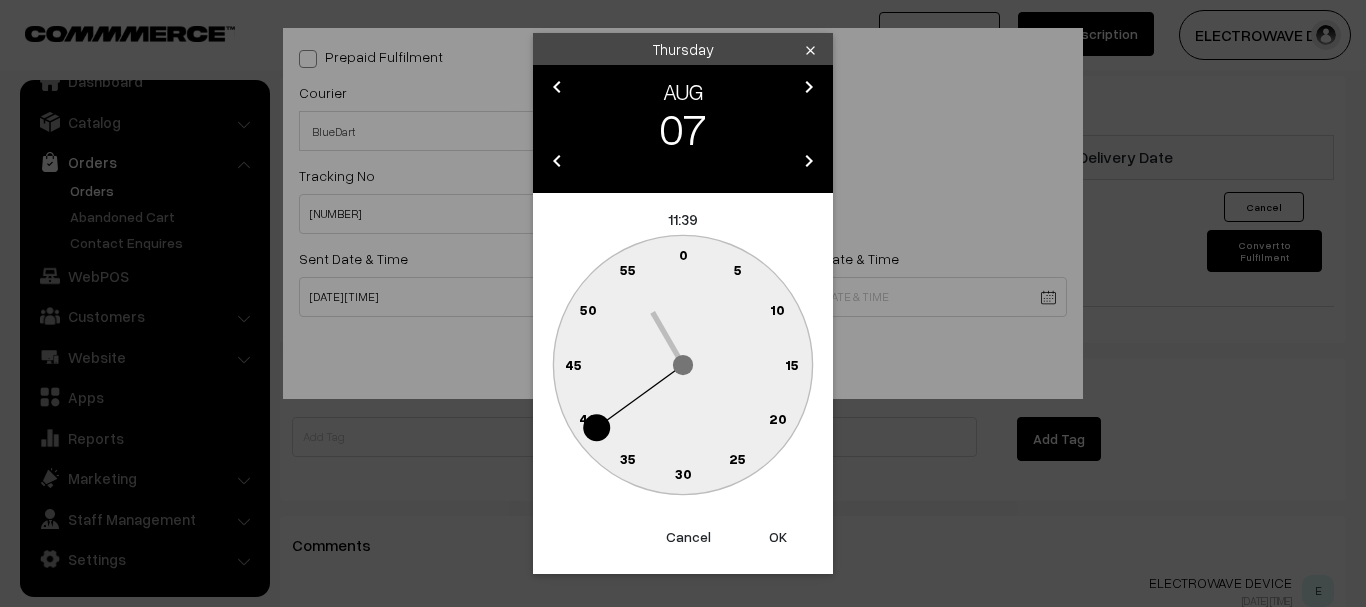 click on "OK" at bounding box center [778, 537] 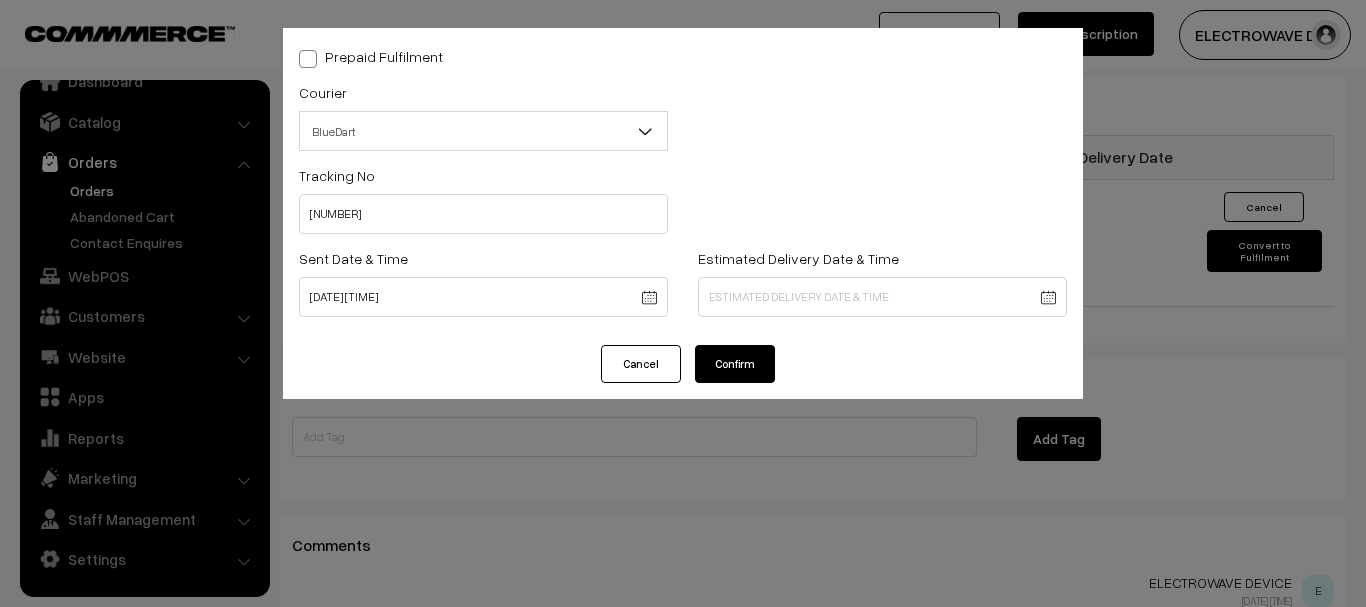 click on "Thank you for showing interest. Our team will call you shortly.
Close
dhruvpro.com
Go to Website
Create New Store" at bounding box center [683, -229] 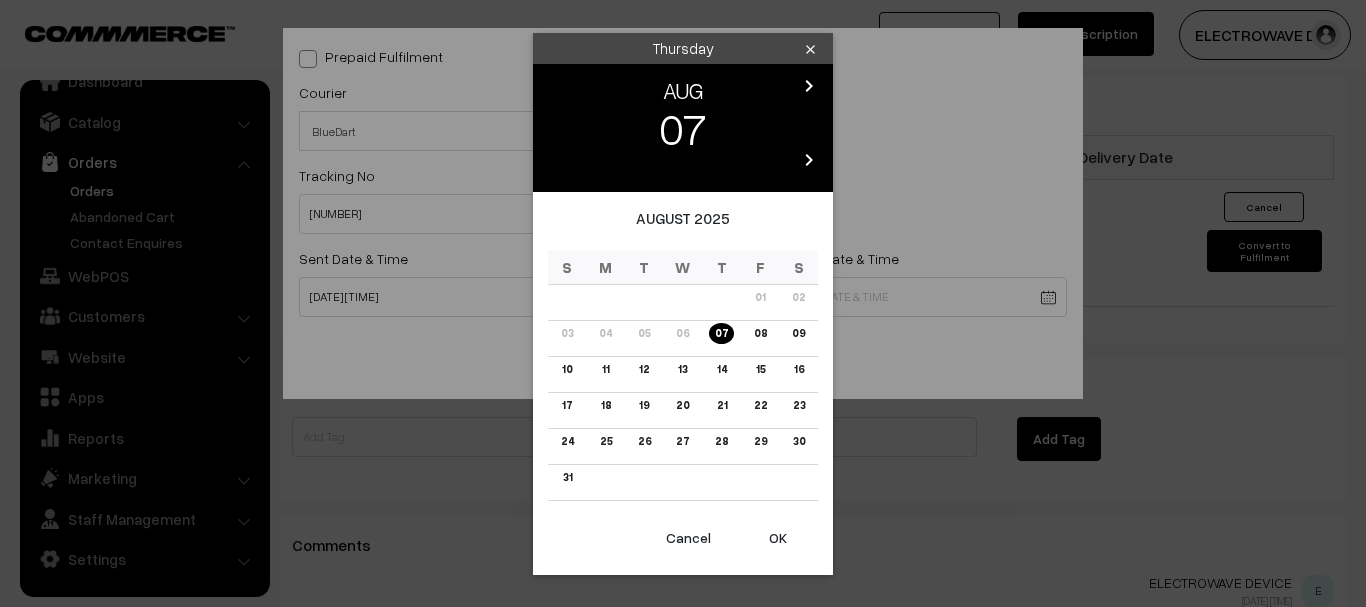 click on "chevron_right" at bounding box center (809, 86) 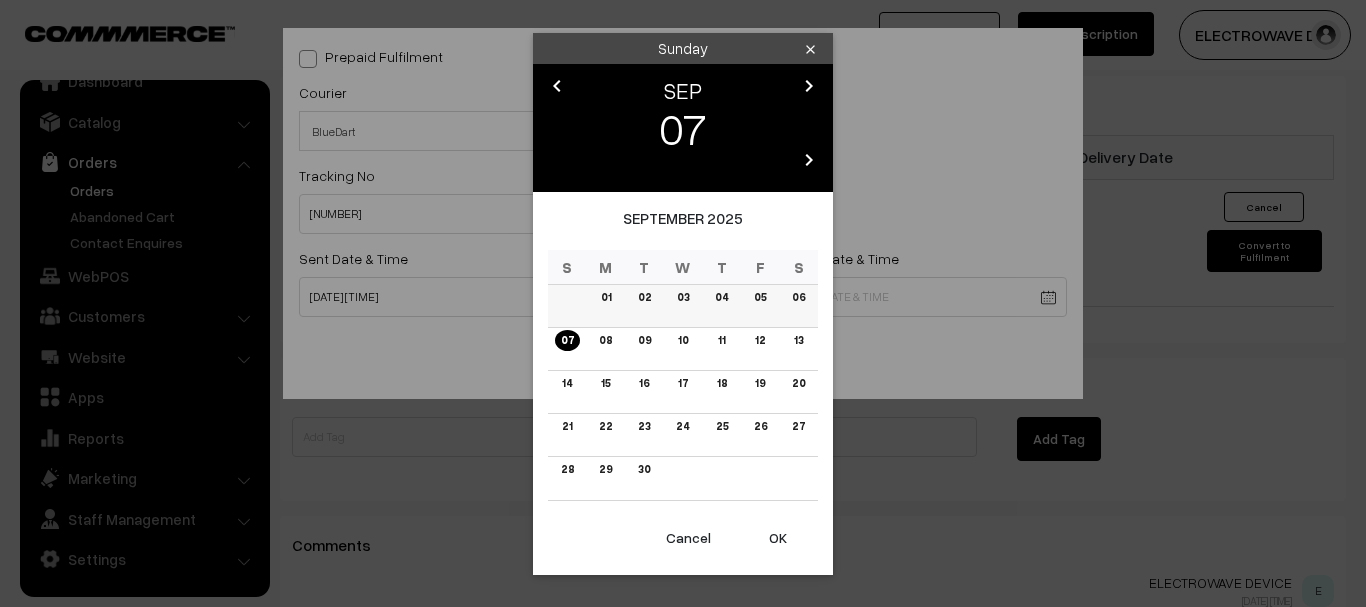 click on "04" at bounding box center [721, 297] 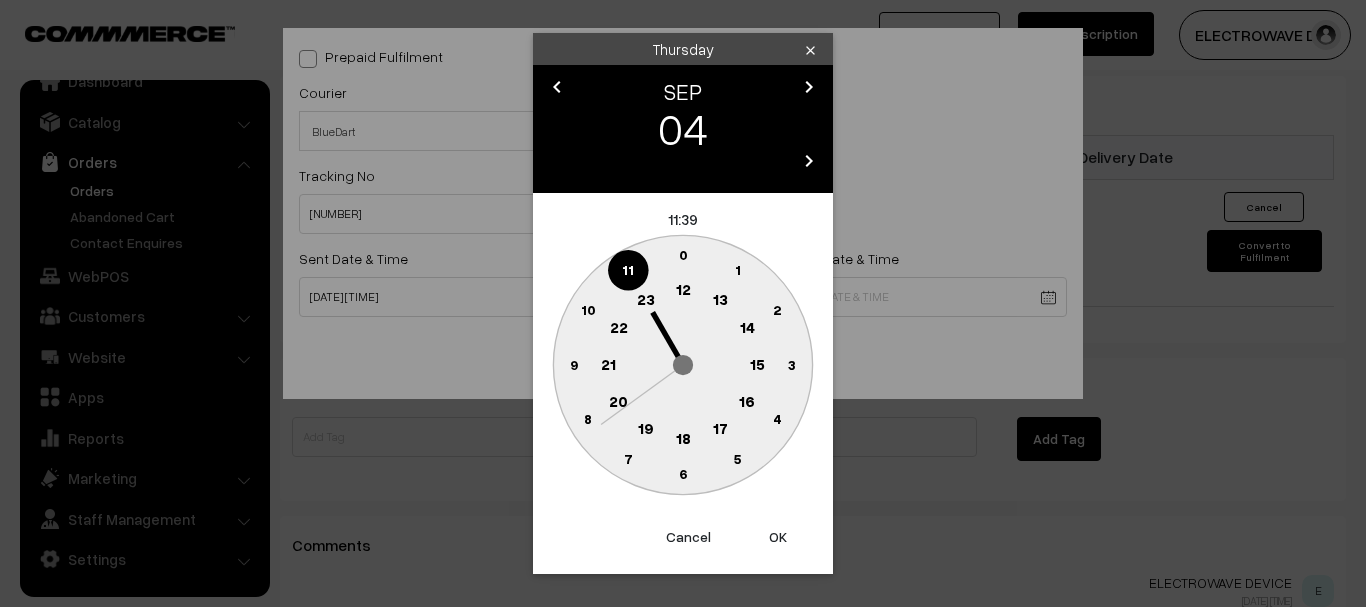click on "OK" at bounding box center [778, 537] 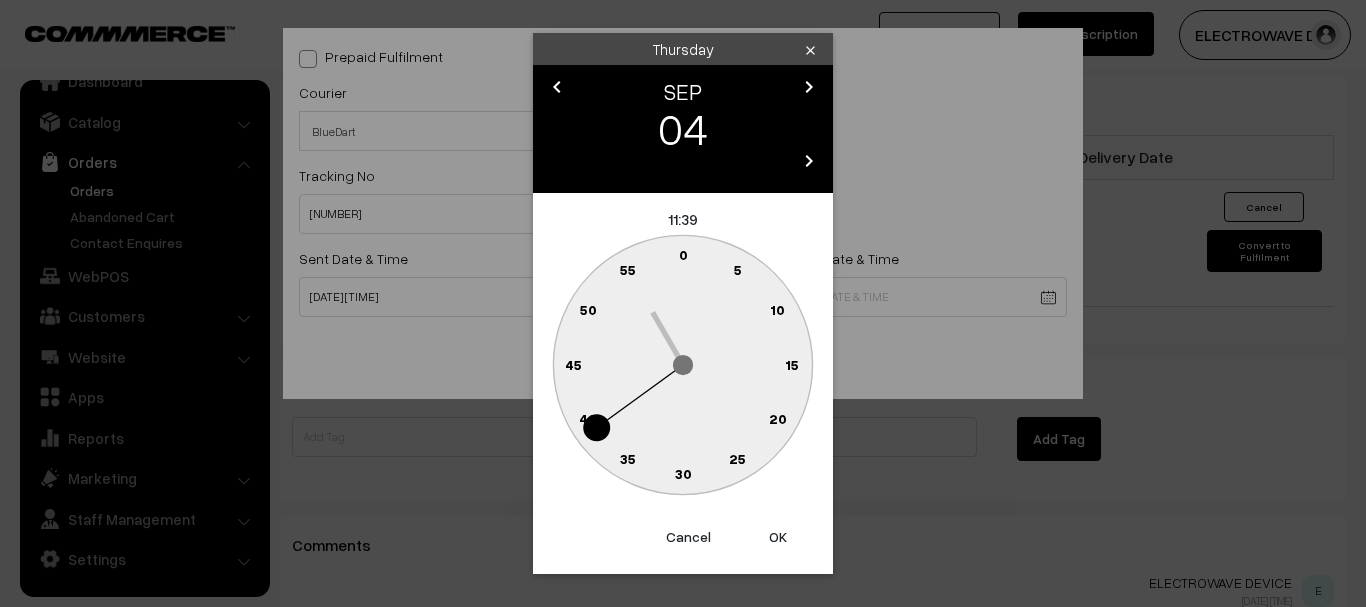 click on "OK" at bounding box center (778, 537) 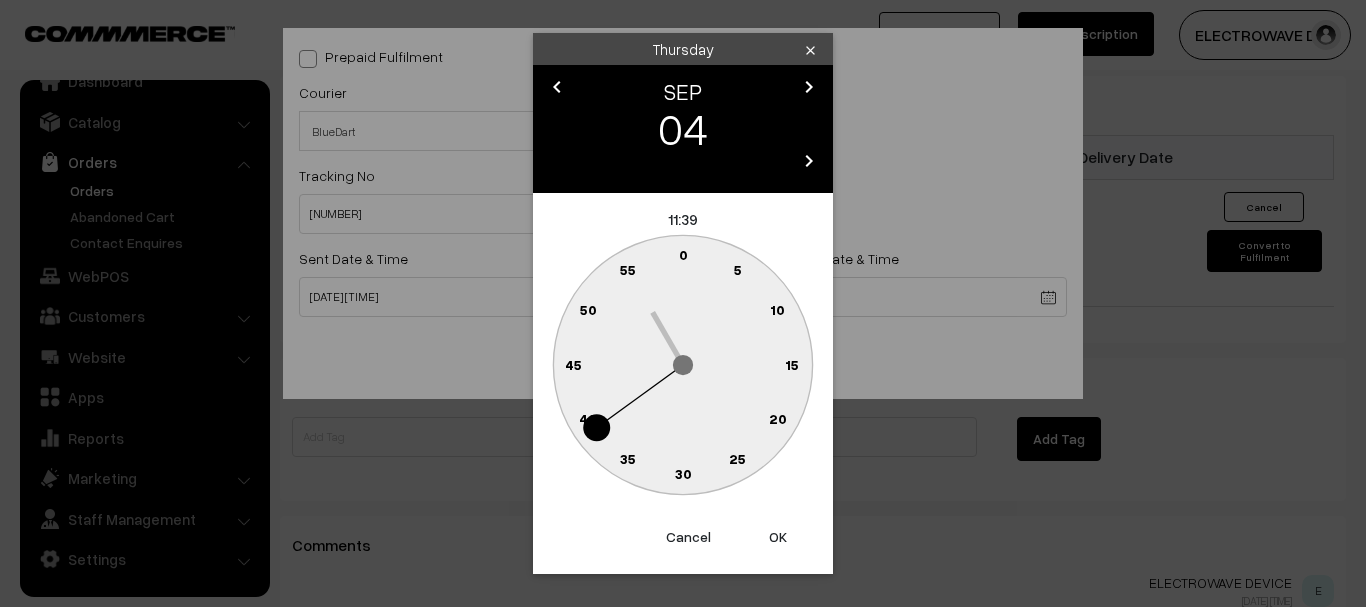 click on "Prepaid Fulfilment
Courier
-- Select --
BlueDart
Xpressbees
Delhivery
Speed Post
Dunzo
DTDC  shreetirupaticourier EKART Amazon Shipping" at bounding box center (683, 303) 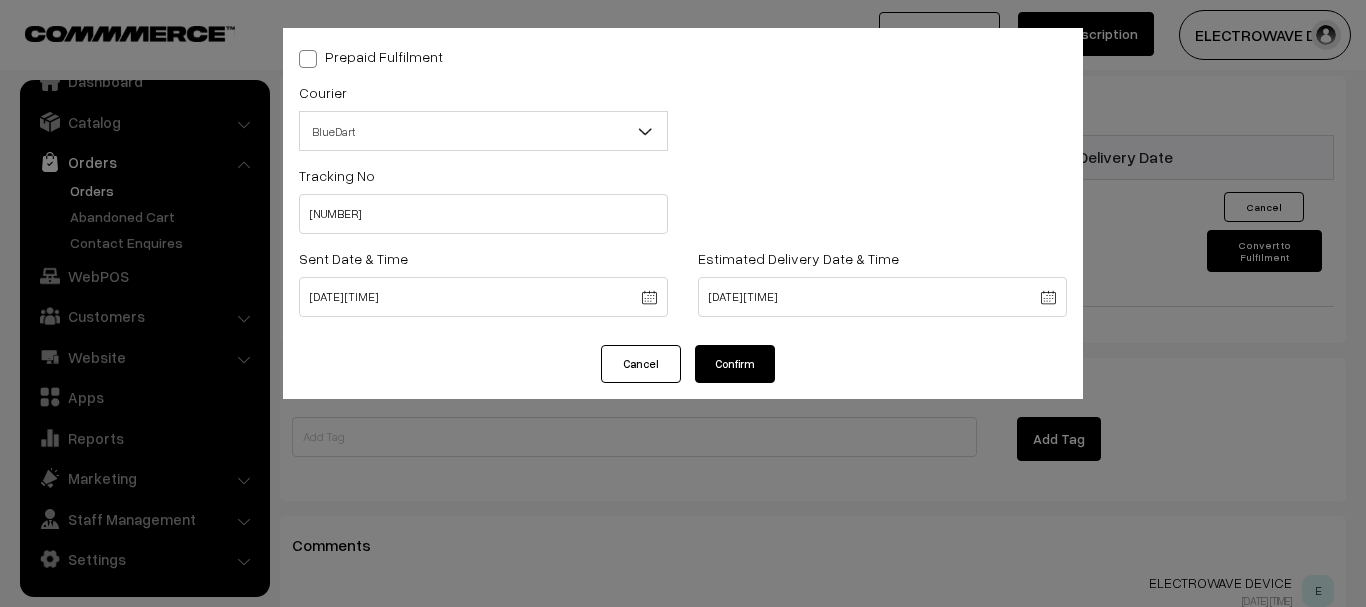 click on "Confirm" at bounding box center [735, 364] 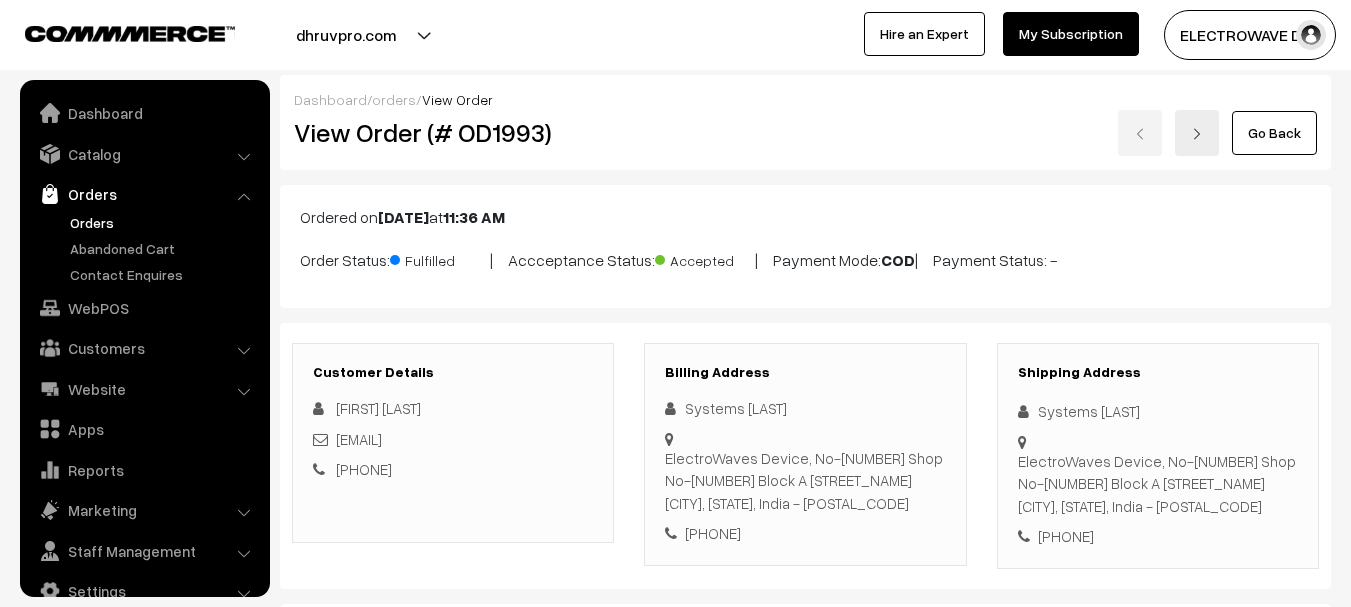 scroll, scrollTop: 1308, scrollLeft: 0, axis: vertical 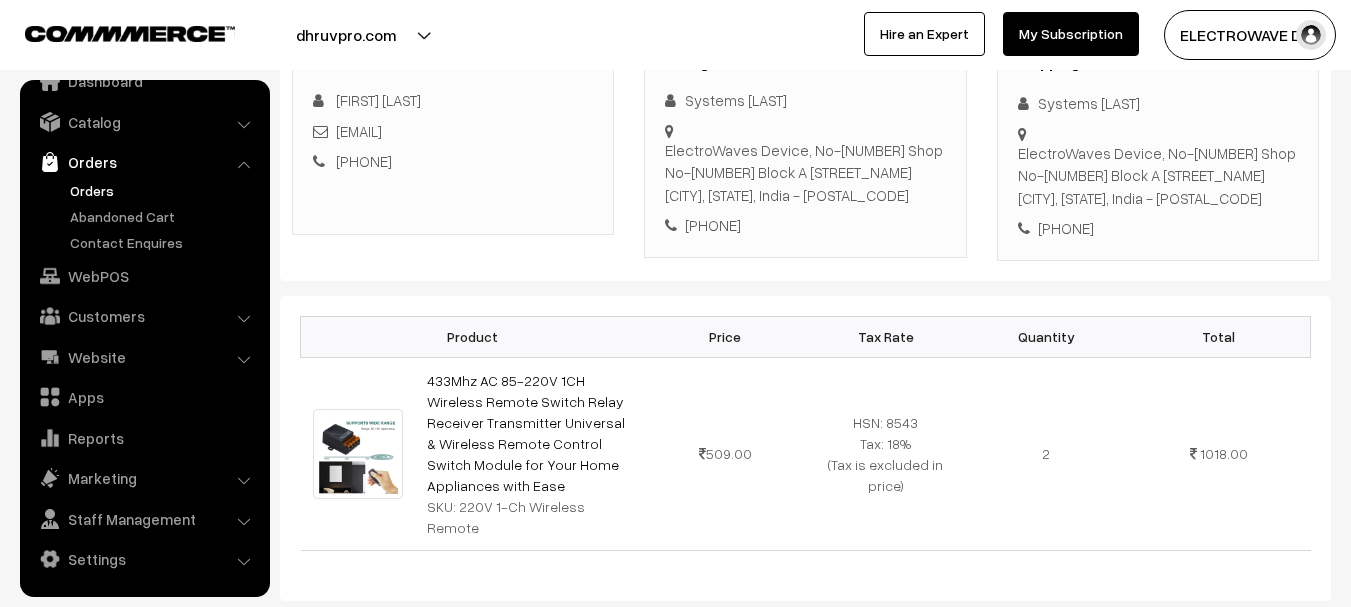 click on "Orders" at bounding box center (164, 190) 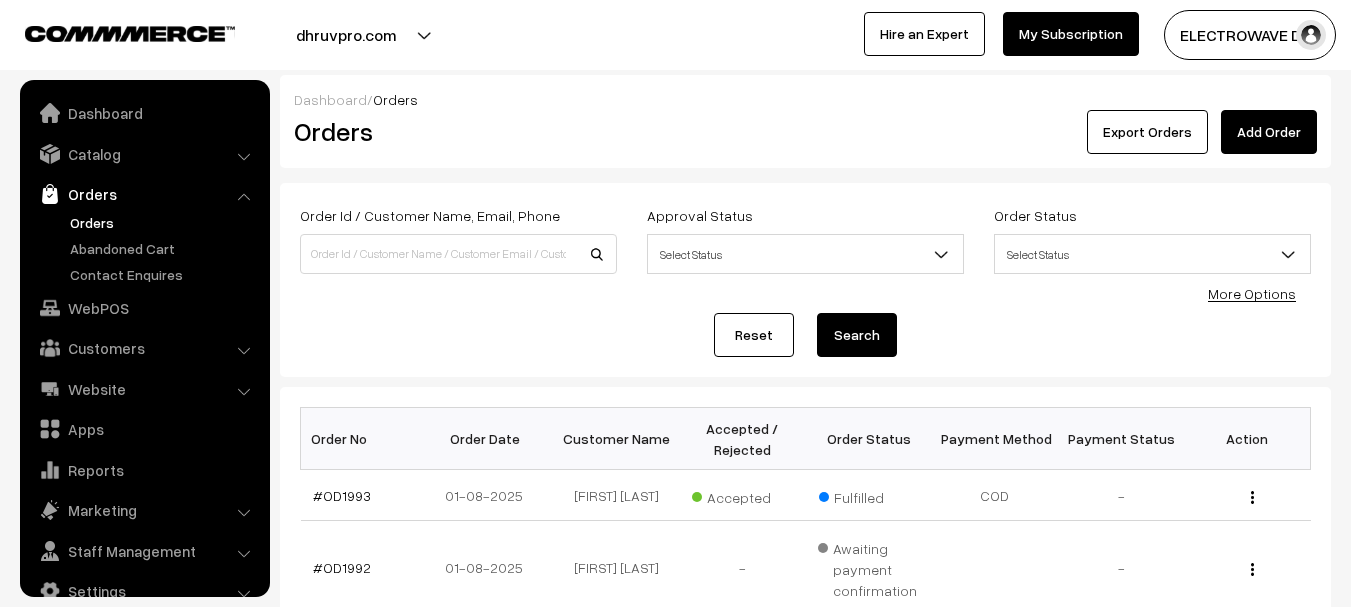scroll, scrollTop: 0, scrollLeft: 0, axis: both 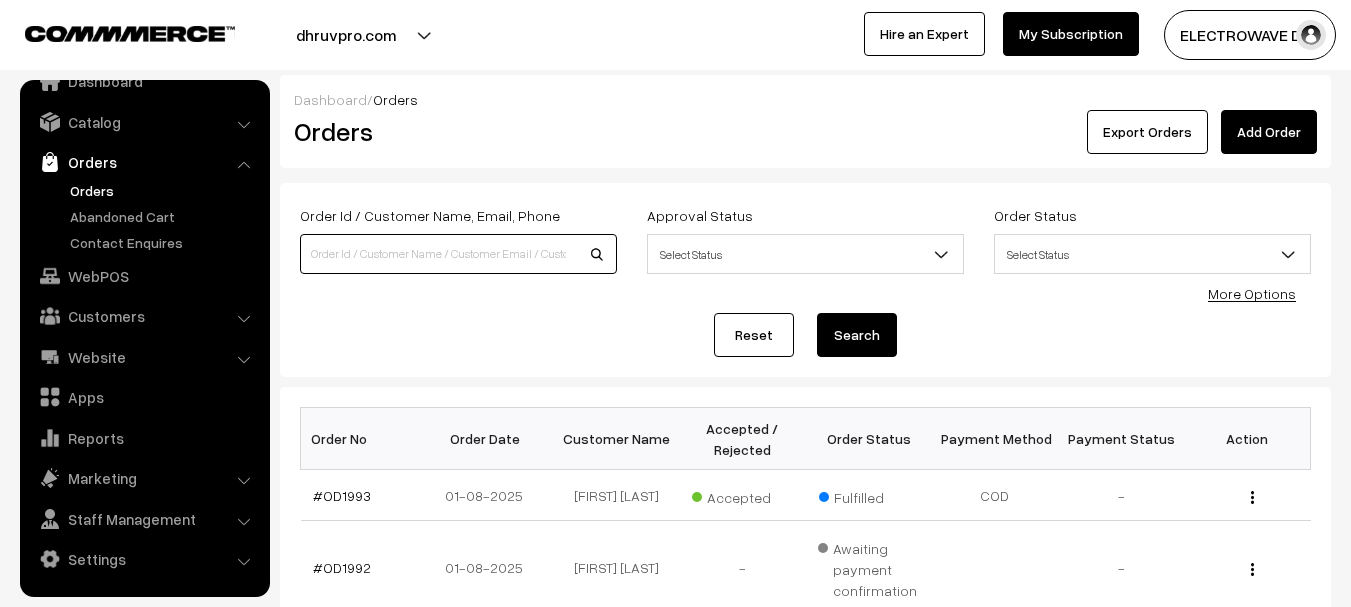 click at bounding box center [458, 254] 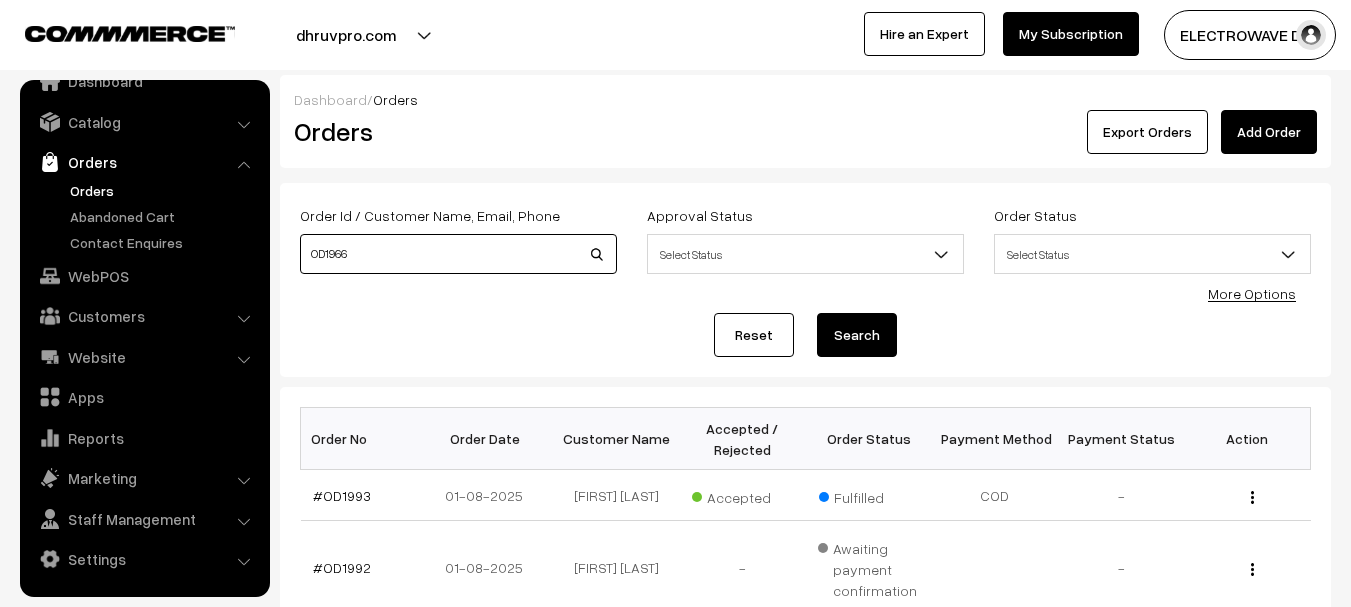 type on "OD1966" 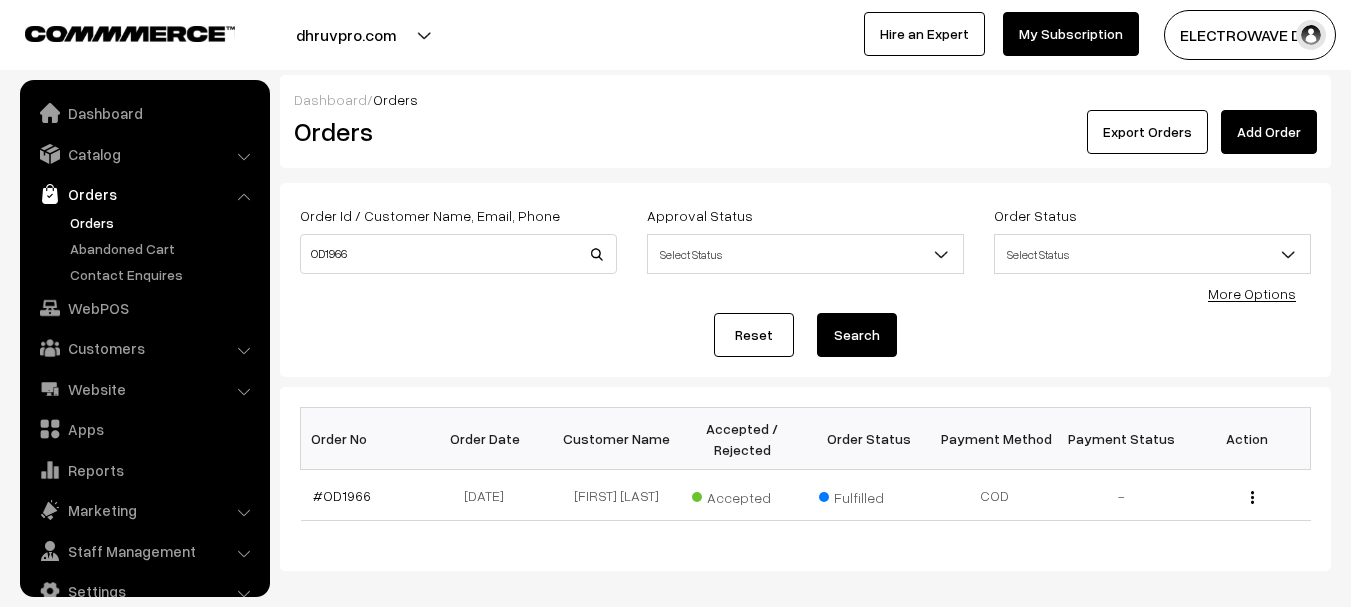 scroll, scrollTop: 0, scrollLeft: 0, axis: both 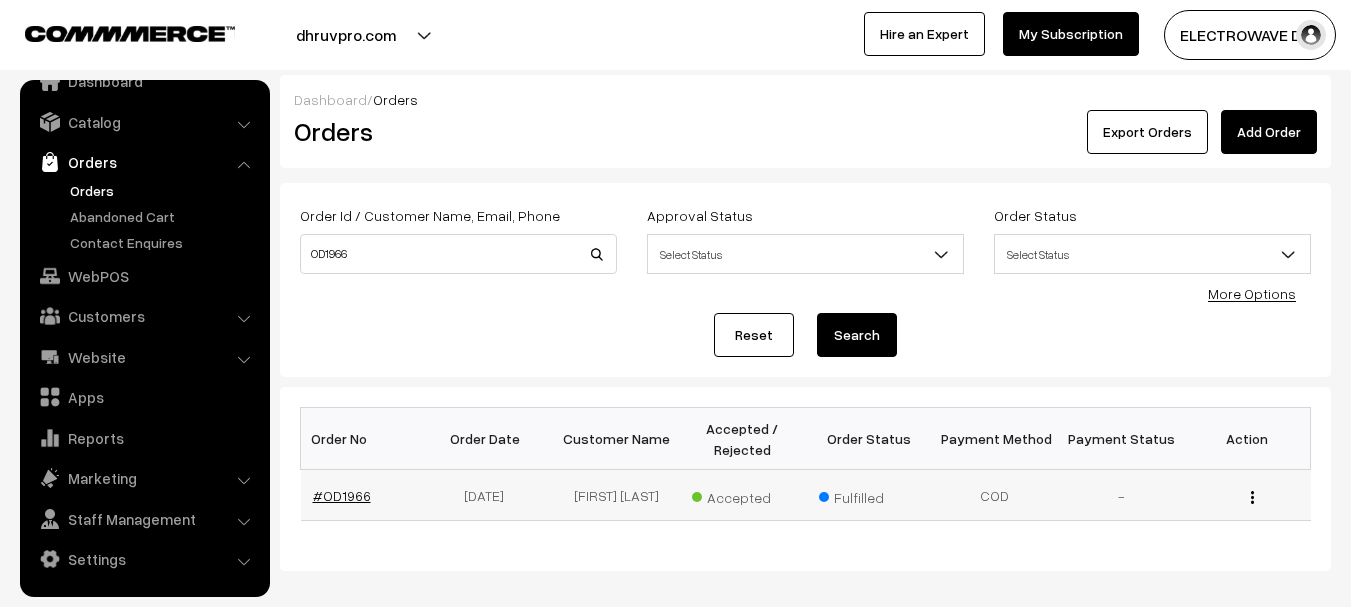 click on "#OD1966" at bounding box center (364, 495) 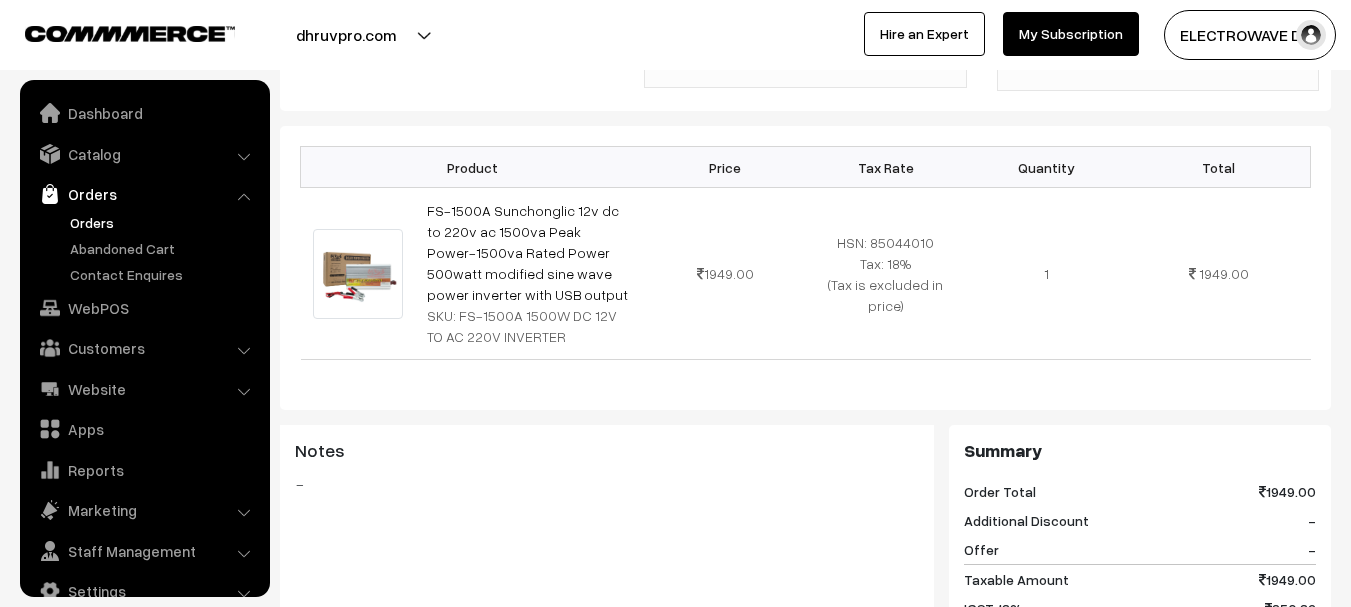 scroll, scrollTop: 500, scrollLeft: 0, axis: vertical 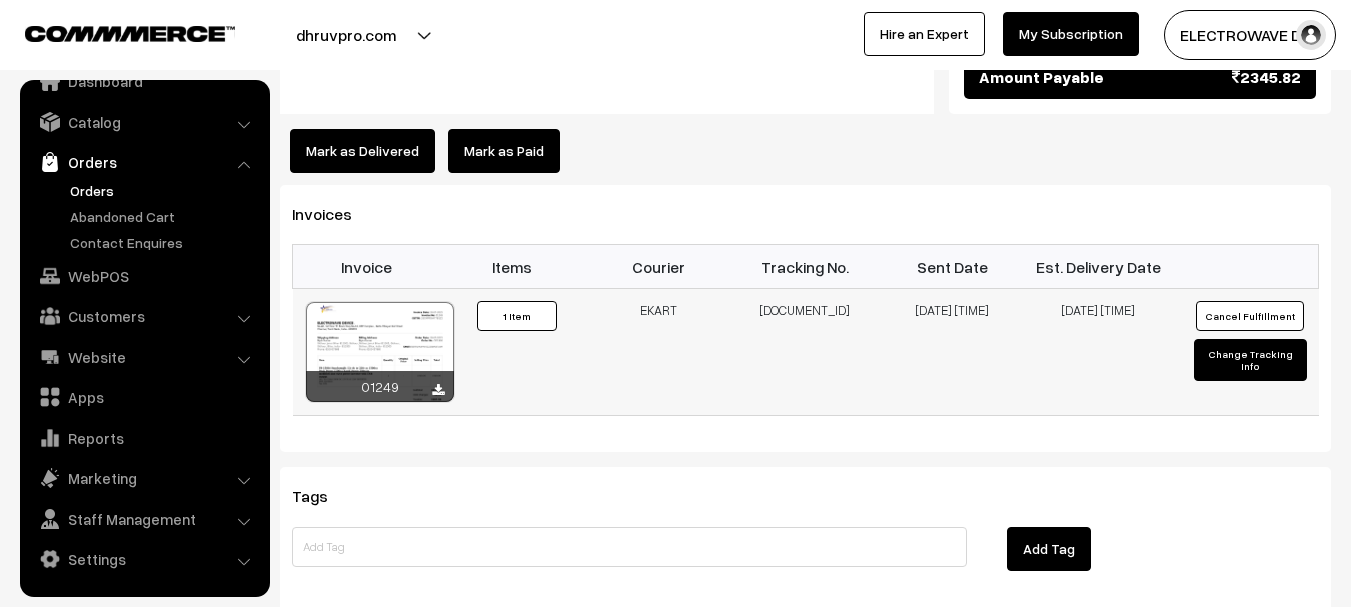 click on "[DOCUMENT_ID]" at bounding box center (805, 352) 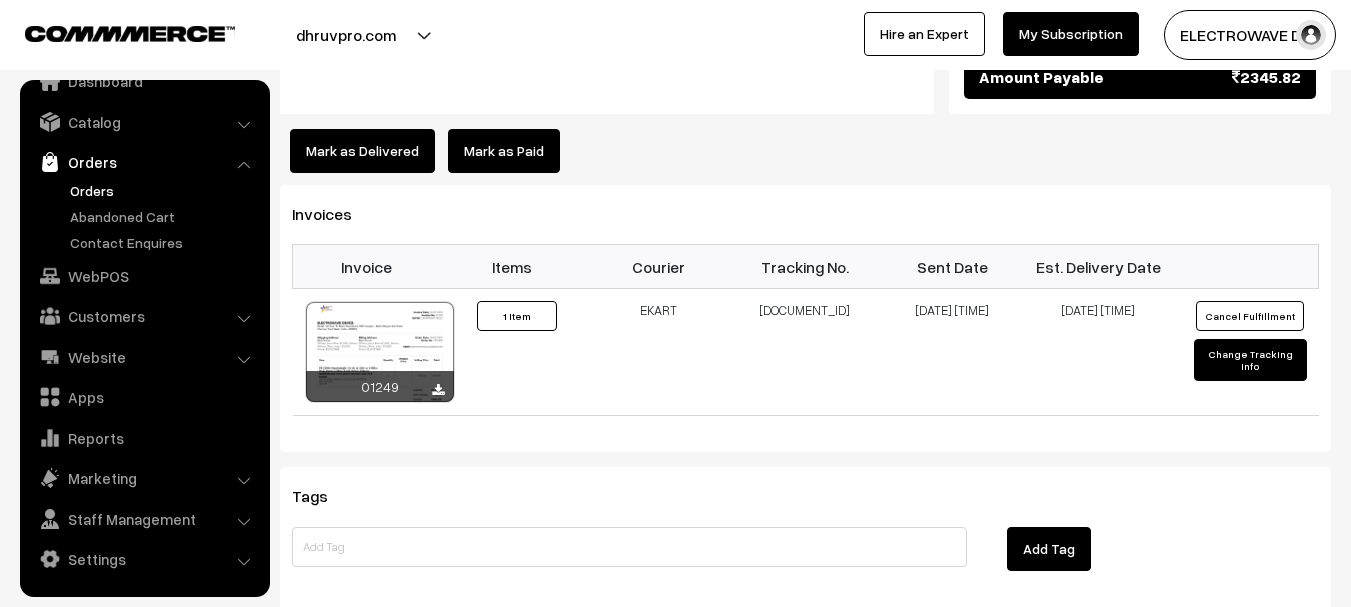 copy on "[DOCUMENT_ID]" 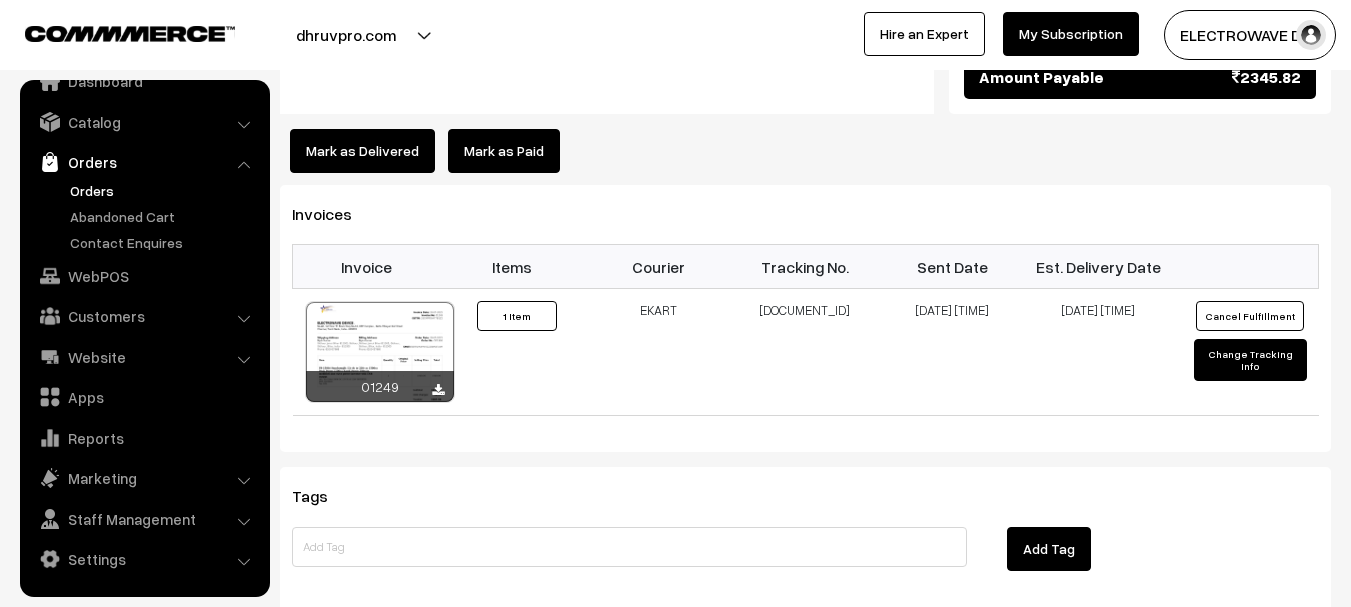click on "Orders" at bounding box center (164, 190) 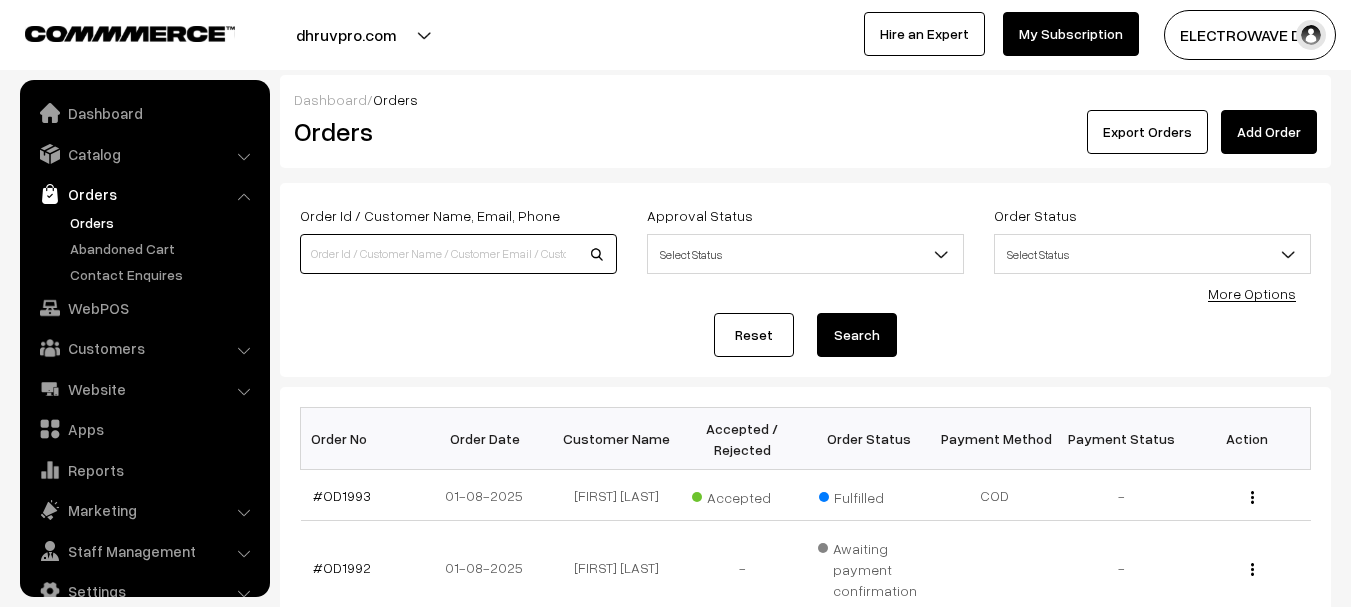 drag, startPoint x: 0, startPoint y: 0, endPoint x: 486, endPoint y: 254, distance: 548.37213 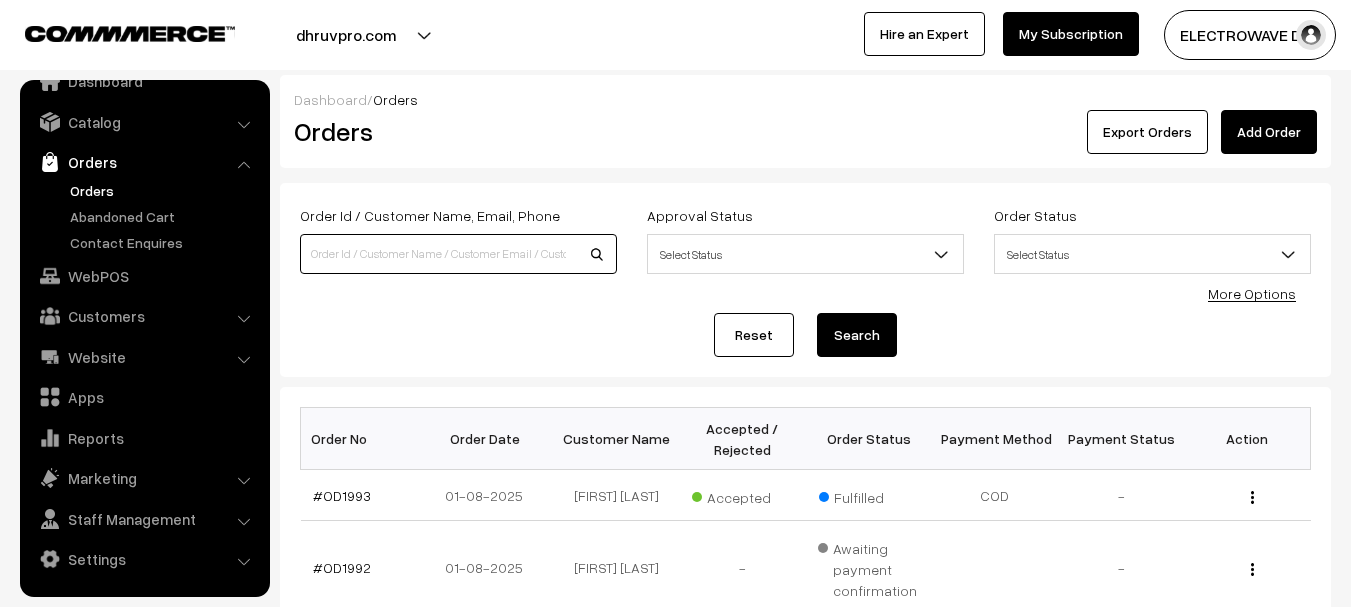 paste on "OD1965" 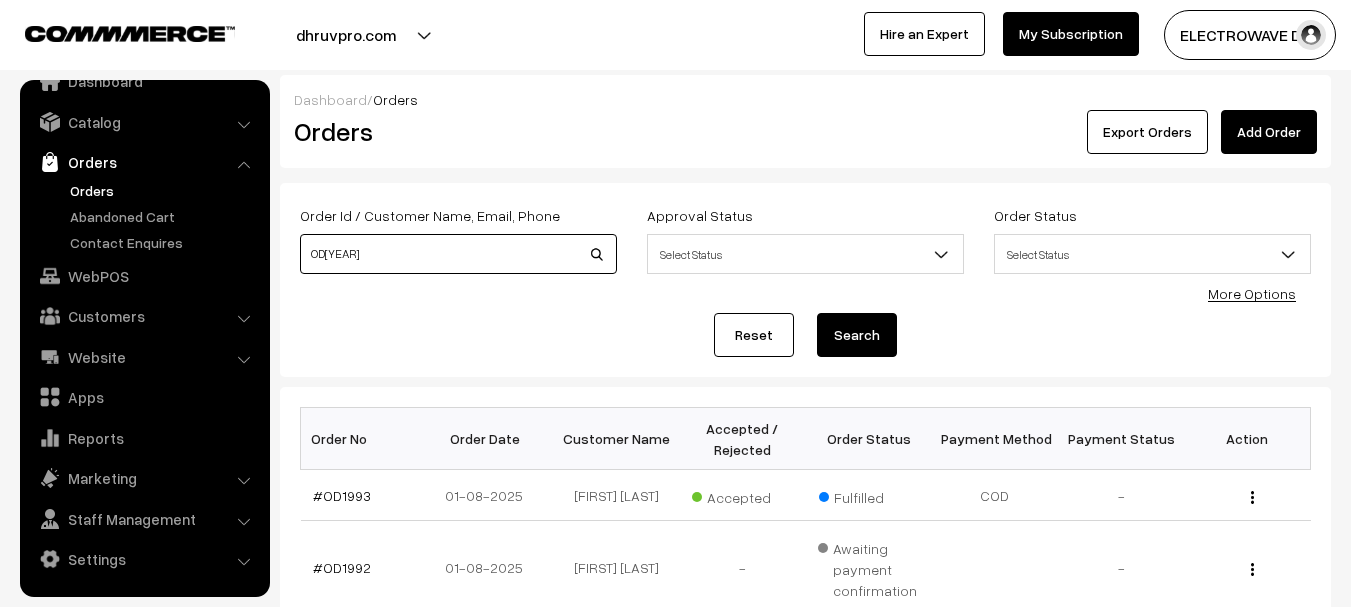 type on "OD1965" 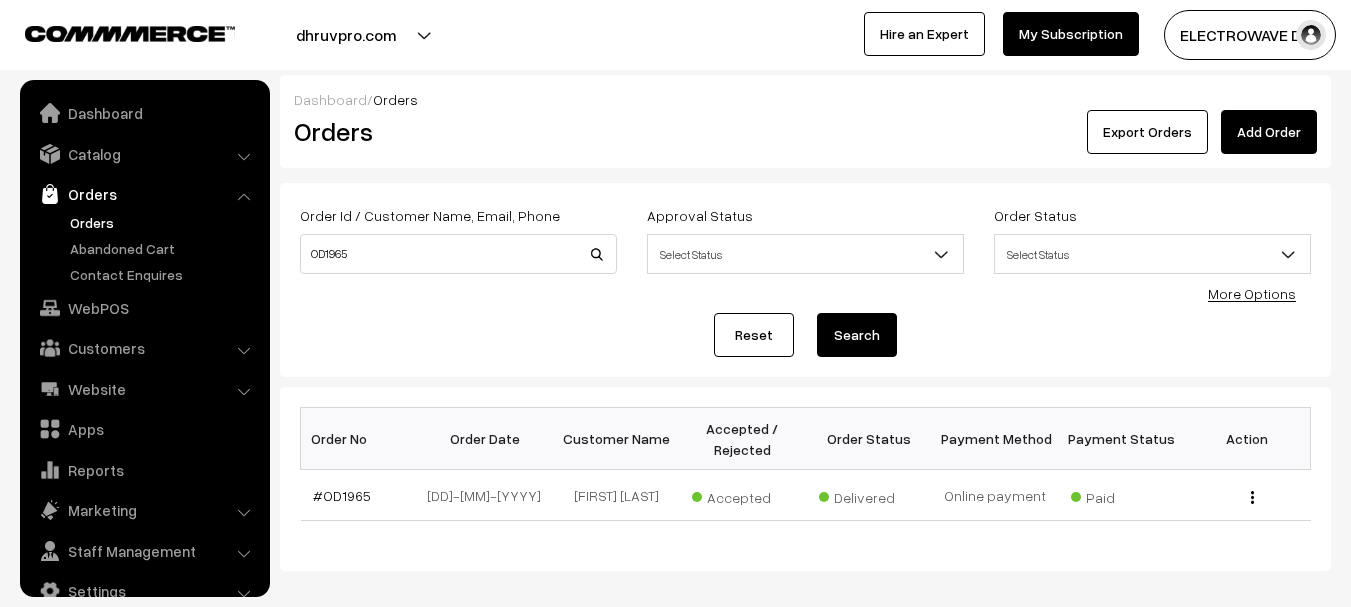 scroll, scrollTop: 0, scrollLeft: 0, axis: both 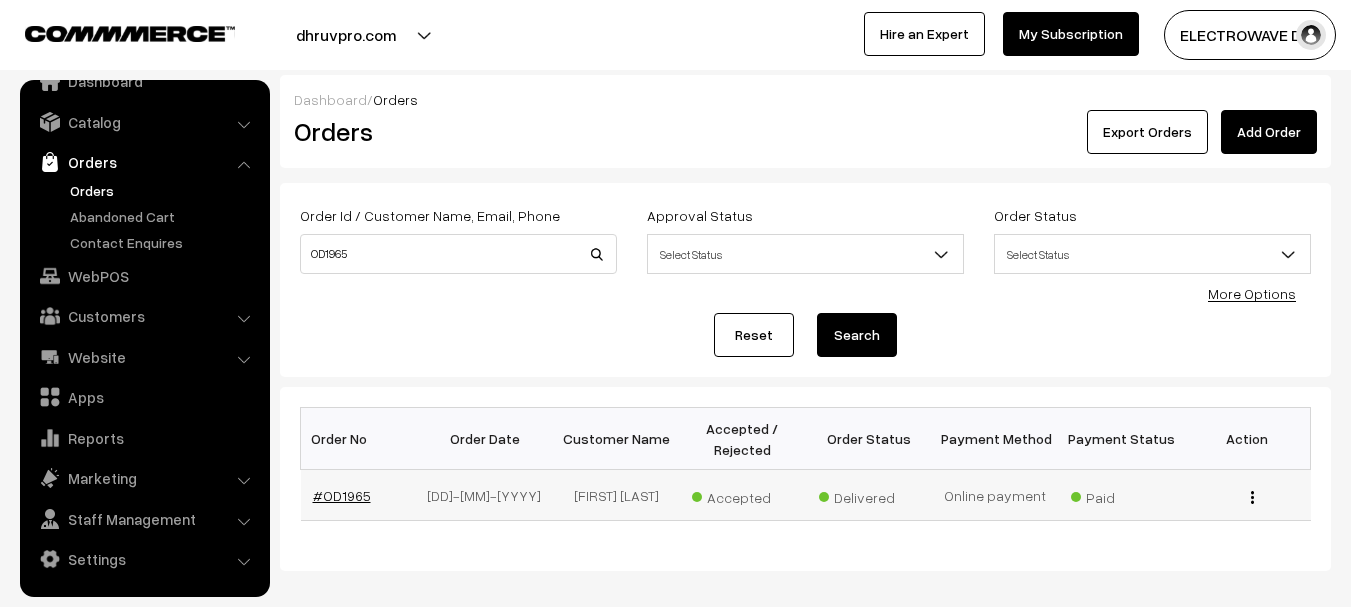 click on "#OD1965" at bounding box center (342, 495) 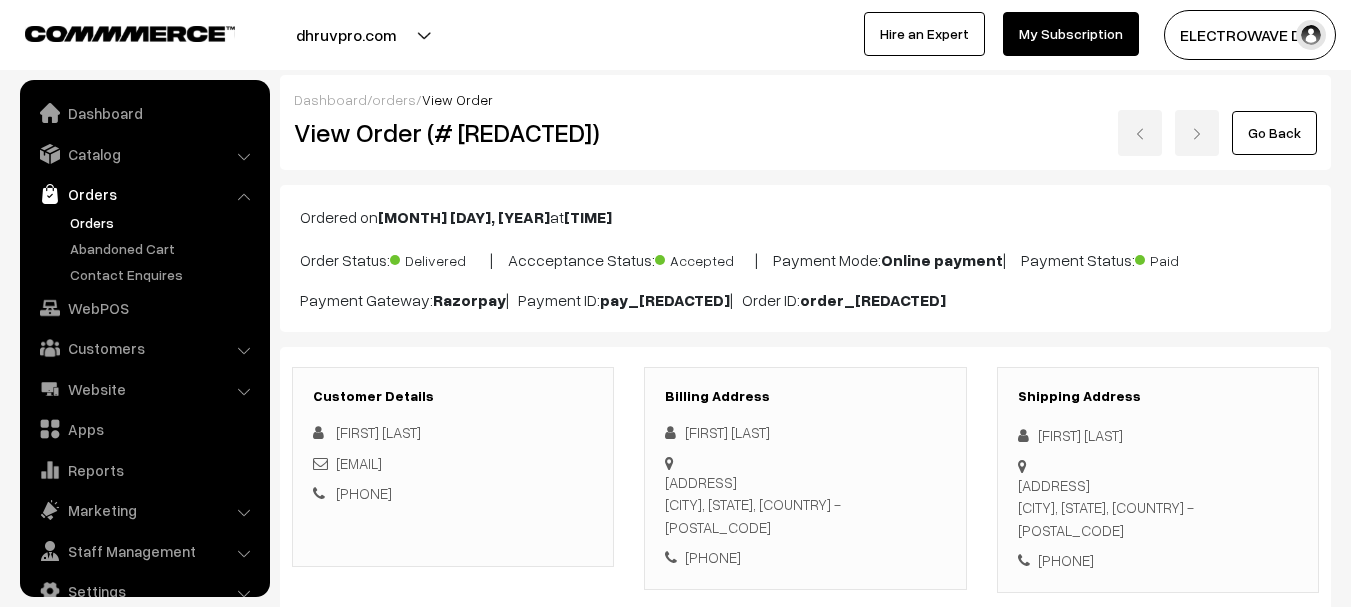 scroll, scrollTop: 389, scrollLeft: 0, axis: vertical 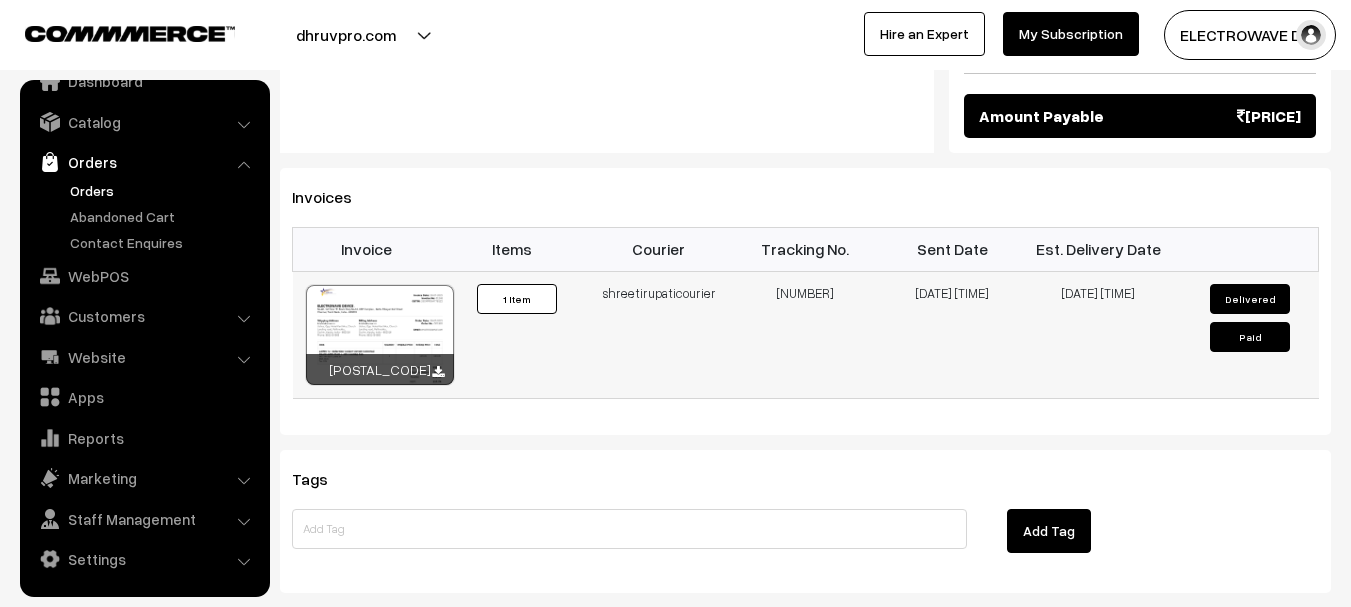 click on "[NUMBER]" at bounding box center (805, 334) 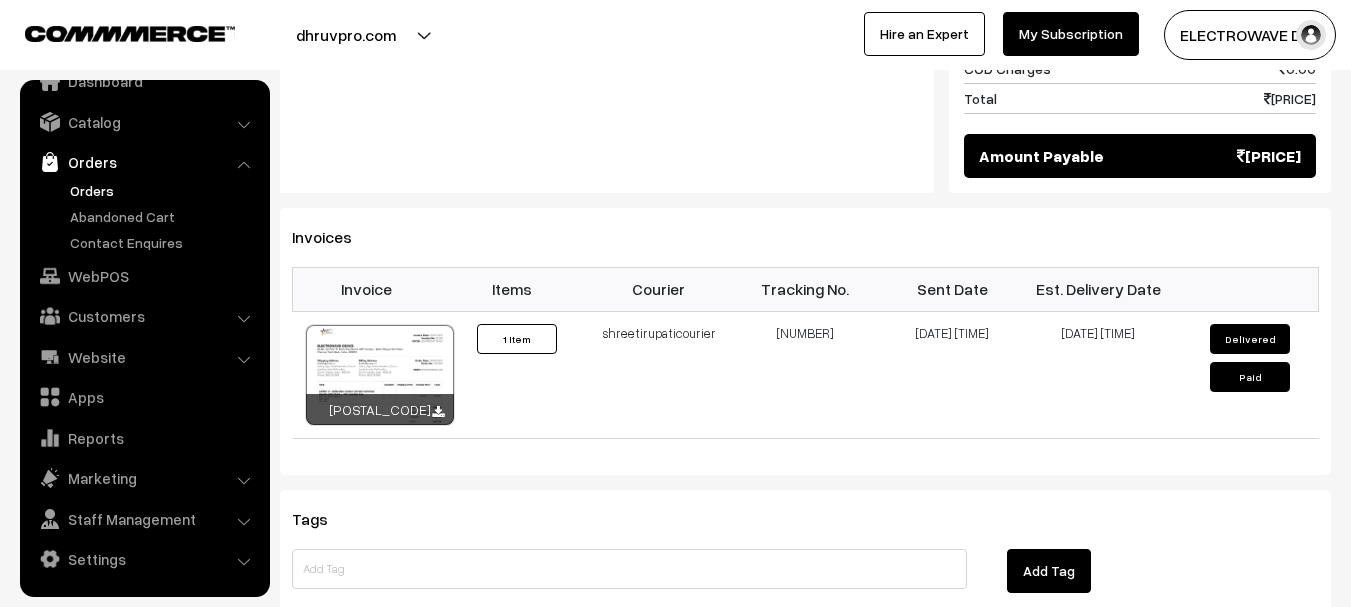 scroll, scrollTop: 1300, scrollLeft: 0, axis: vertical 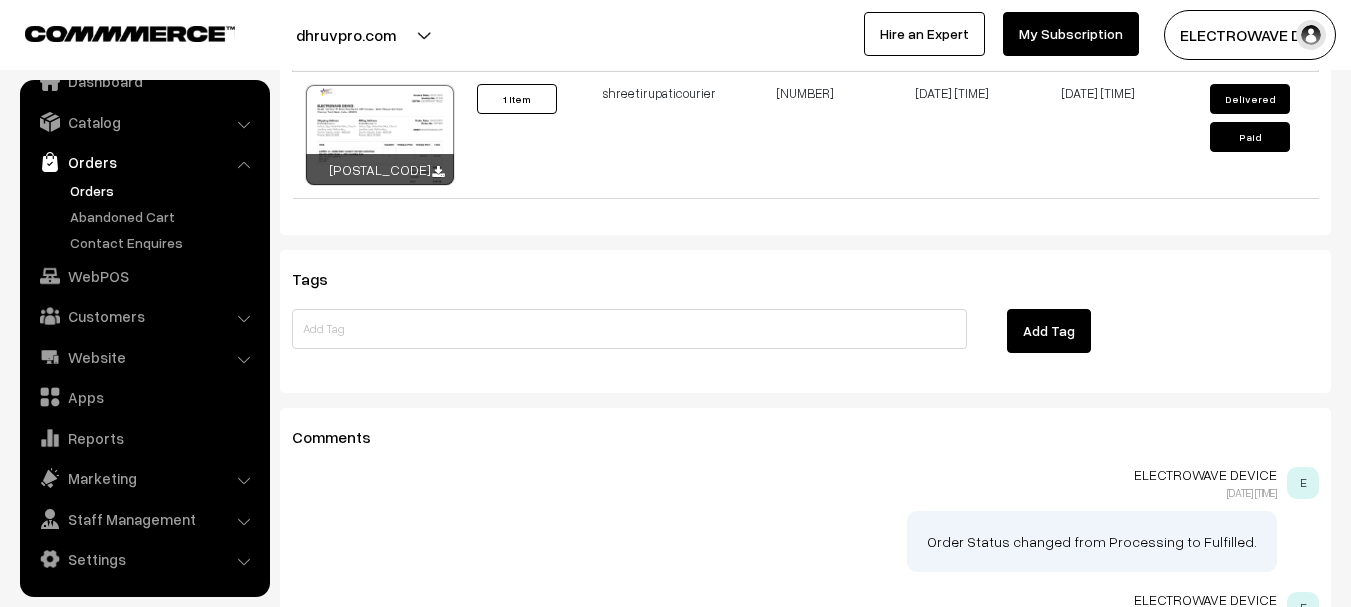 copy on "[NUMBER]" 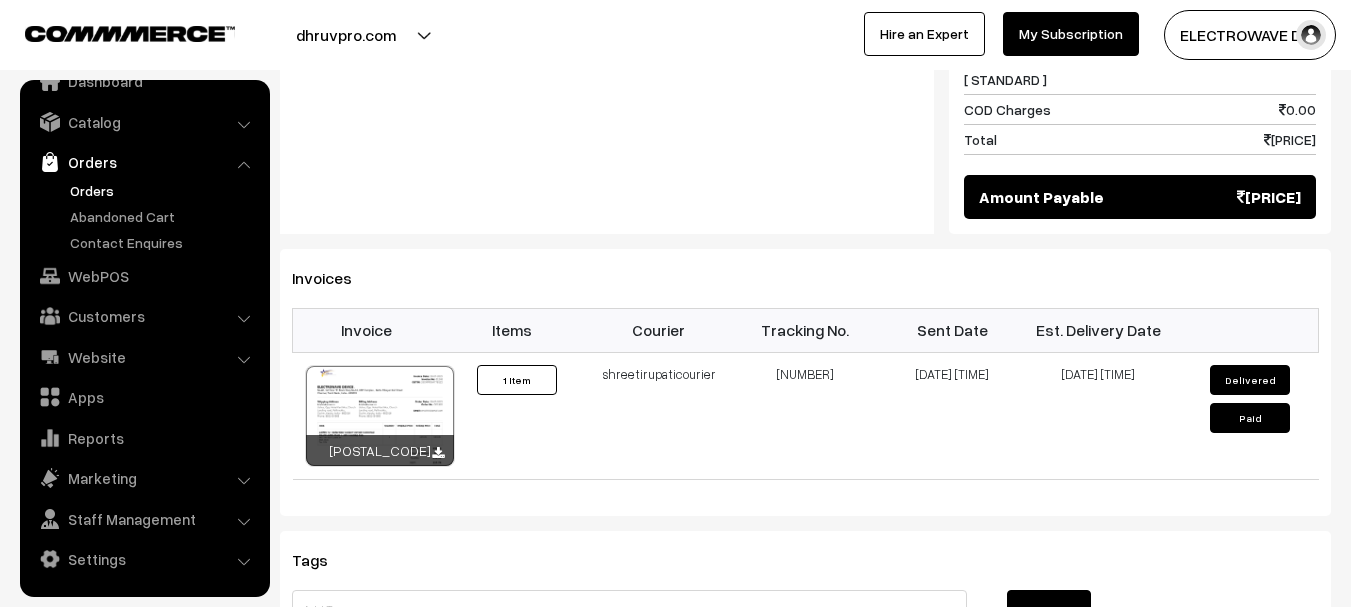 scroll, scrollTop: 1000, scrollLeft: 0, axis: vertical 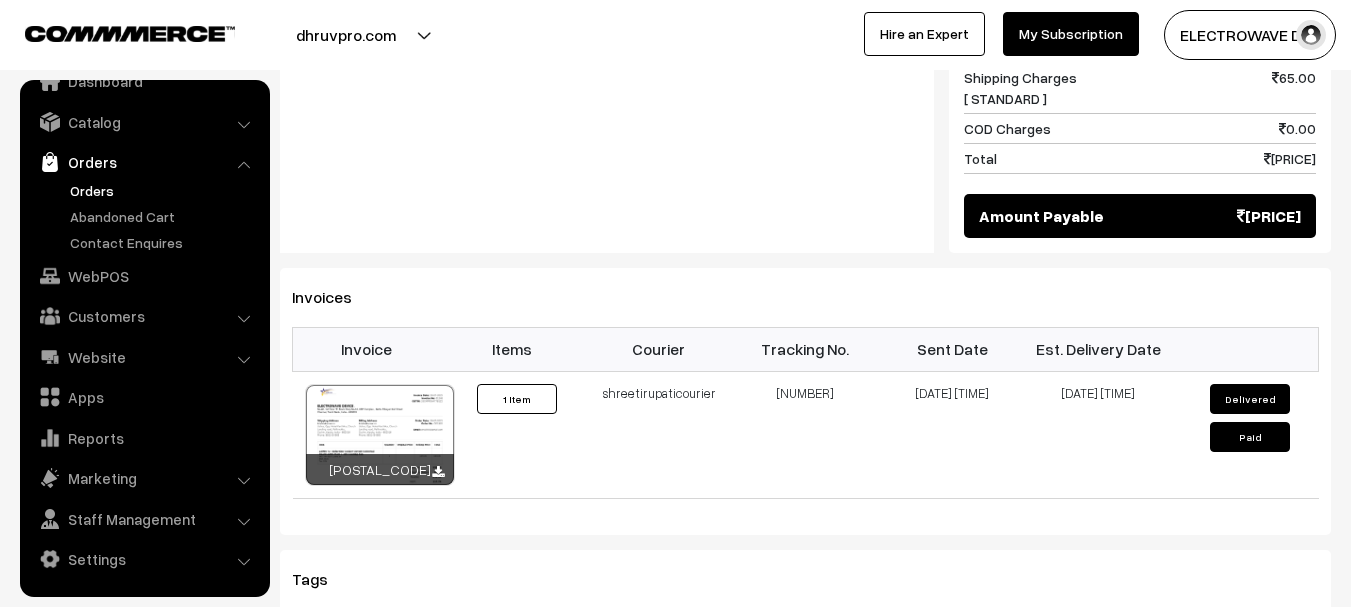 click on "Orders" at bounding box center [164, 190] 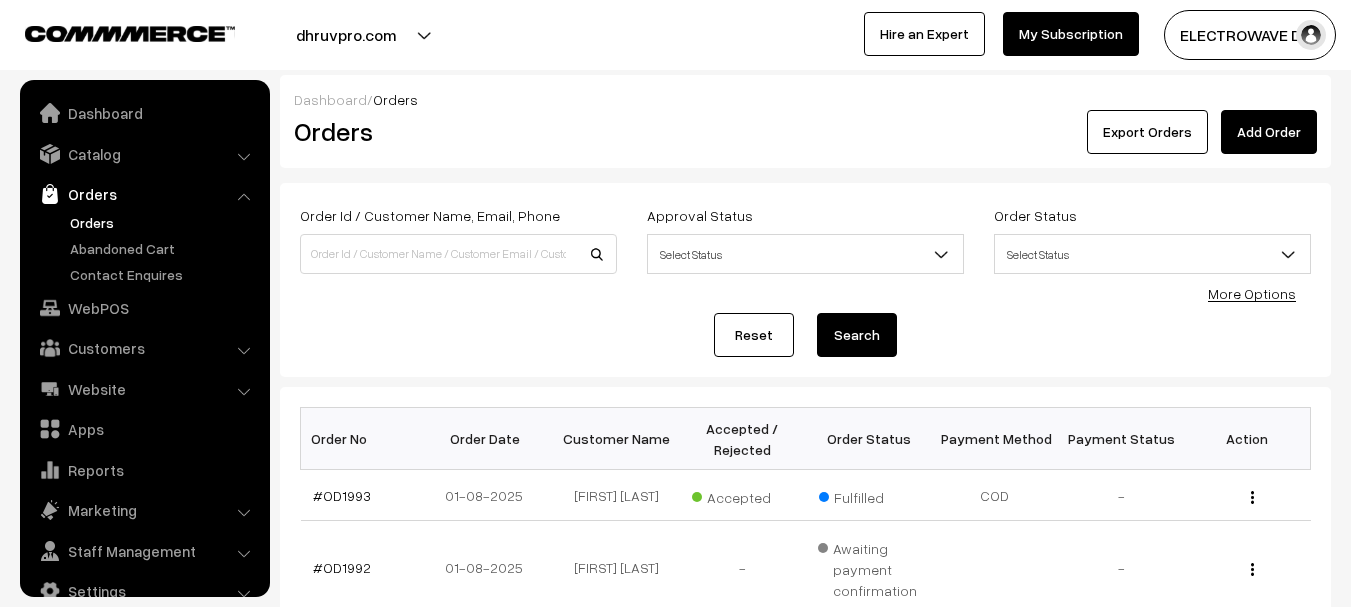 scroll, scrollTop: 0, scrollLeft: 0, axis: both 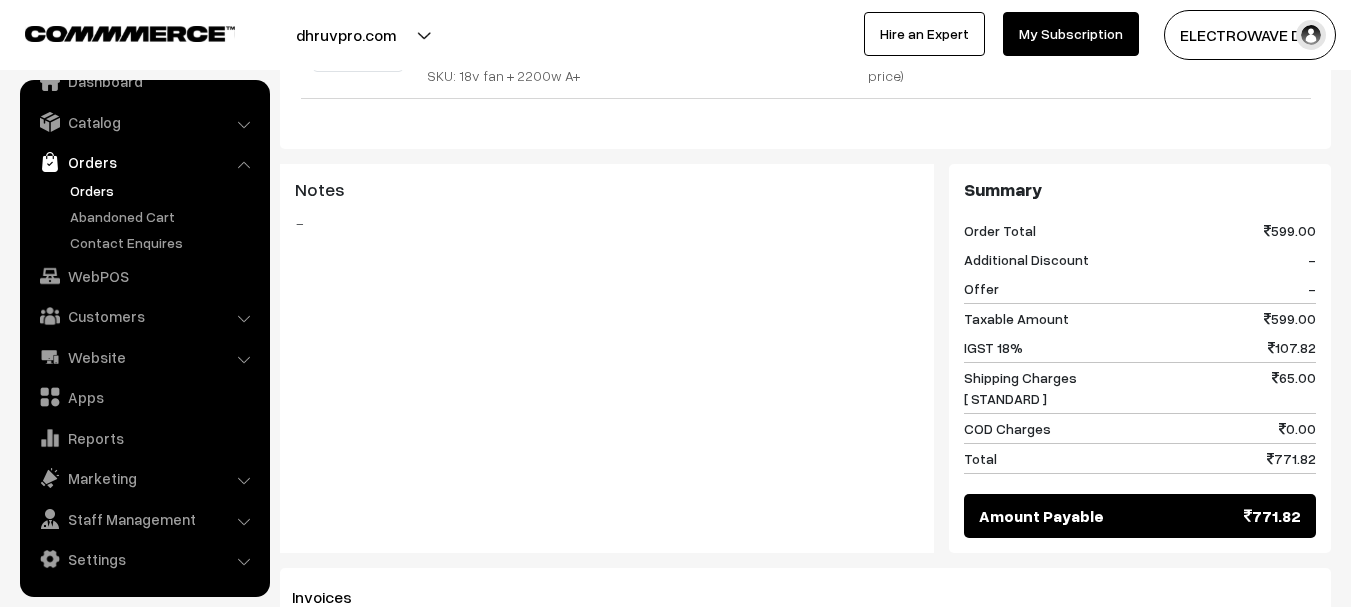 click on "Orders" at bounding box center (164, 190) 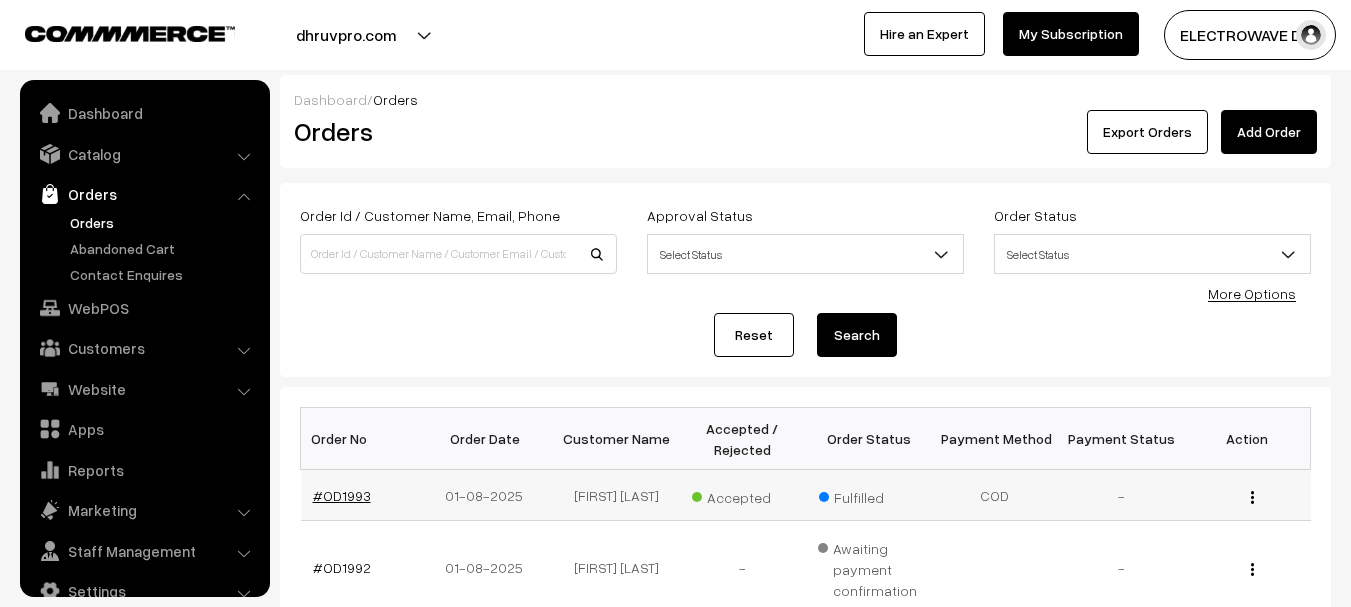scroll, scrollTop: 0, scrollLeft: 0, axis: both 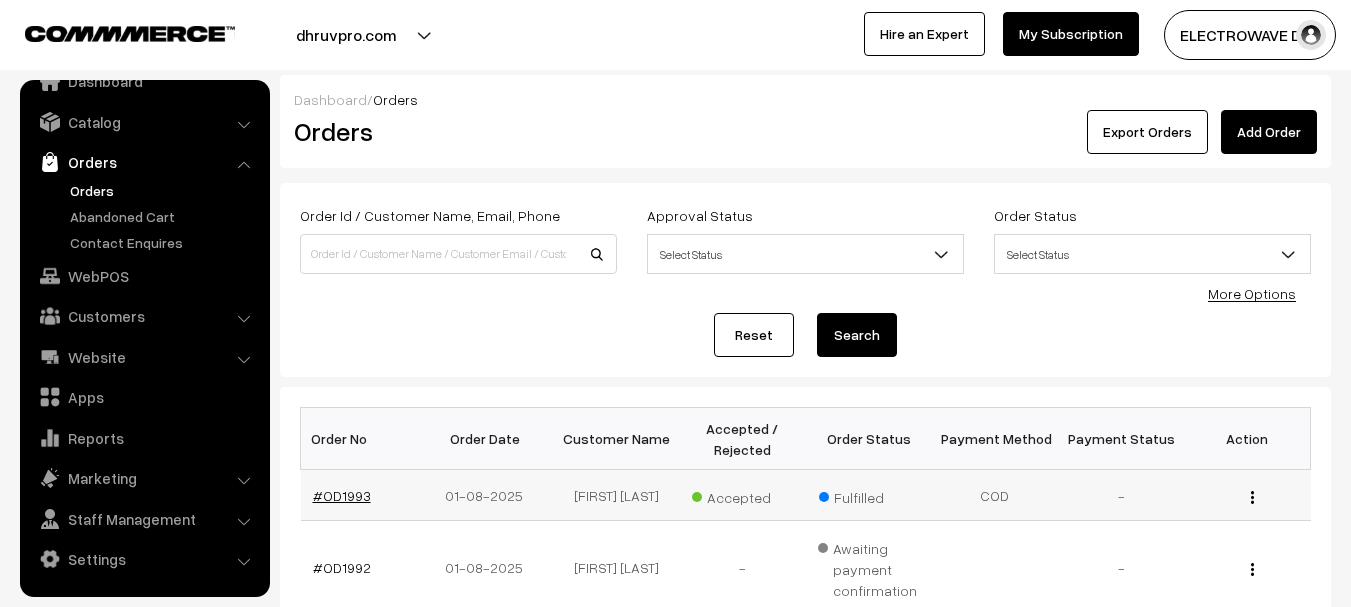 click on "#OD1993" at bounding box center [342, 495] 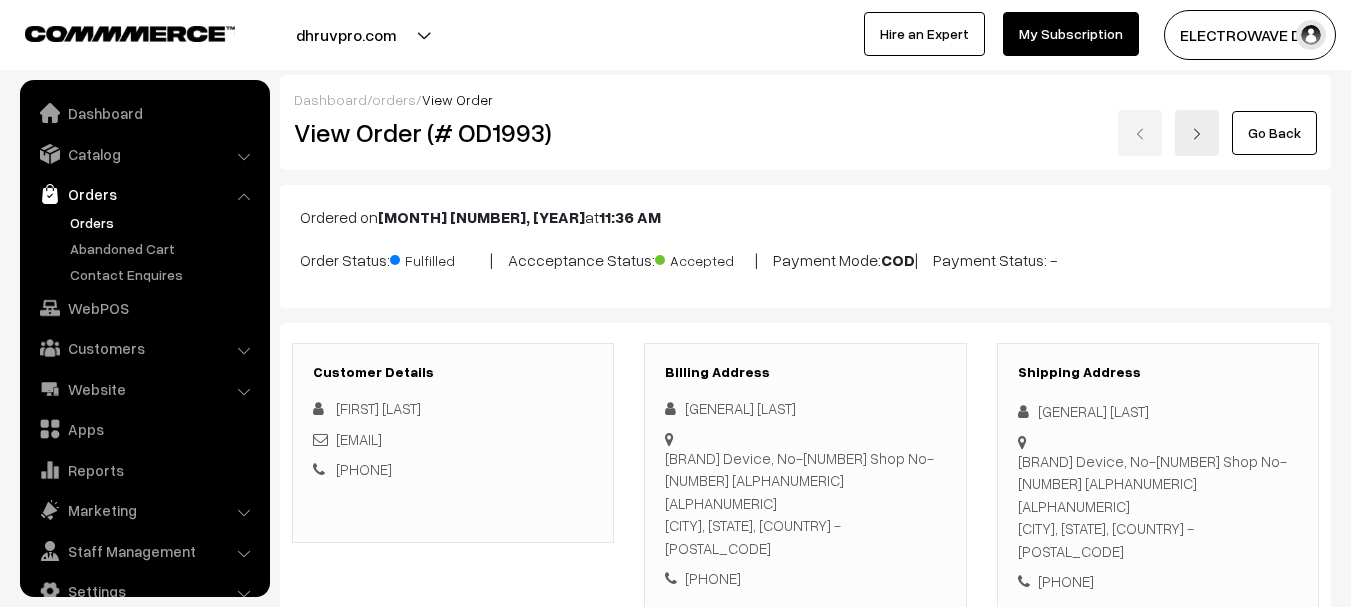 scroll, scrollTop: 1101, scrollLeft: 0, axis: vertical 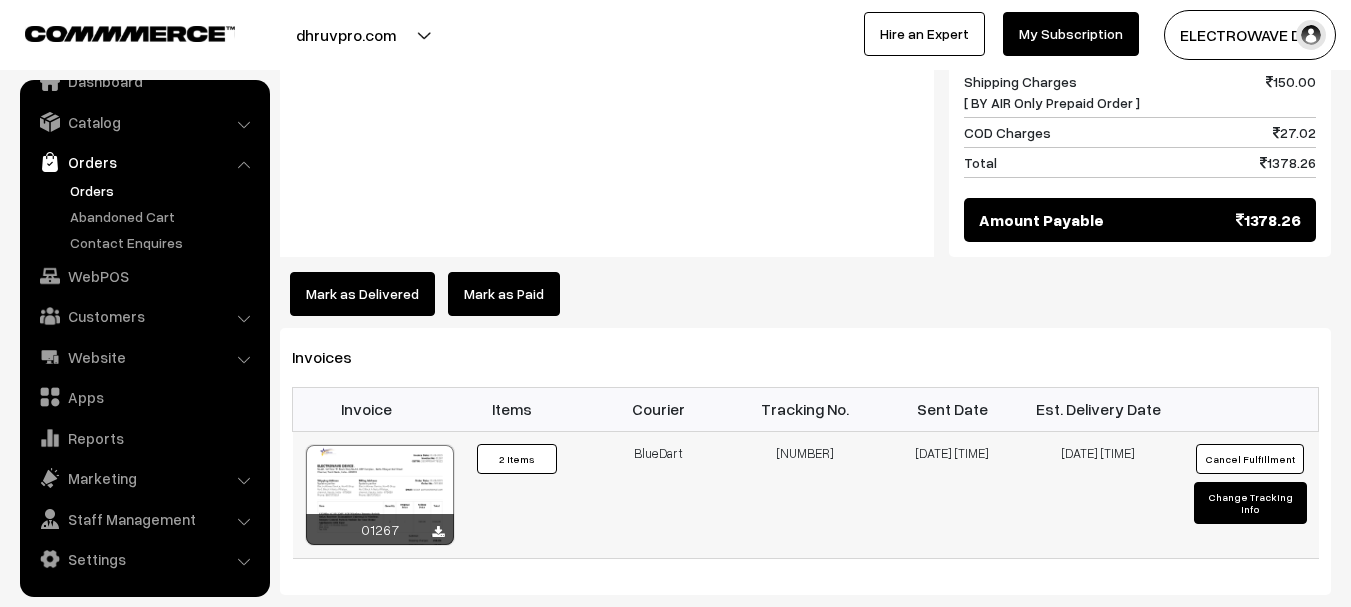 click on "Cancel Fulfillment" at bounding box center [1250, 459] 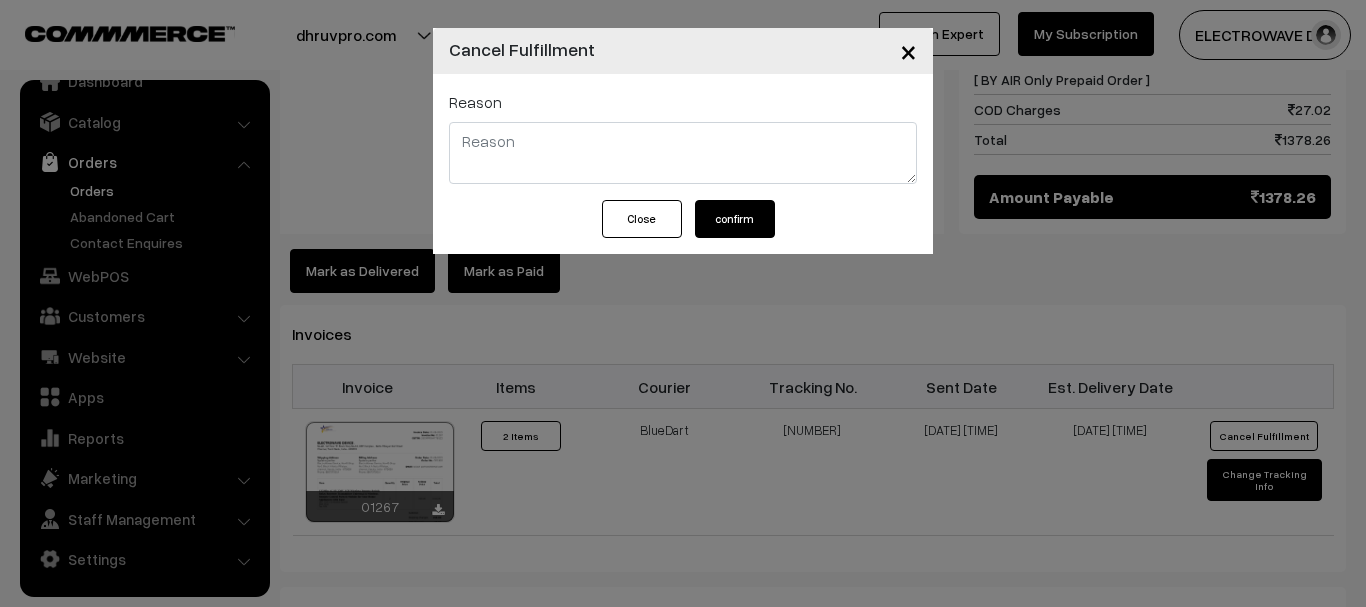 click at bounding box center [683, 153] 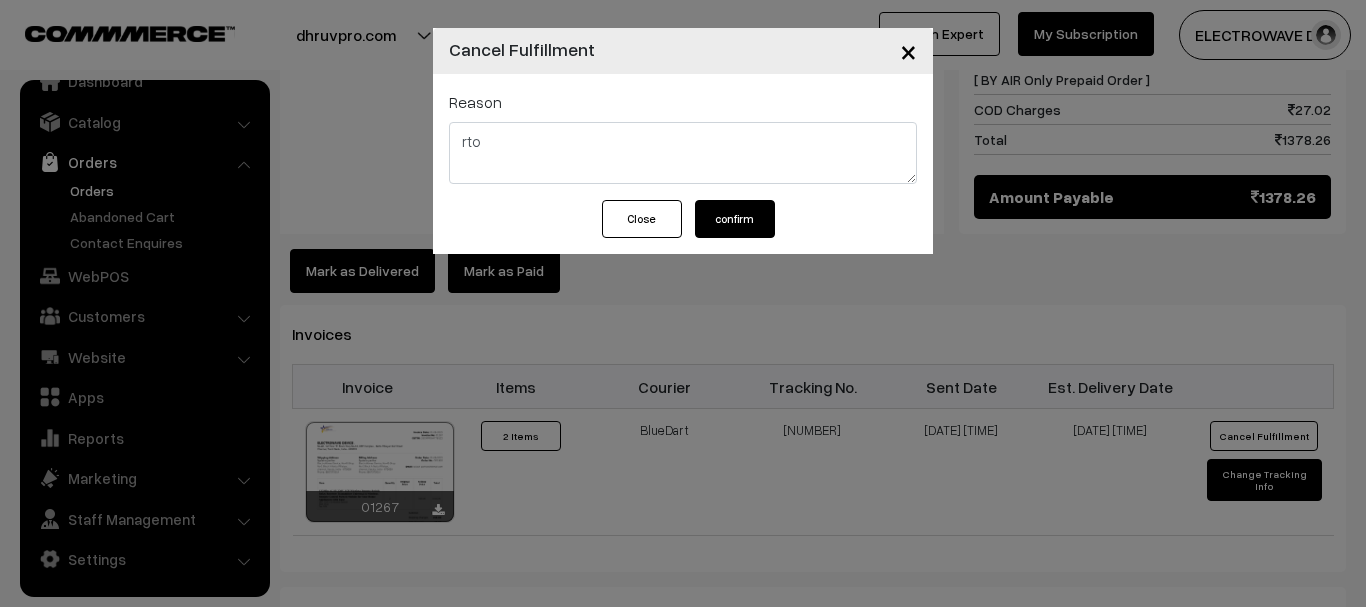 type on "rto" 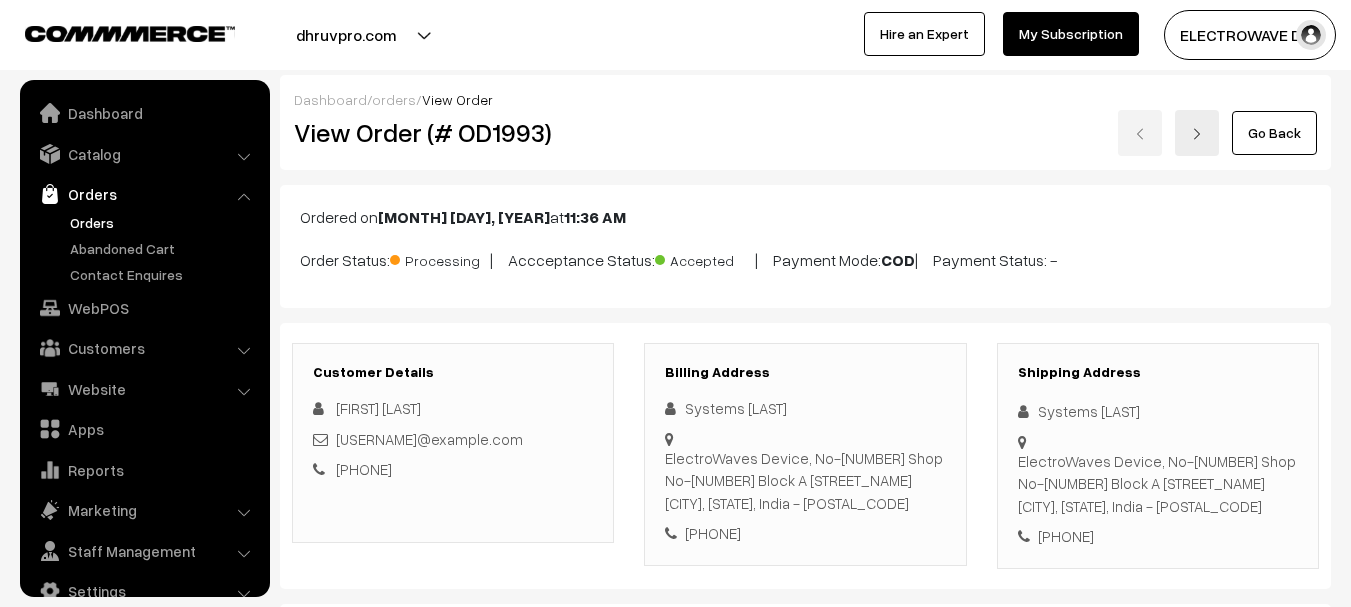 scroll, scrollTop: 1100, scrollLeft: 0, axis: vertical 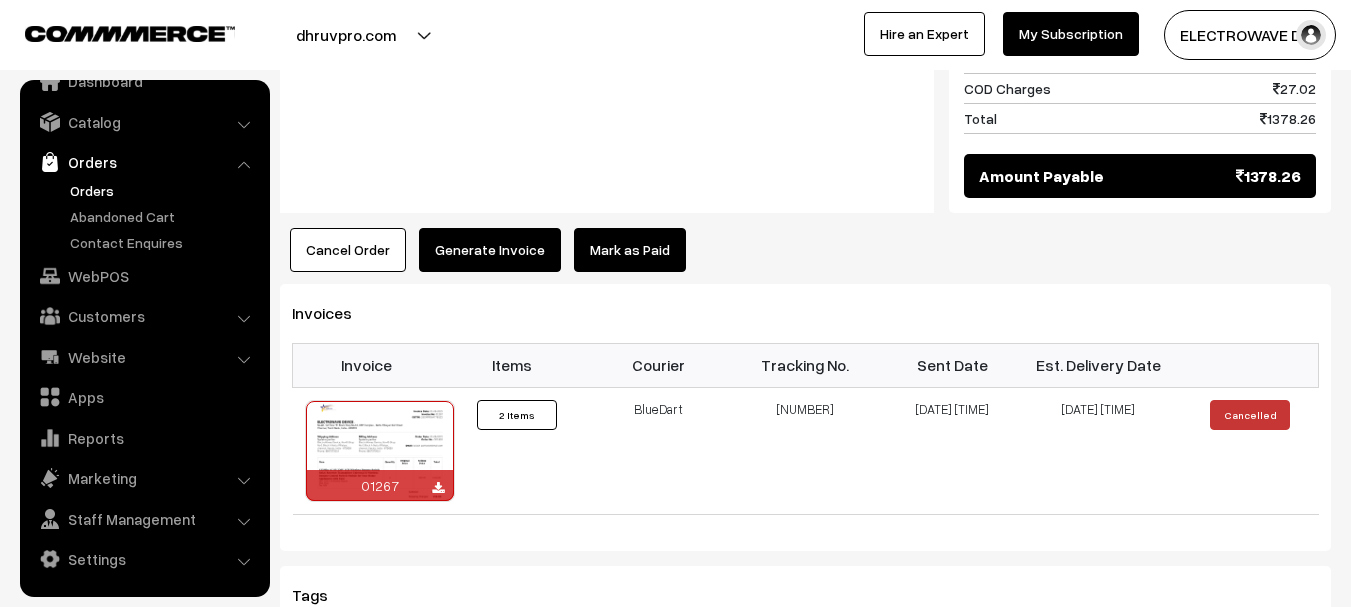 click on "Cancel Order" at bounding box center [348, 250] 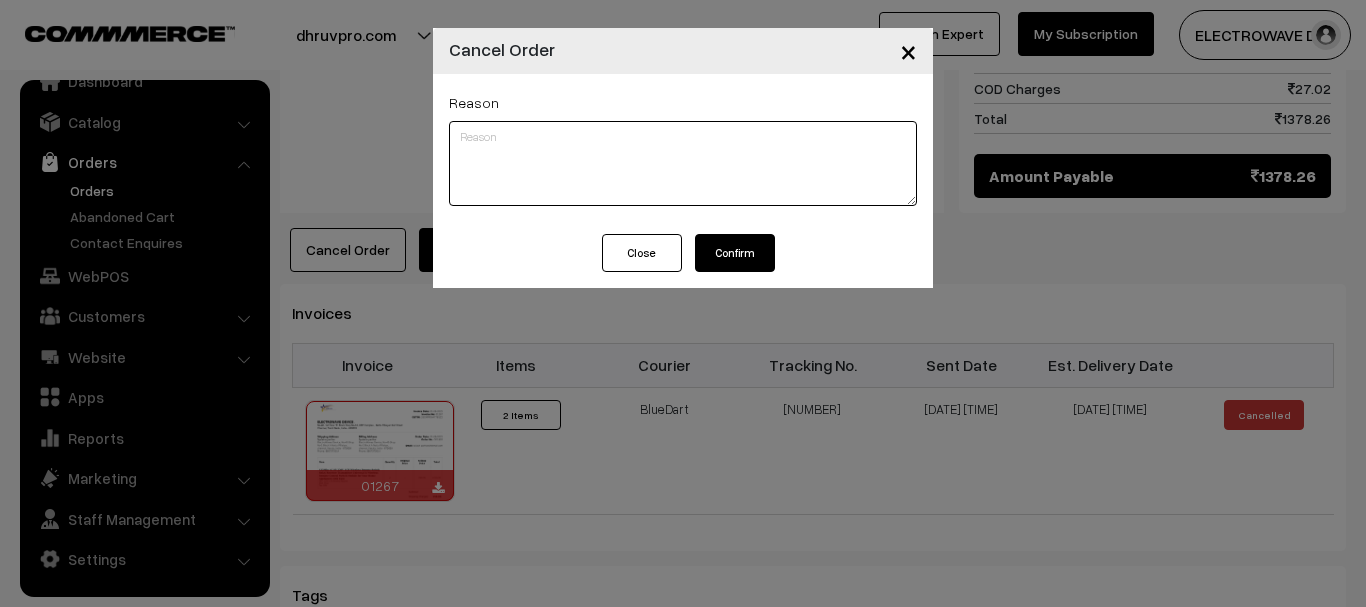 click at bounding box center (683, 163) 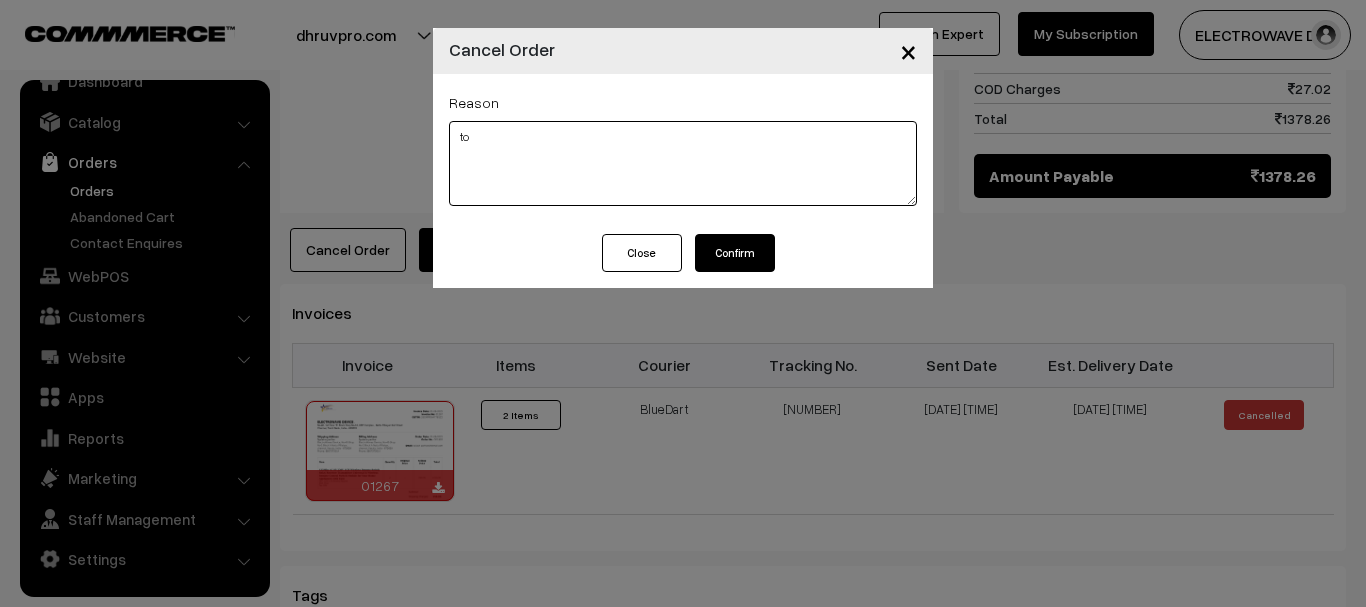 type on "t" 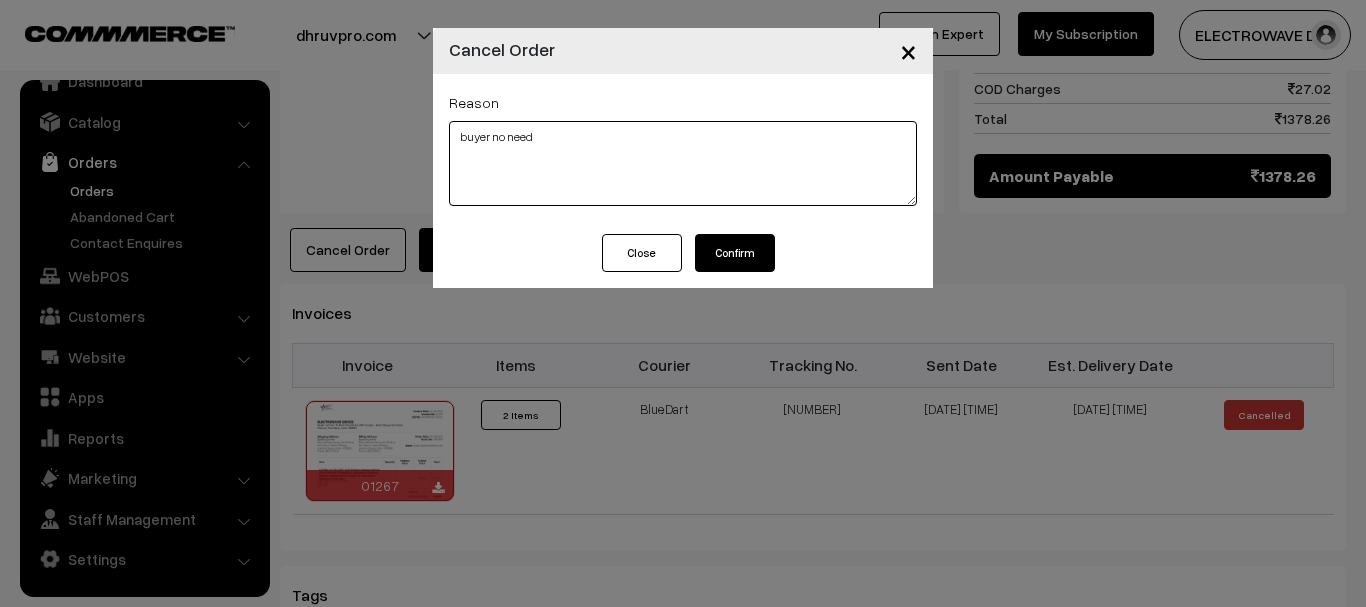 type on "buyer no need" 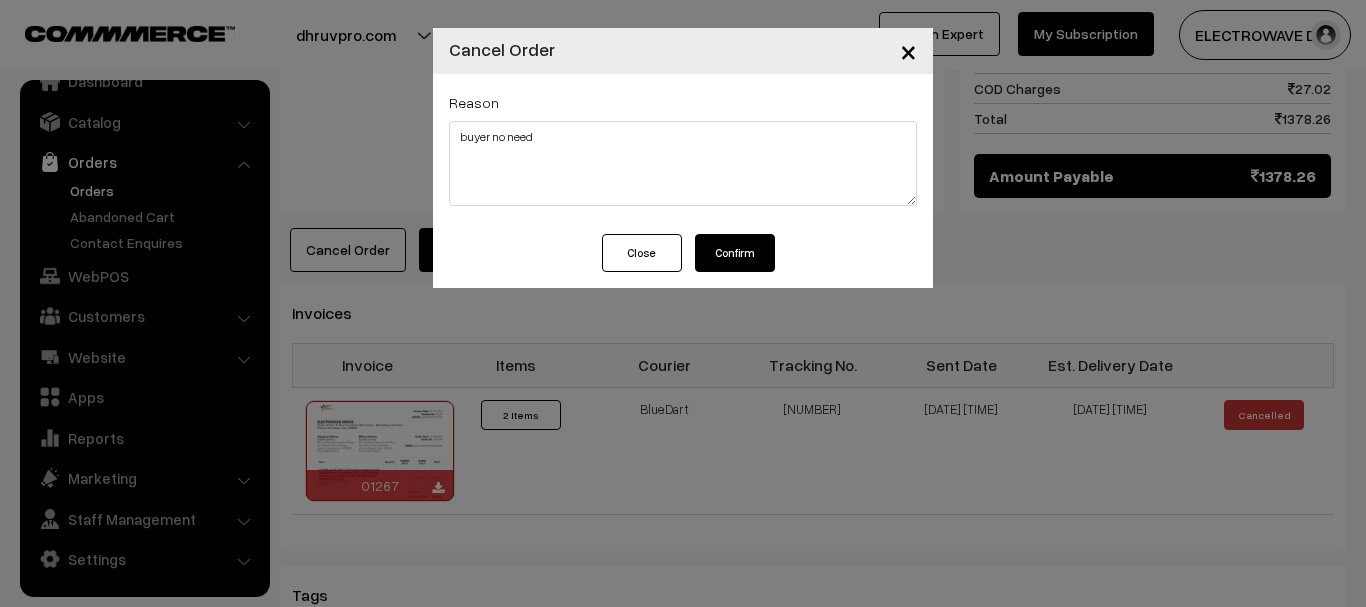 click on "Confirm" at bounding box center (735, 253) 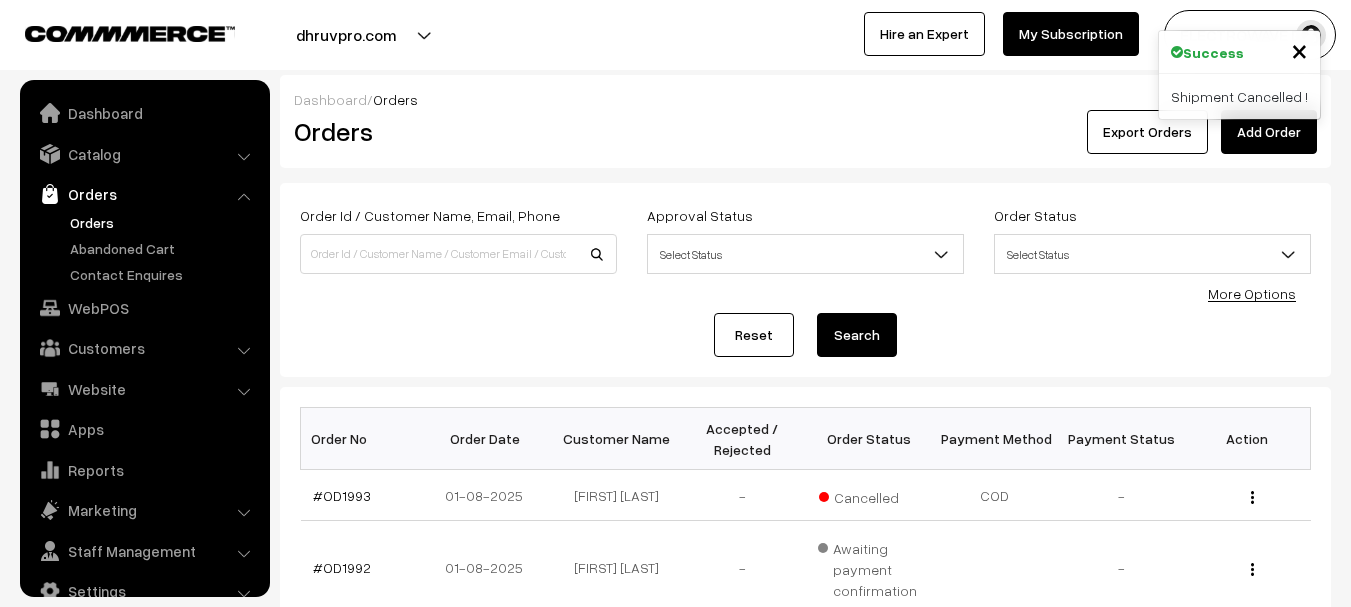 scroll, scrollTop: 0, scrollLeft: 0, axis: both 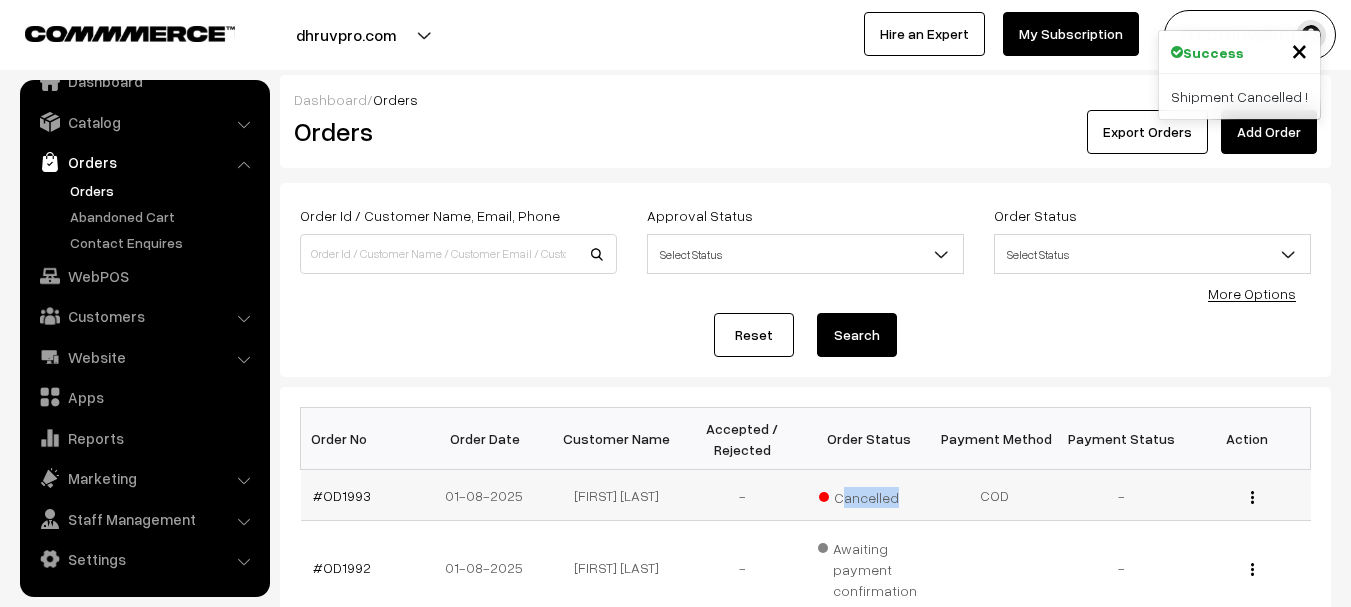 click on "Cancelled" at bounding box center [869, 495] 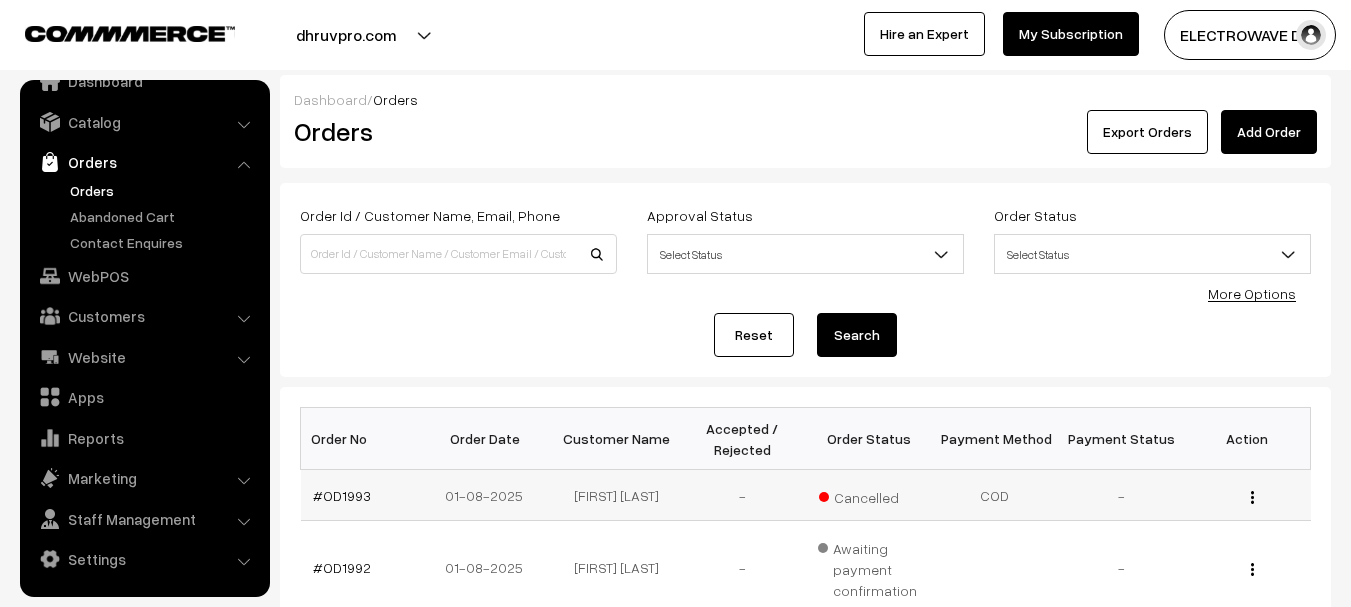 click on "#OD1993" at bounding box center [364, 495] 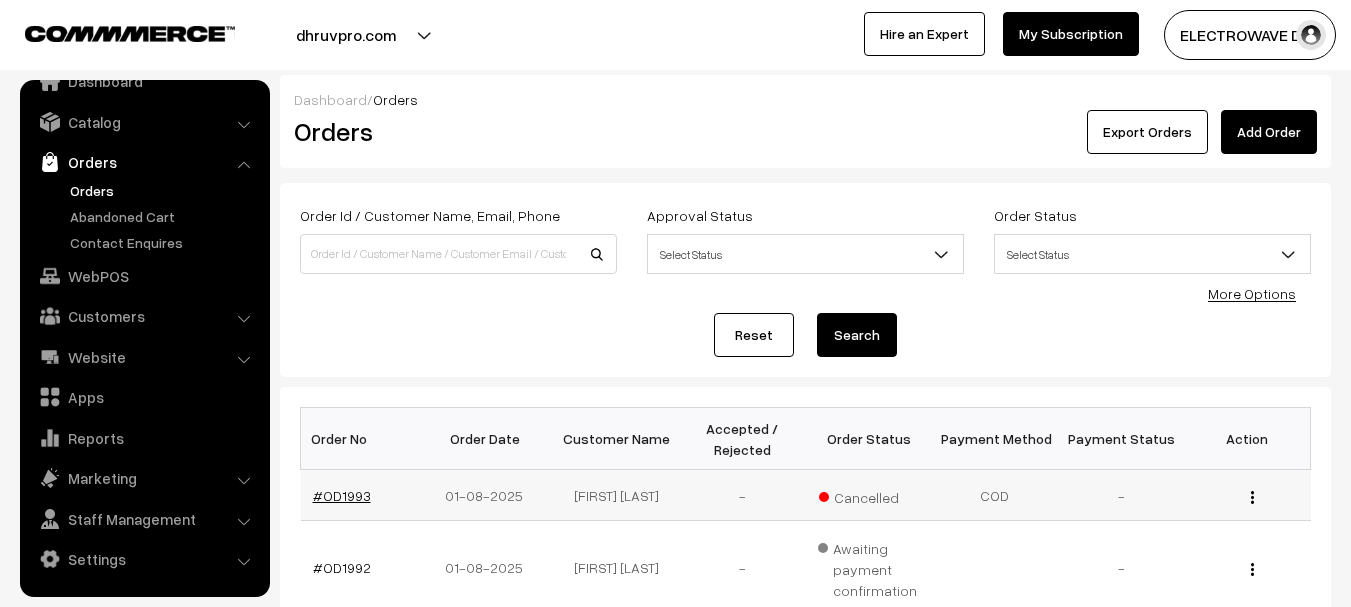 click on "#OD1993" at bounding box center [342, 495] 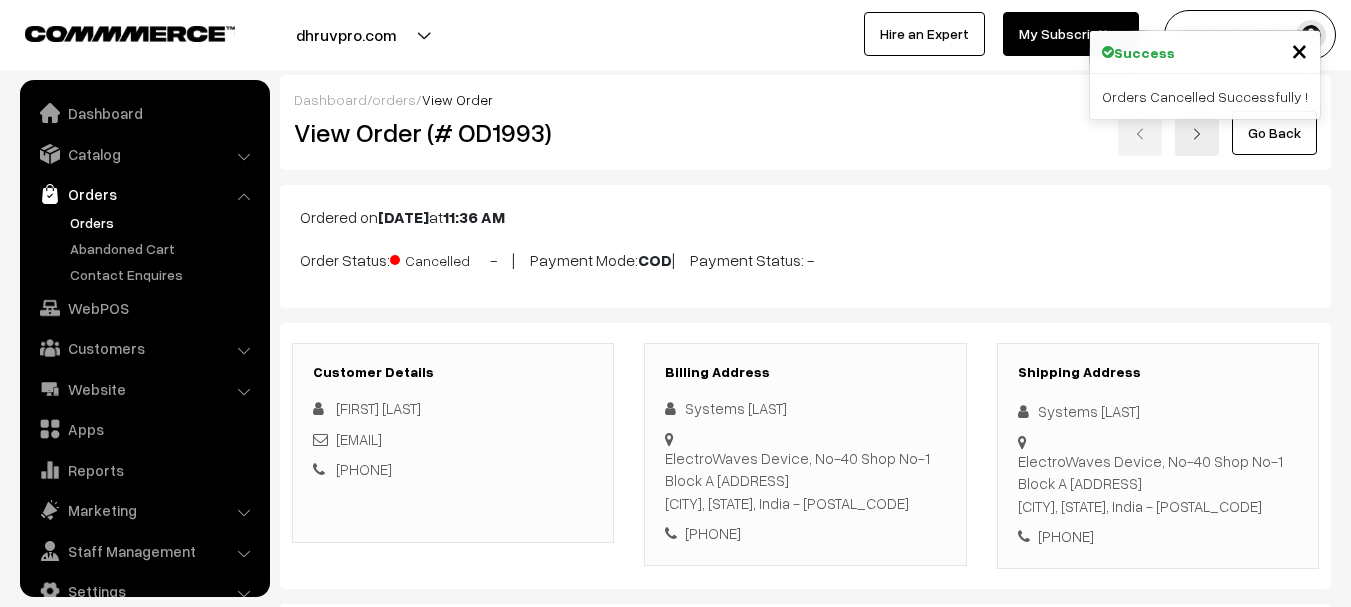 scroll, scrollTop: 1045, scrollLeft: 0, axis: vertical 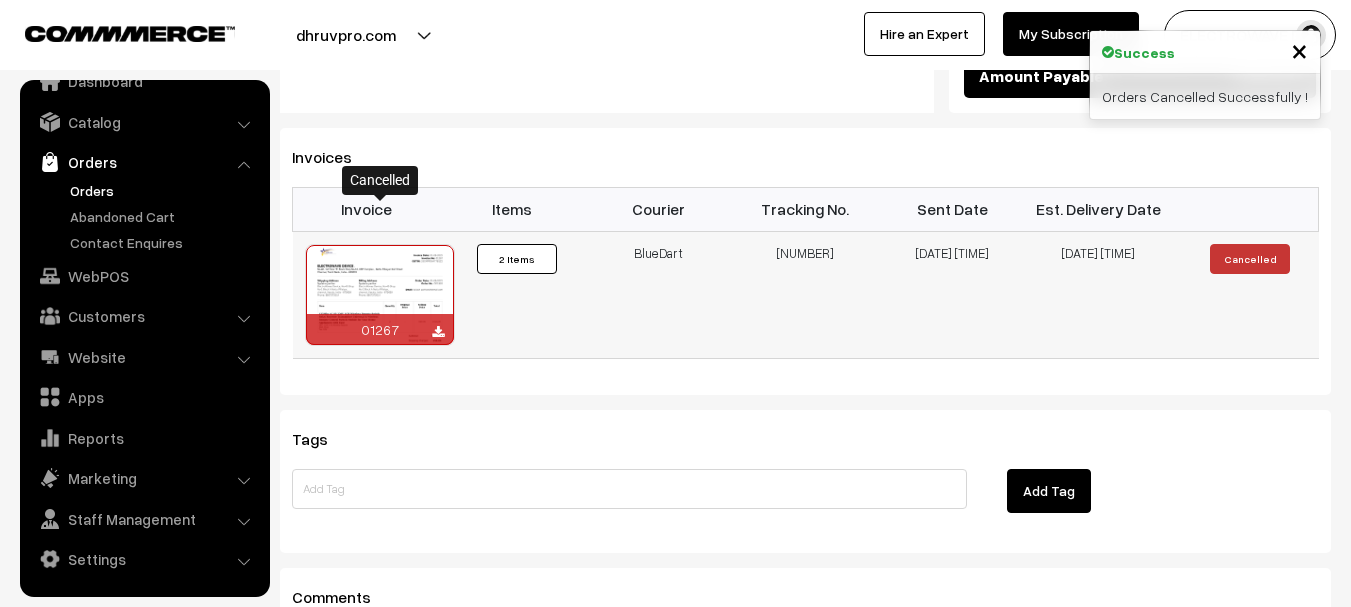 click at bounding box center [380, 295] 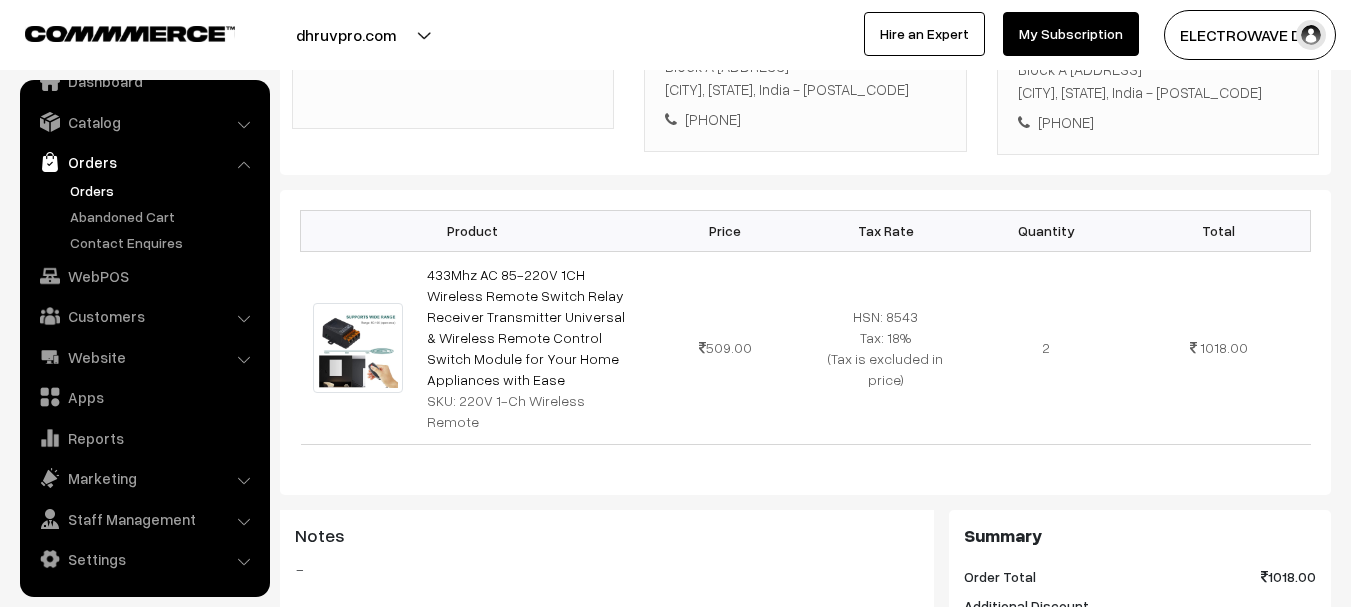 scroll, scrollTop: 200, scrollLeft: 0, axis: vertical 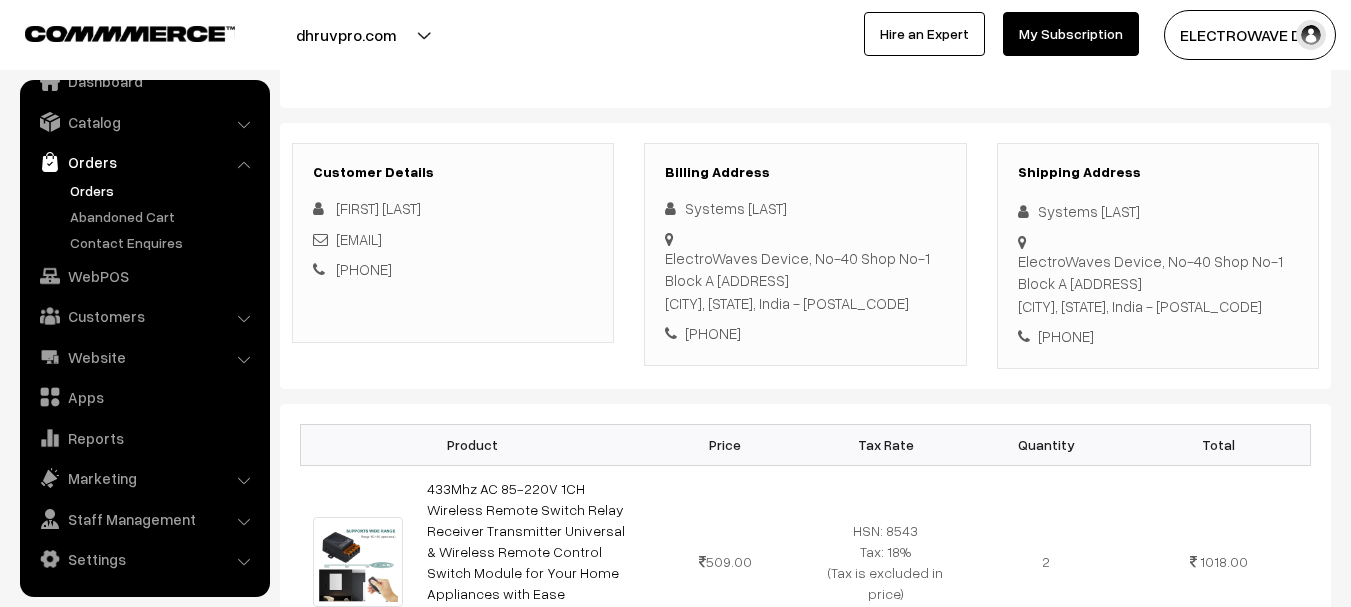 click on "Orders" at bounding box center [164, 190] 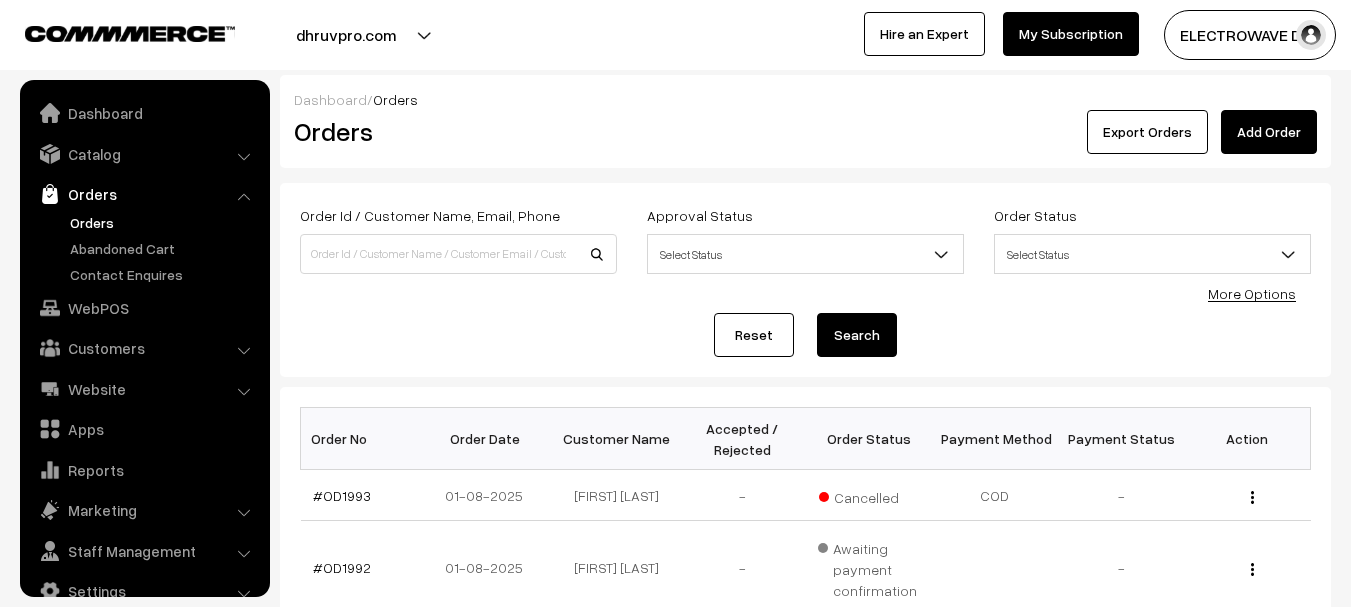 scroll, scrollTop: 0, scrollLeft: 0, axis: both 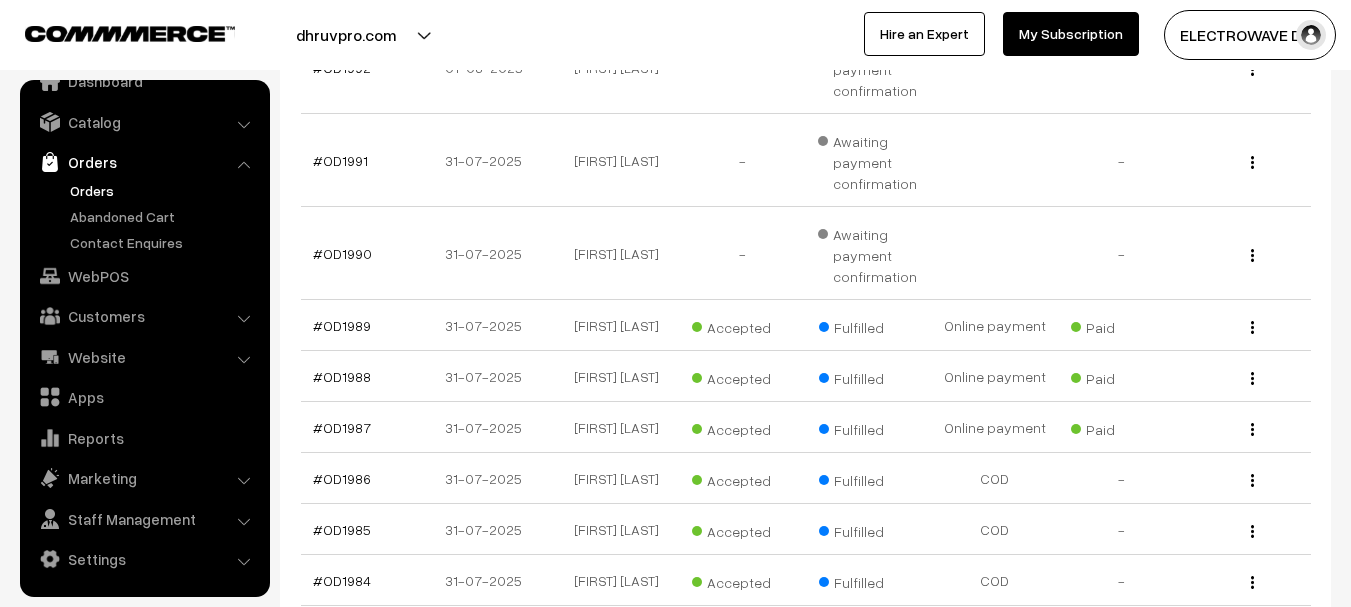 click on "dhruvpro.com" at bounding box center (346, 35) 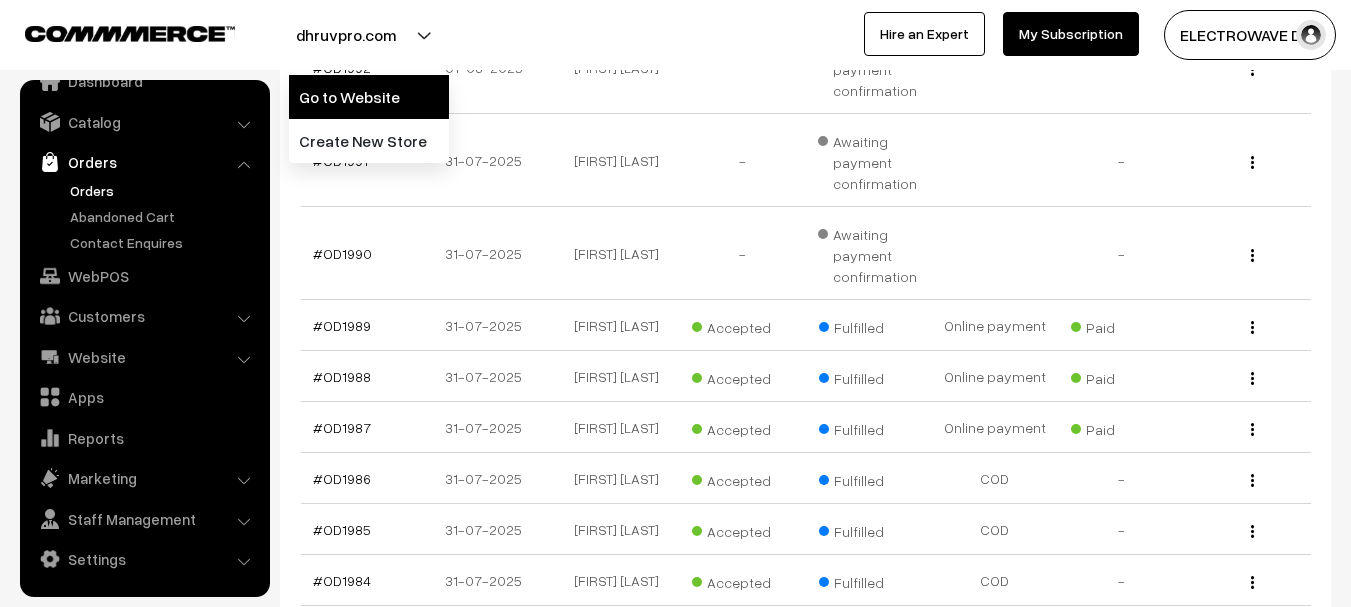 click on "Go to Website" at bounding box center (369, 97) 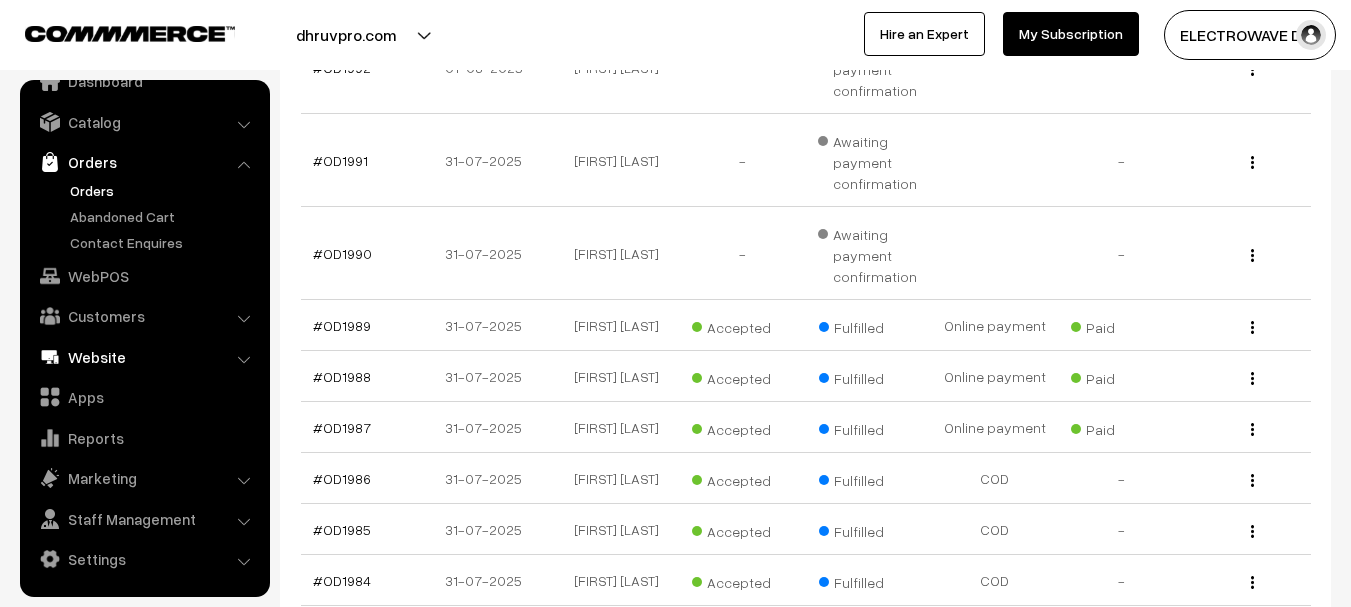 click on "Website" at bounding box center (144, 357) 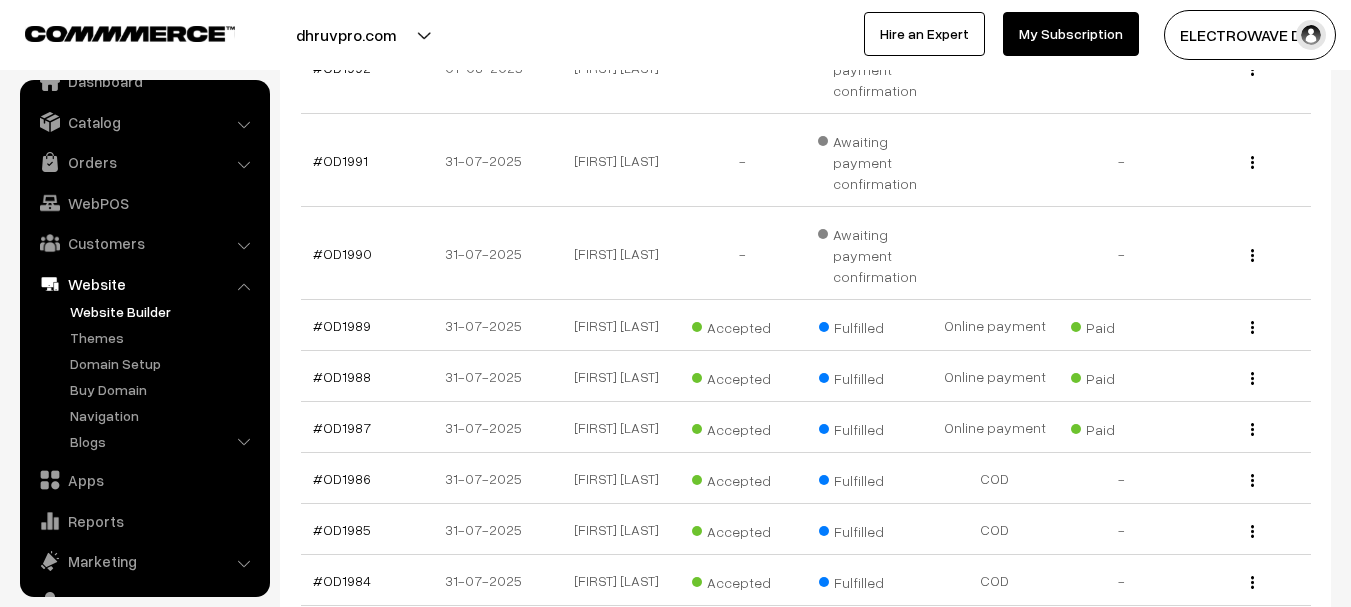 click on "Website Builder" at bounding box center (164, 311) 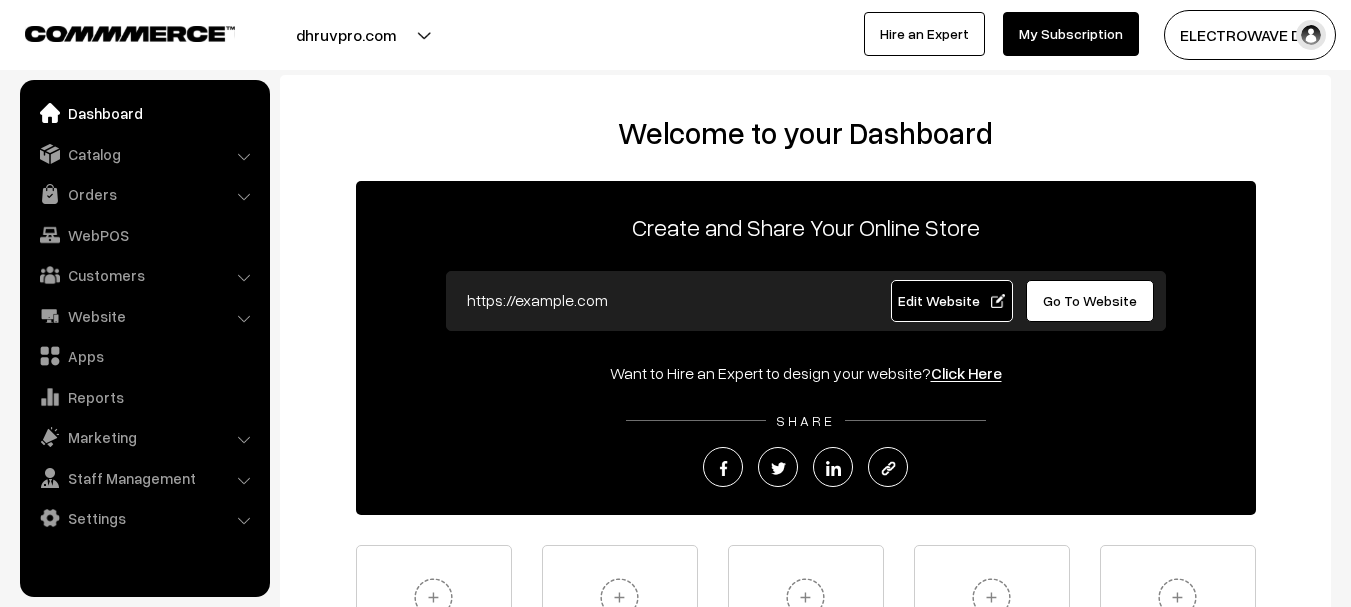 scroll, scrollTop: 0, scrollLeft: 0, axis: both 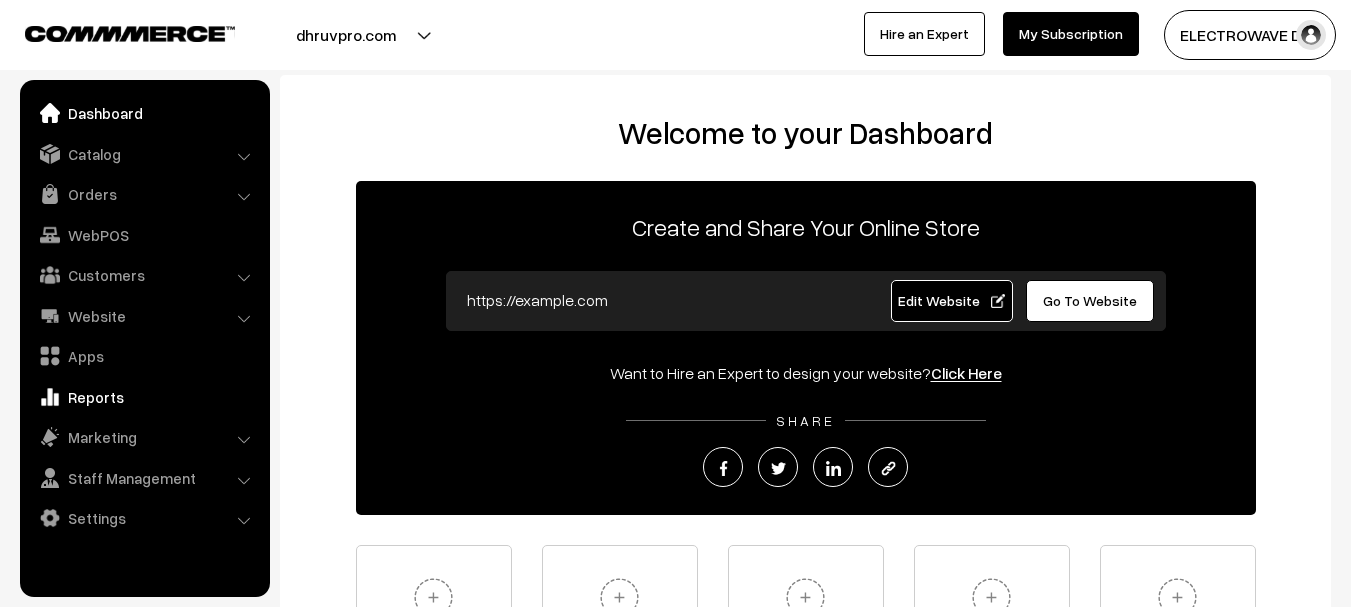 click on "Reports" at bounding box center (144, 397) 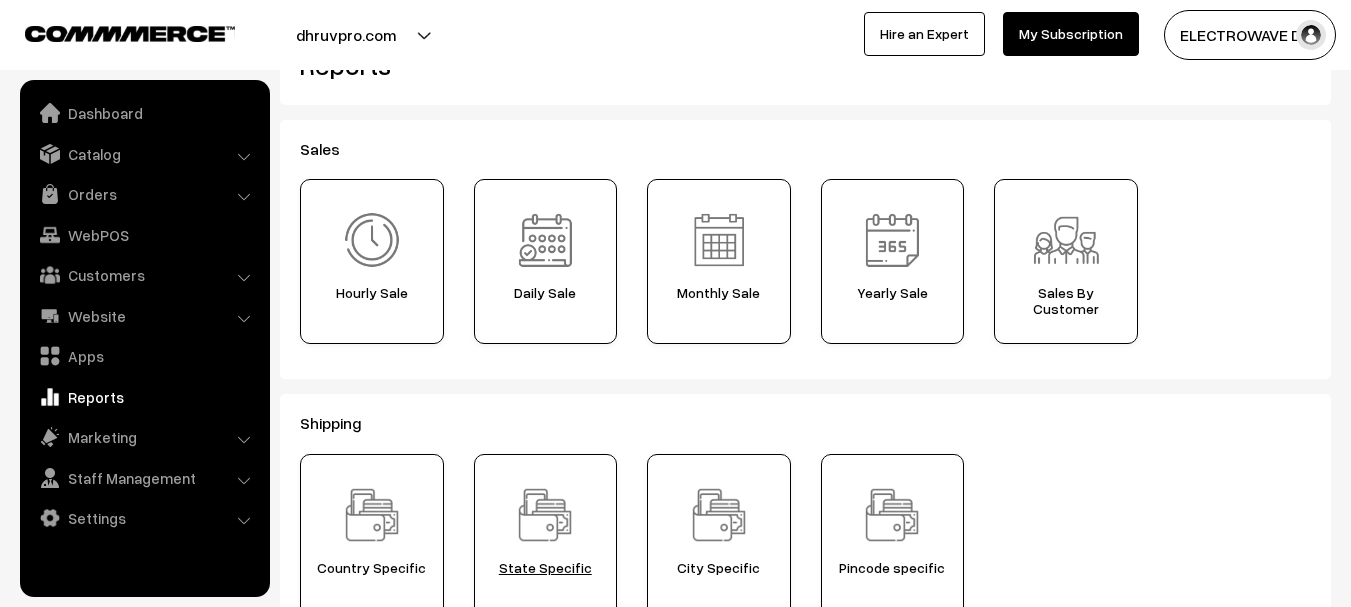 scroll, scrollTop: 200, scrollLeft: 0, axis: vertical 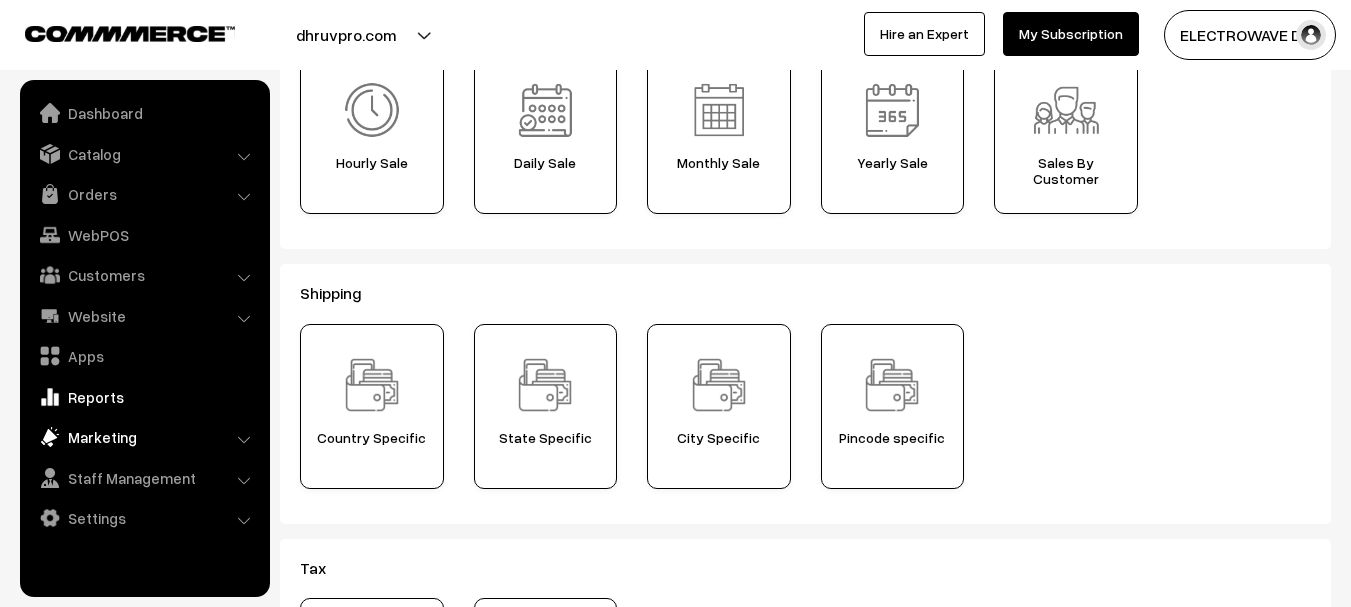 click on "Marketing" at bounding box center [144, 437] 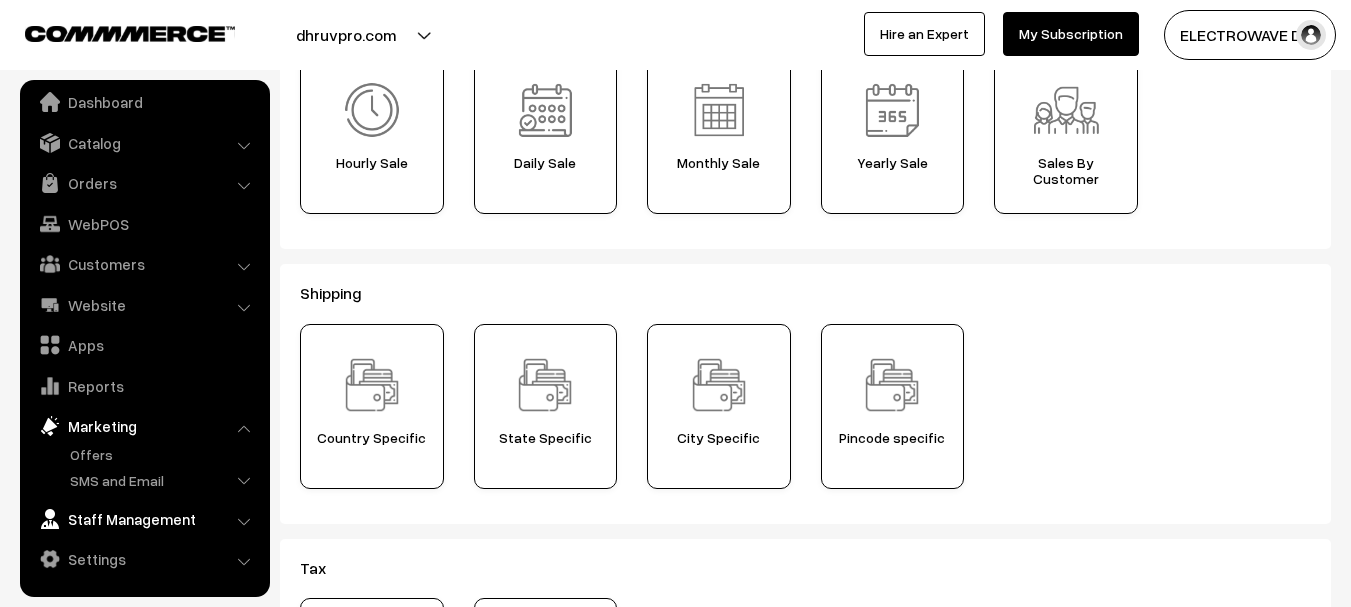 click on "Staff Management" at bounding box center (144, 519) 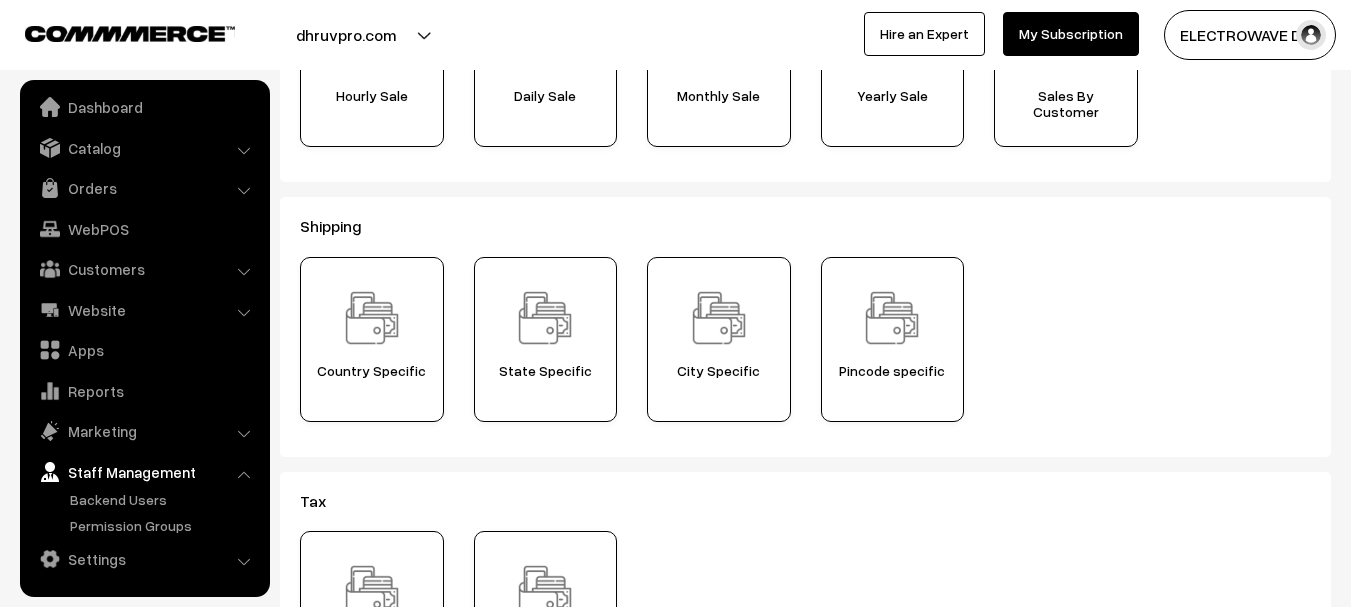scroll, scrollTop: 300, scrollLeft: 0, axis: vertical 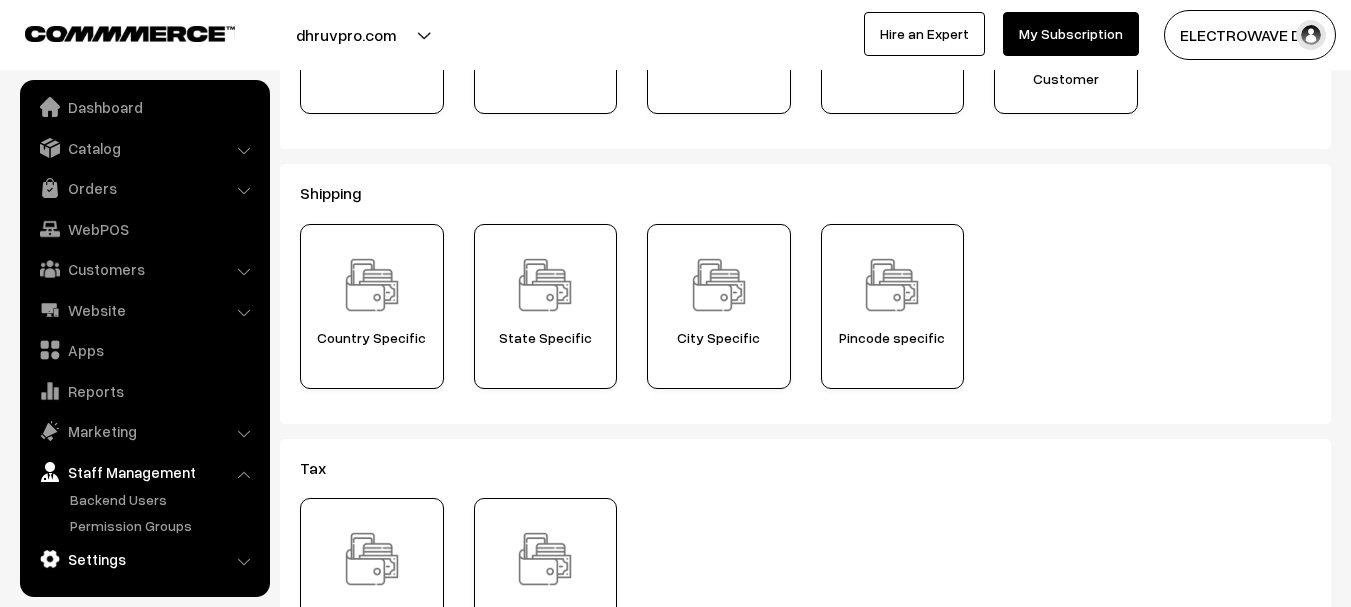 click on "Settings" at bounding box center [144, 559] 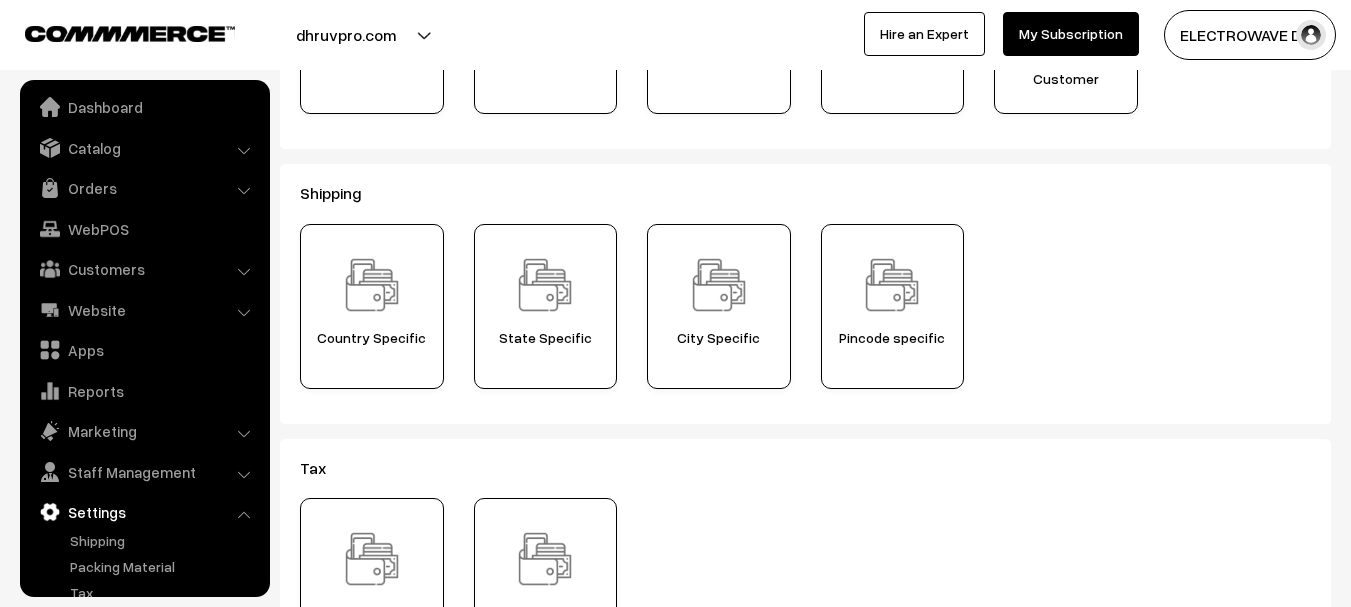 scroll, scrollTop: 110, scrollLeft: 0, axis: vertical 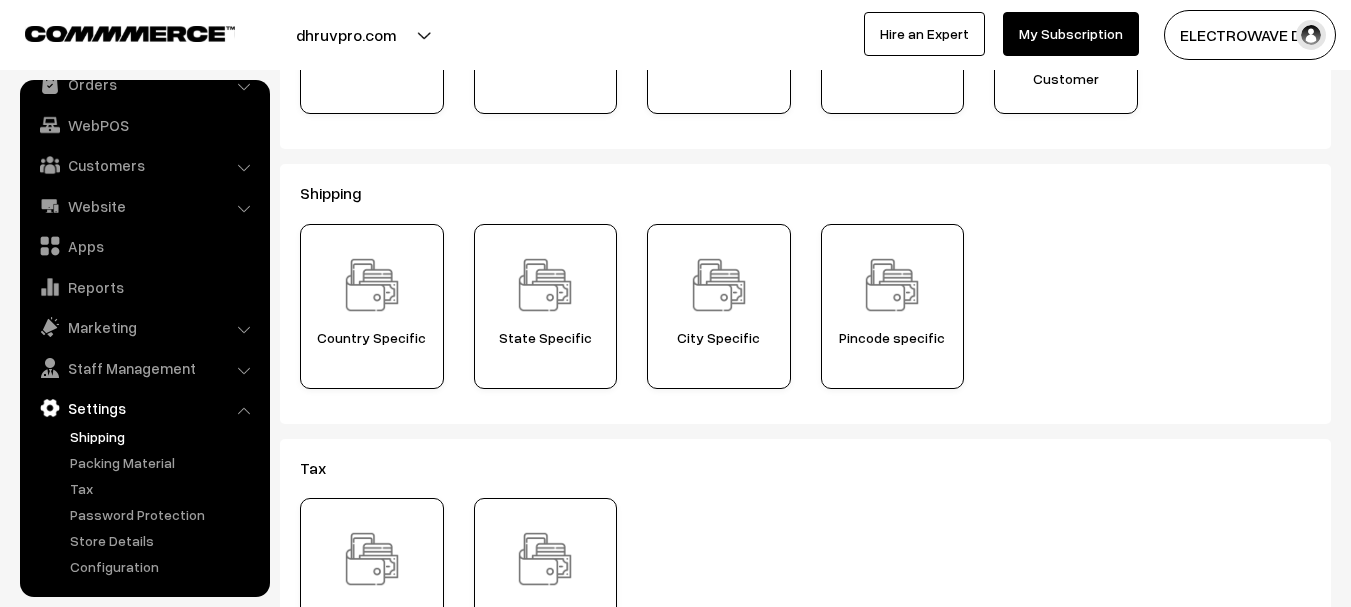 click on "Shipping" at bounding box center (164, 436) 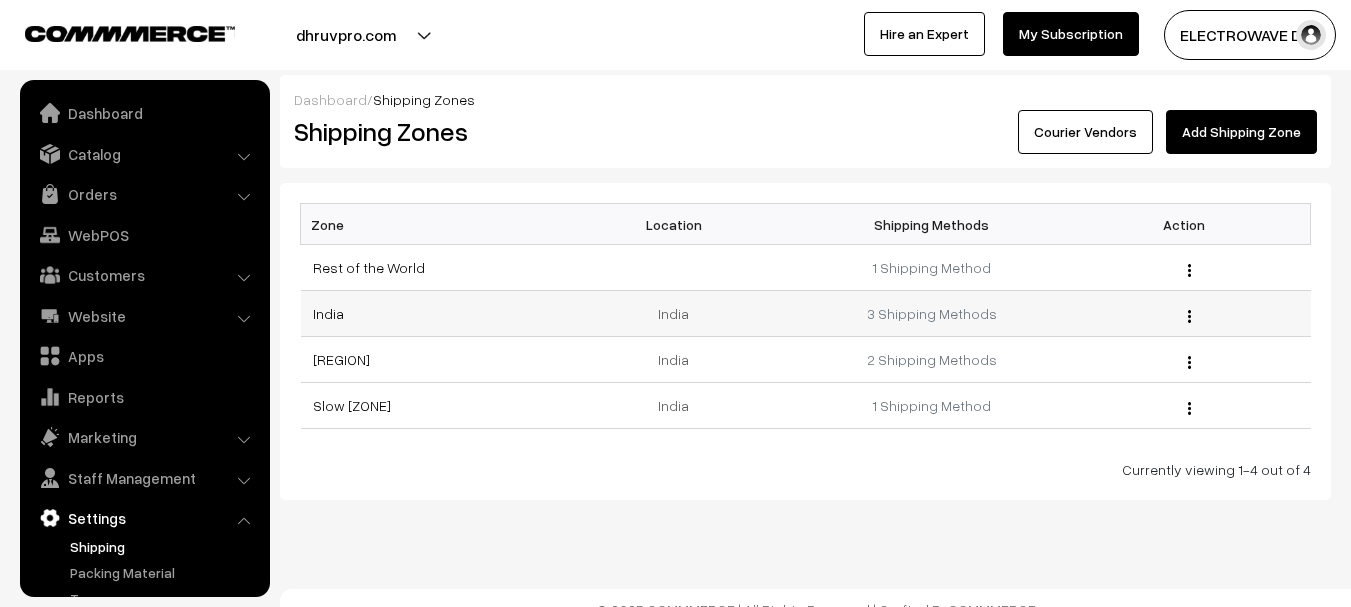 scroll, scrollTop: 0, scrollLeft: 0, axis: both 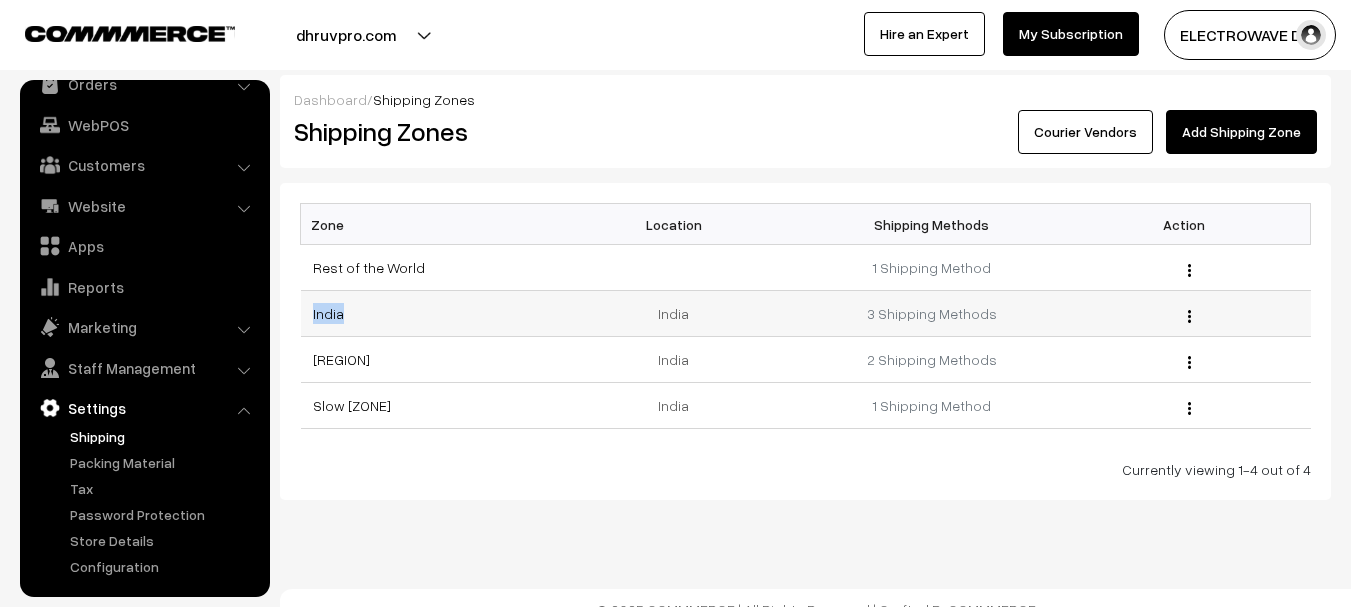 drag, startPoint x: 309, startPoint y: 318, endPoint x: 349, endPoint y: 317, distance: 40.012497 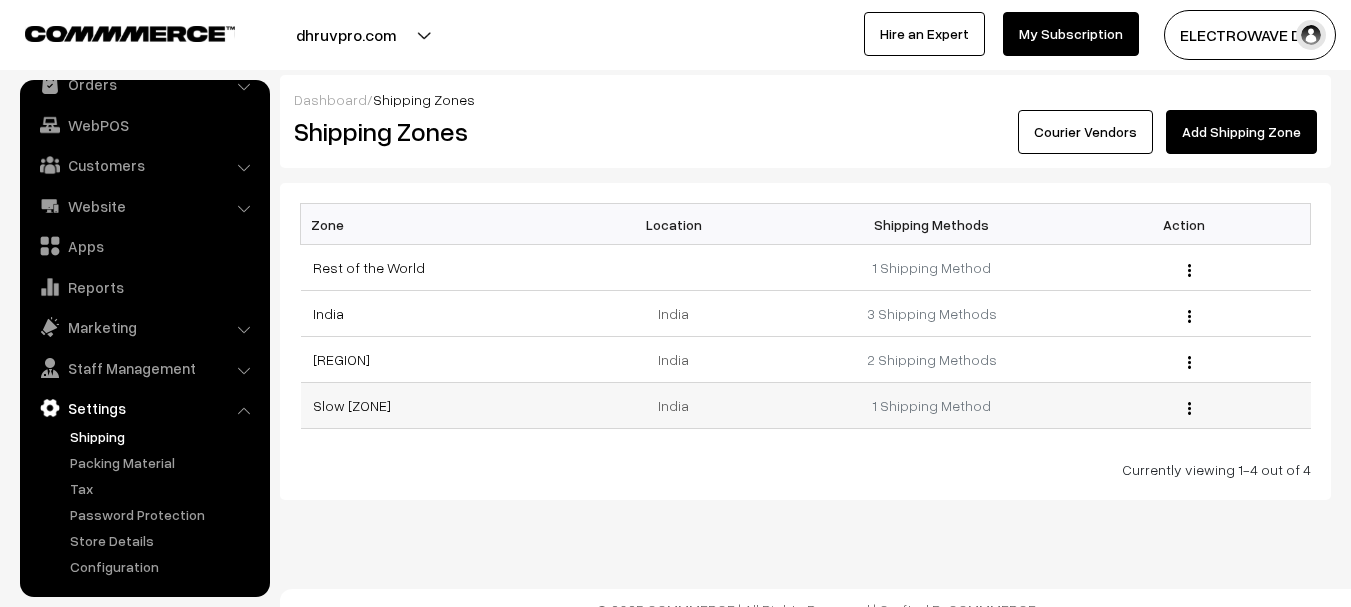 click on "Slow [ZONE]" at bounding box center [427, 406] 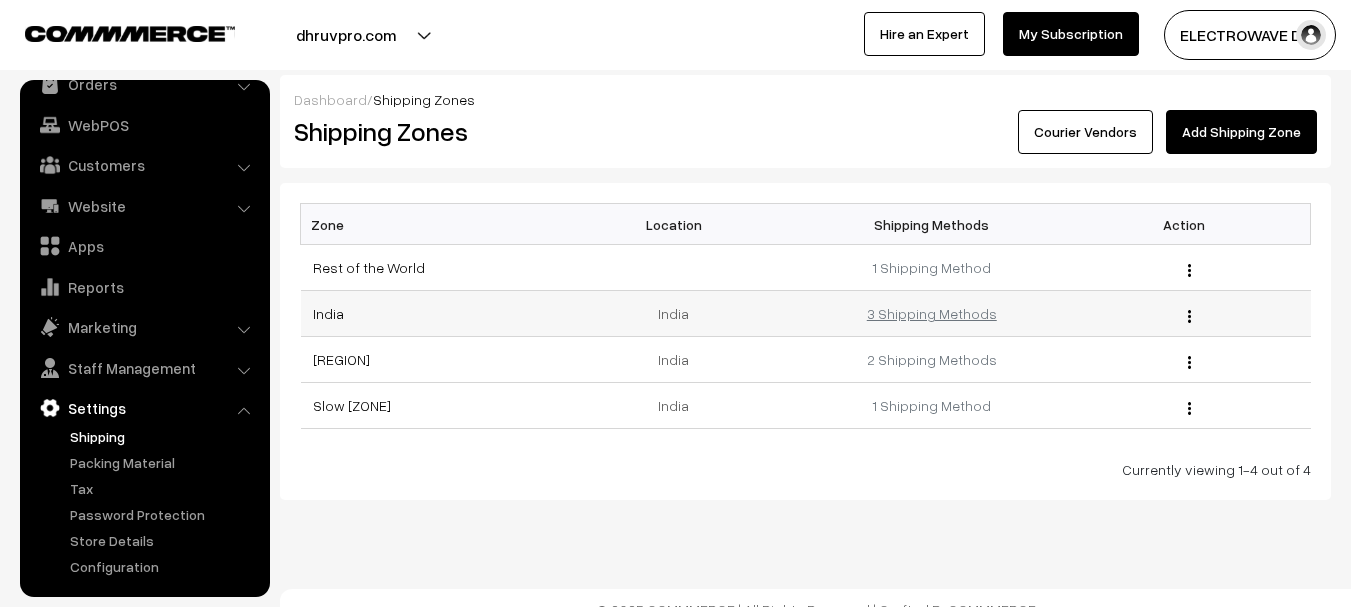 click on "3 Shipping Methods" at bounding box center [932, 313] 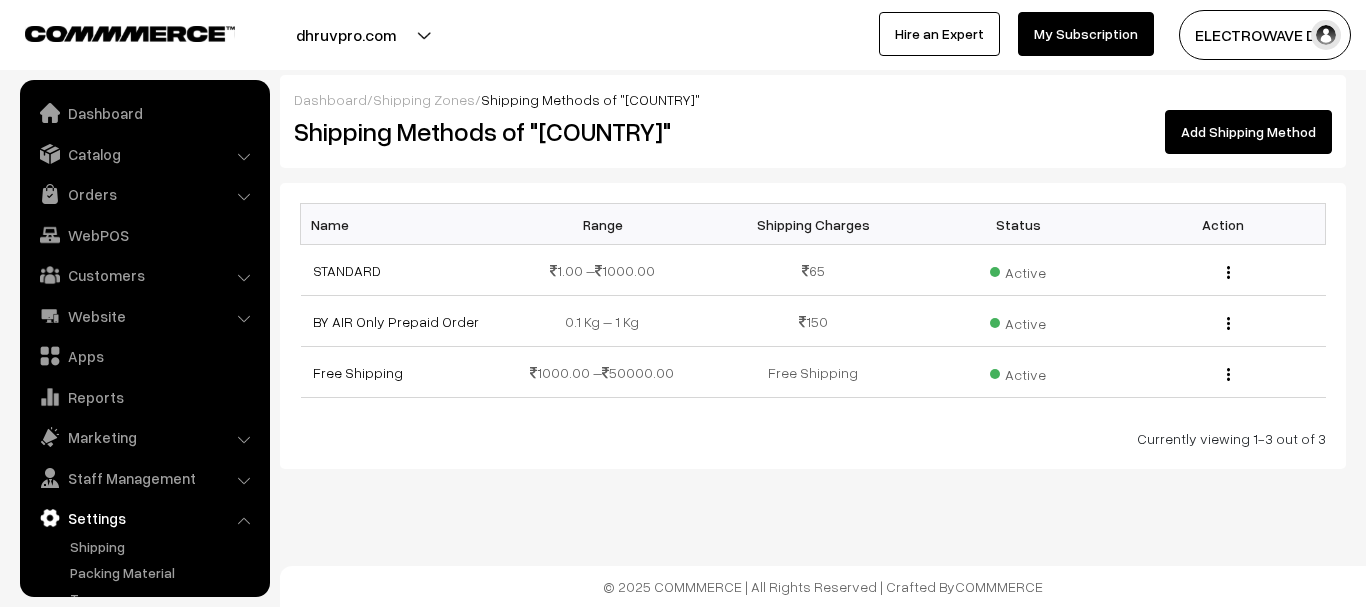 scroll, scrollTop: 0, scrollLeft: 0, axis: both 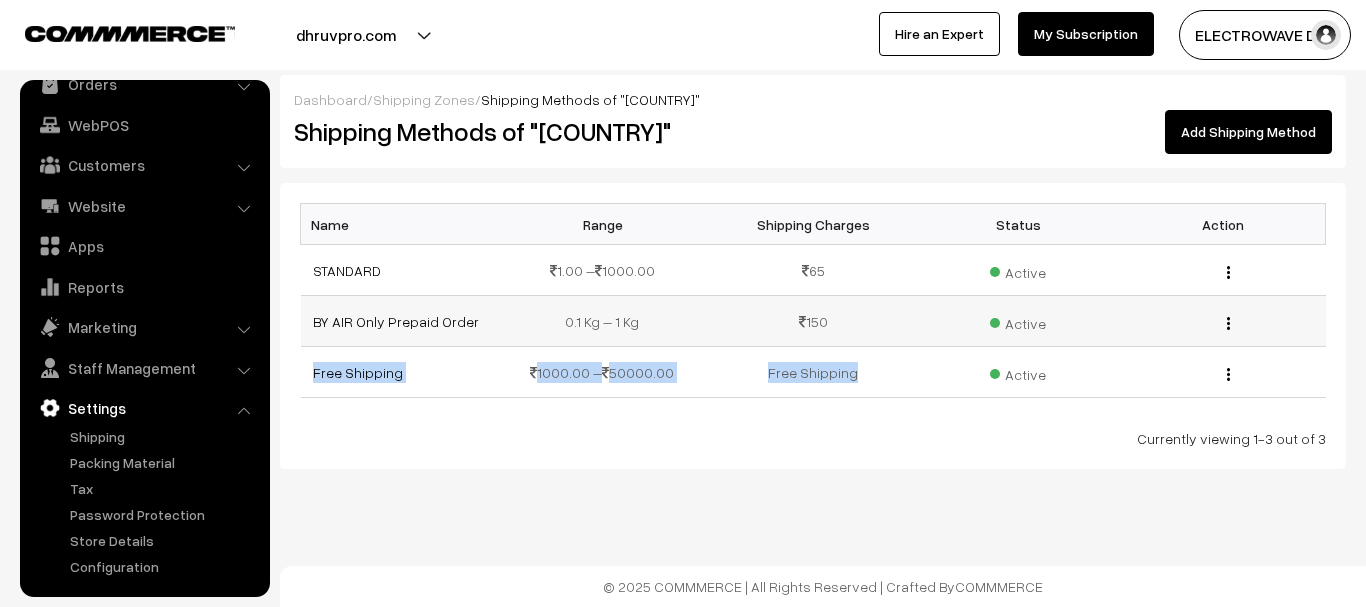 drag, startPoint x: 316, startPoint y: 389, endPoint x: 911, endPoint y: 327, distance: 598.22156 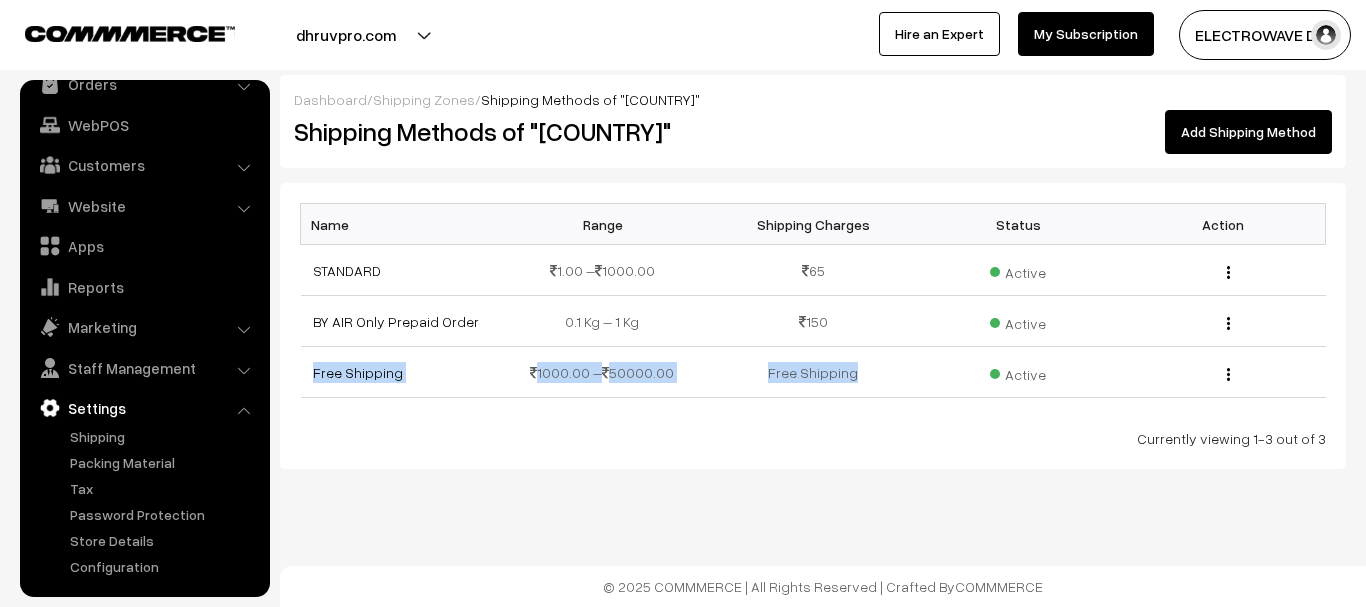 drag, startPoint x: 888, startPoint y: 305, endPoint x: 298, endPoint y: 315, distance: 590.0847 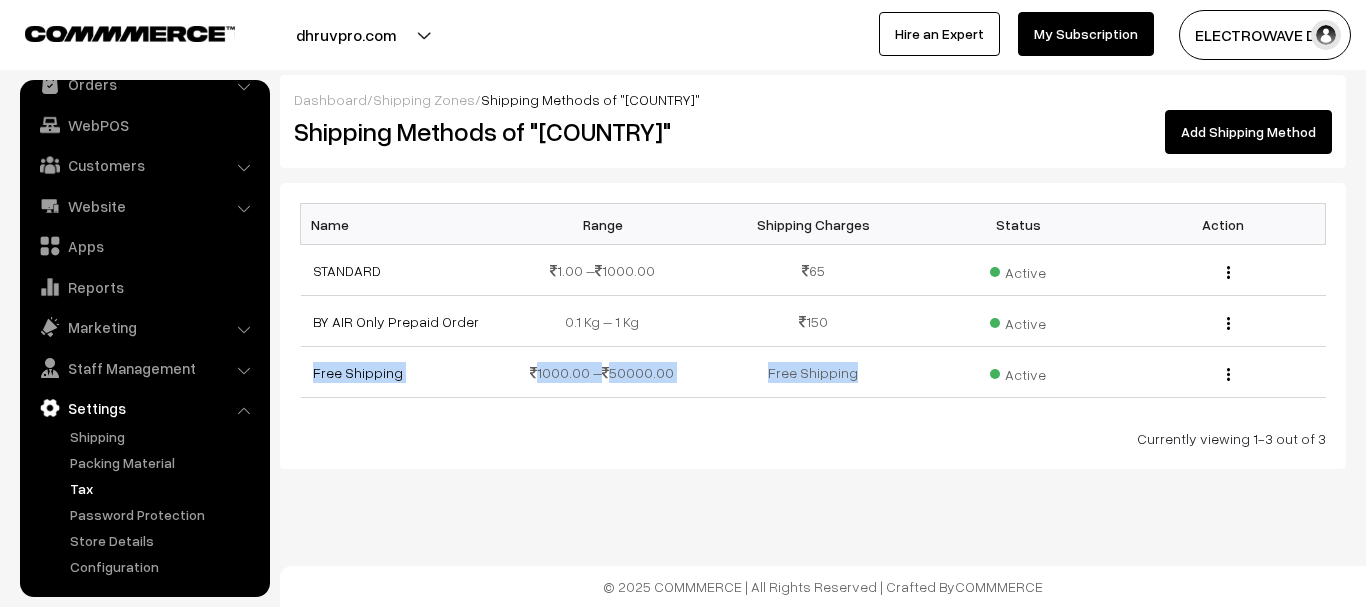 click on "Tax" at bounding box center [164, 488] 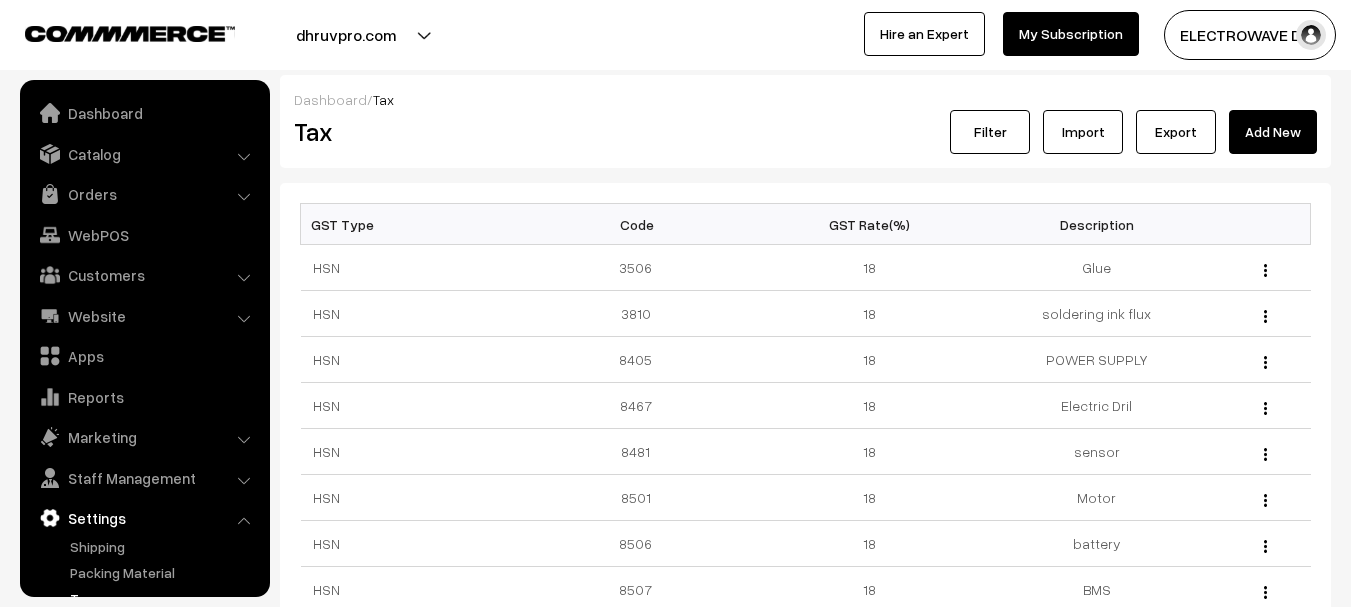 scroll, scrollTop: 0, scrollLeft: 0, axis: both 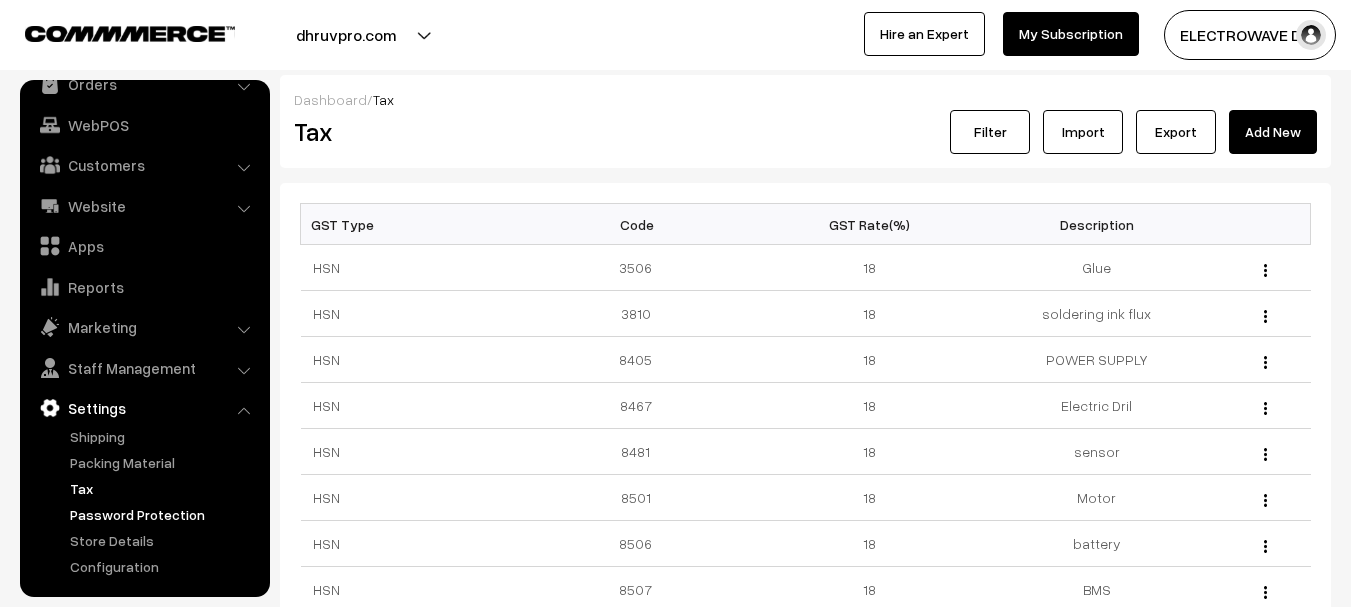 click on "Password Protection" at bounding box center [164, 514] 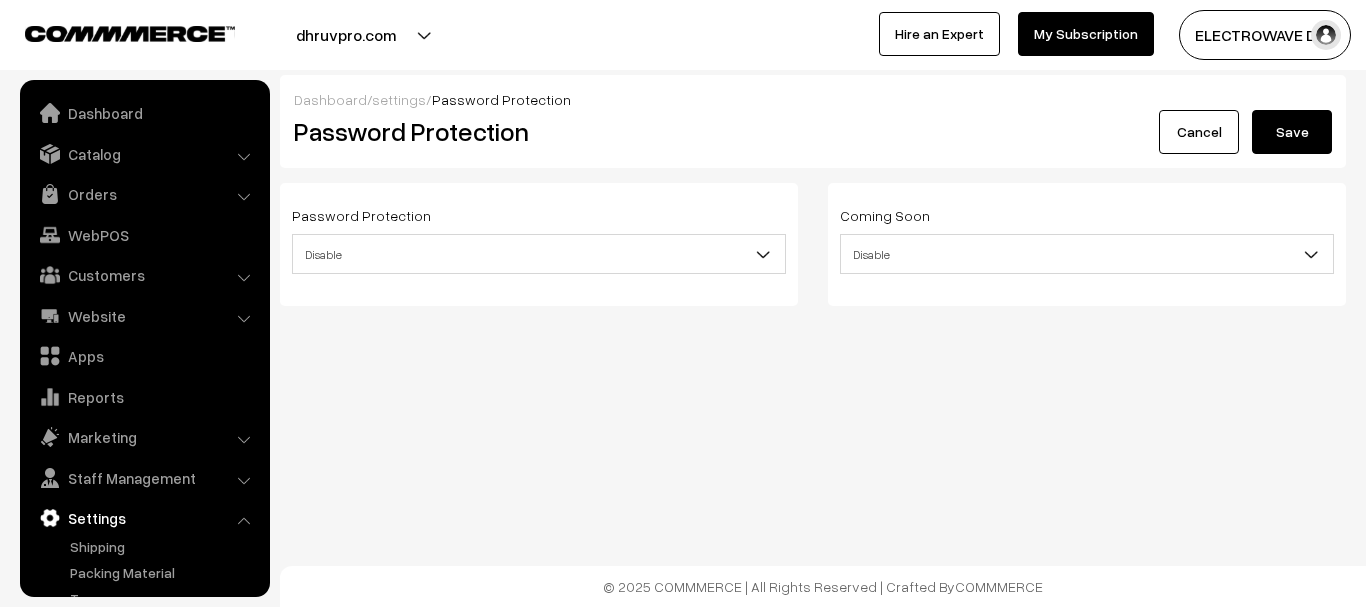 scroll, scrollTop: 0, scrollLeft: 0, axis: both 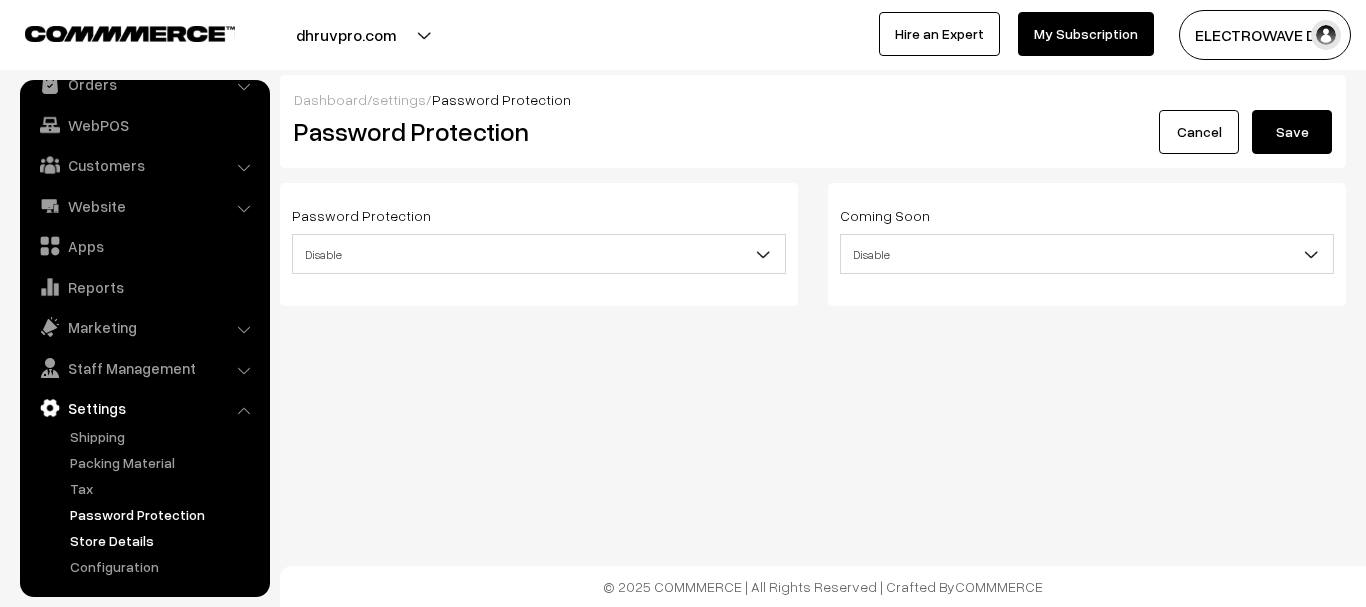 click on "Store Details" at bounding box center (164, 540) 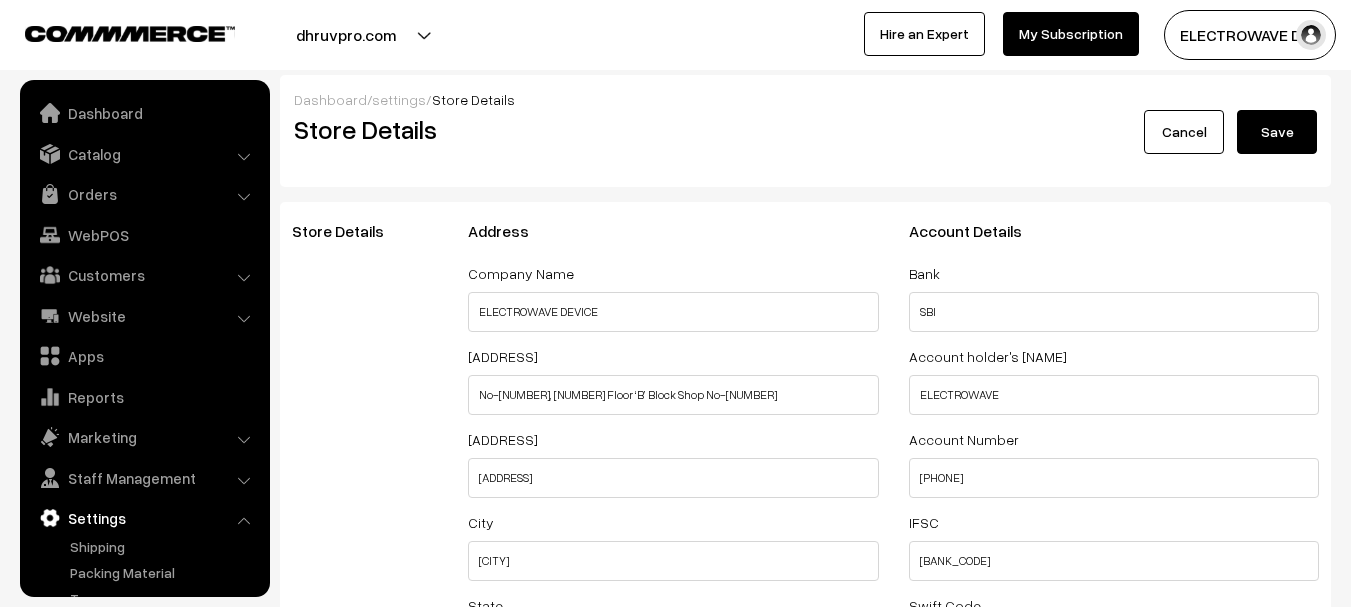 select on "99" 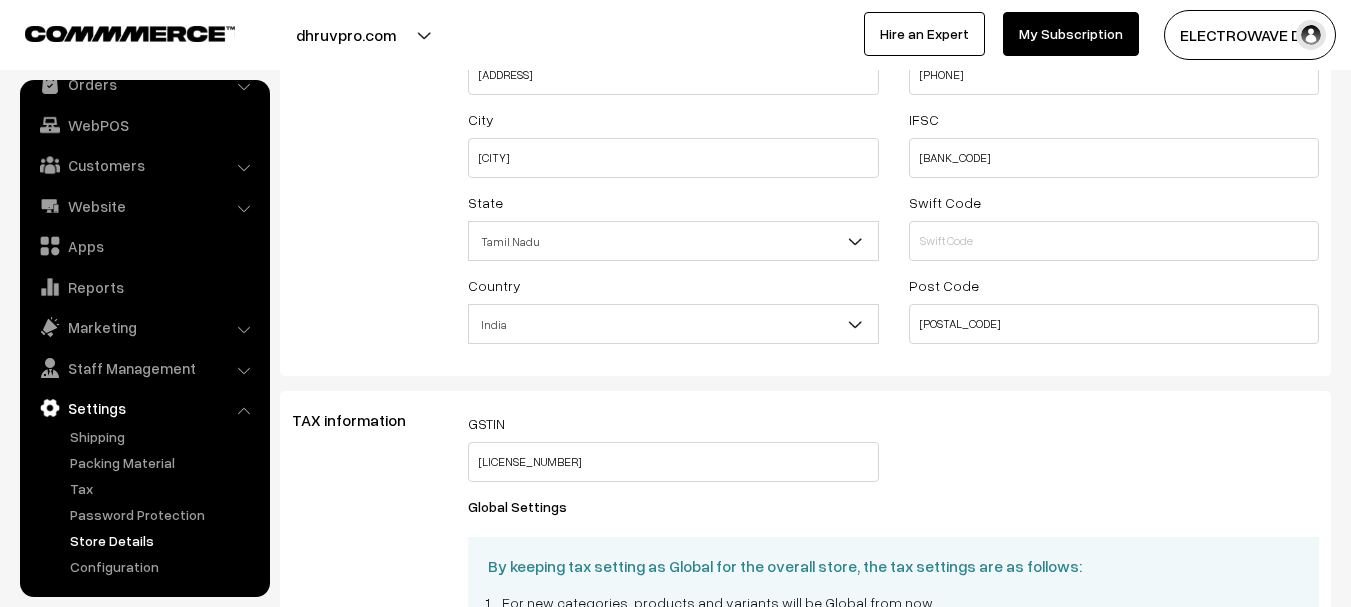 scroll, scrollTop: 215, scrollLeft: 0, axis: vertical 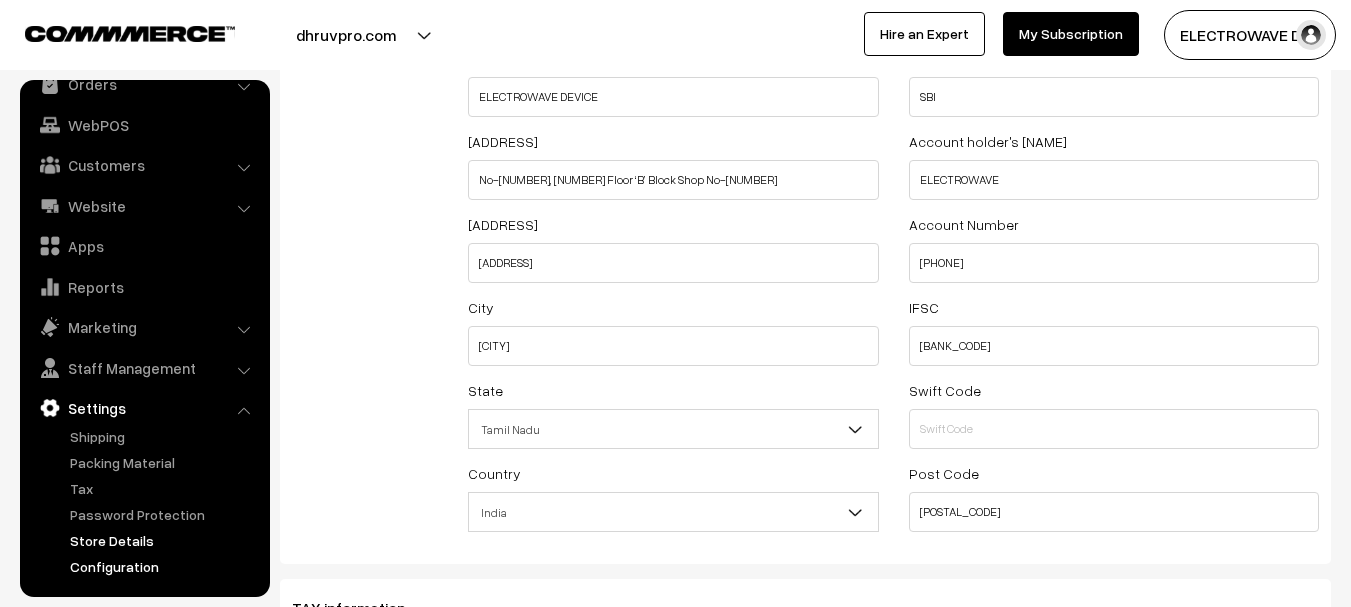 click on "Configuration" at bounding box center (164, 566) 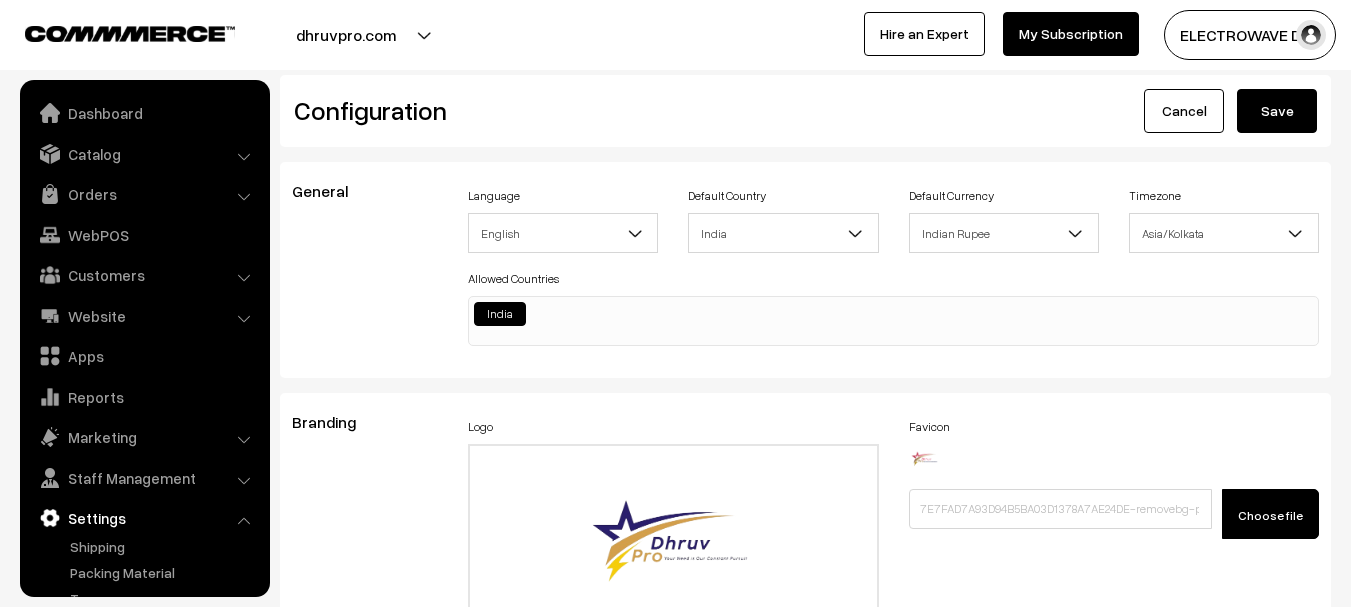 scroll, scrollTop: 0, scrollLeft: 0, axis: both 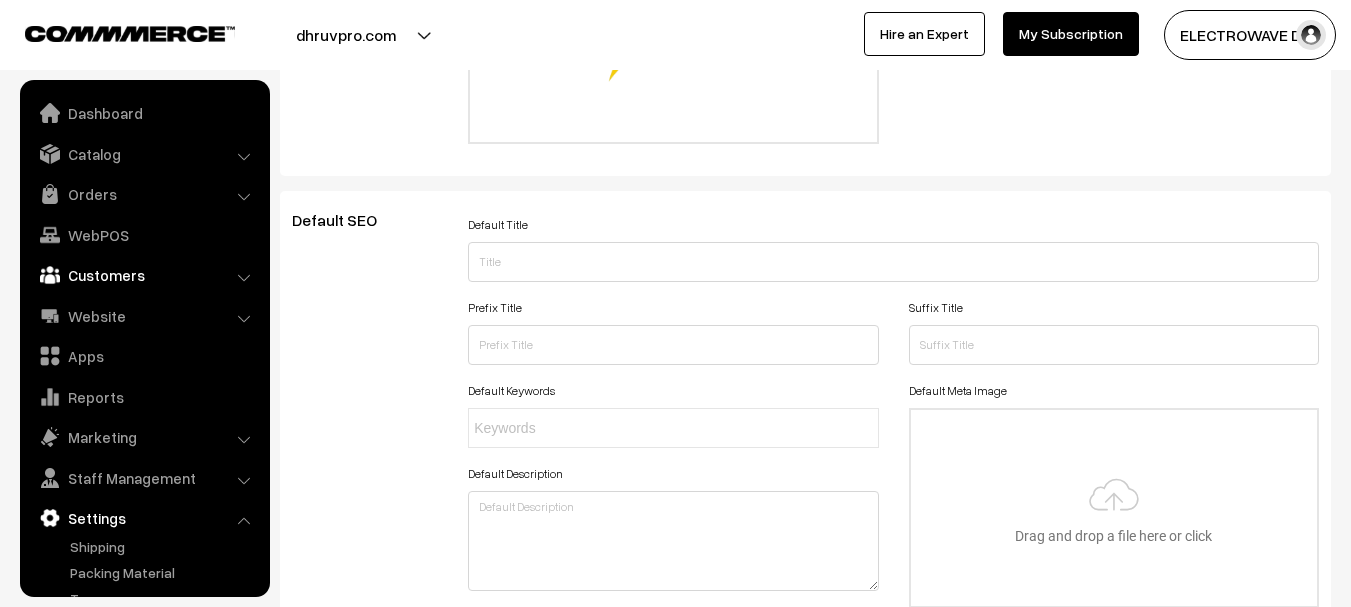click on "Customers" at bounding box center (144, 275) 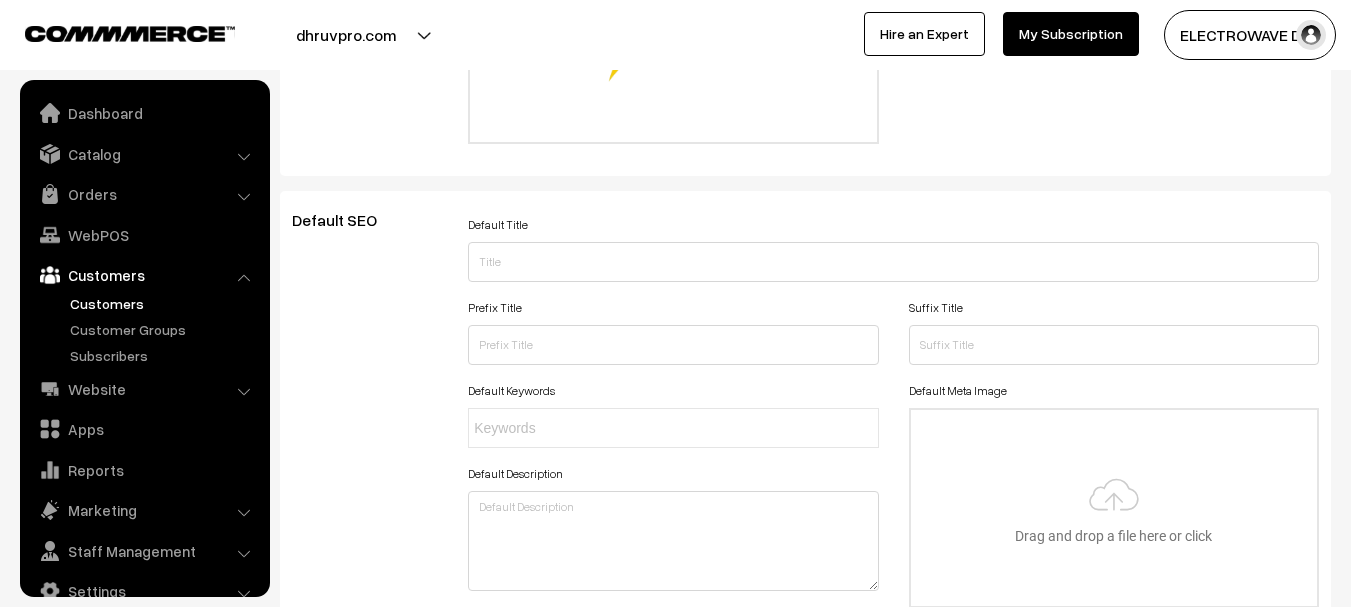 click on "Customers" at bounding box center (164, 303) 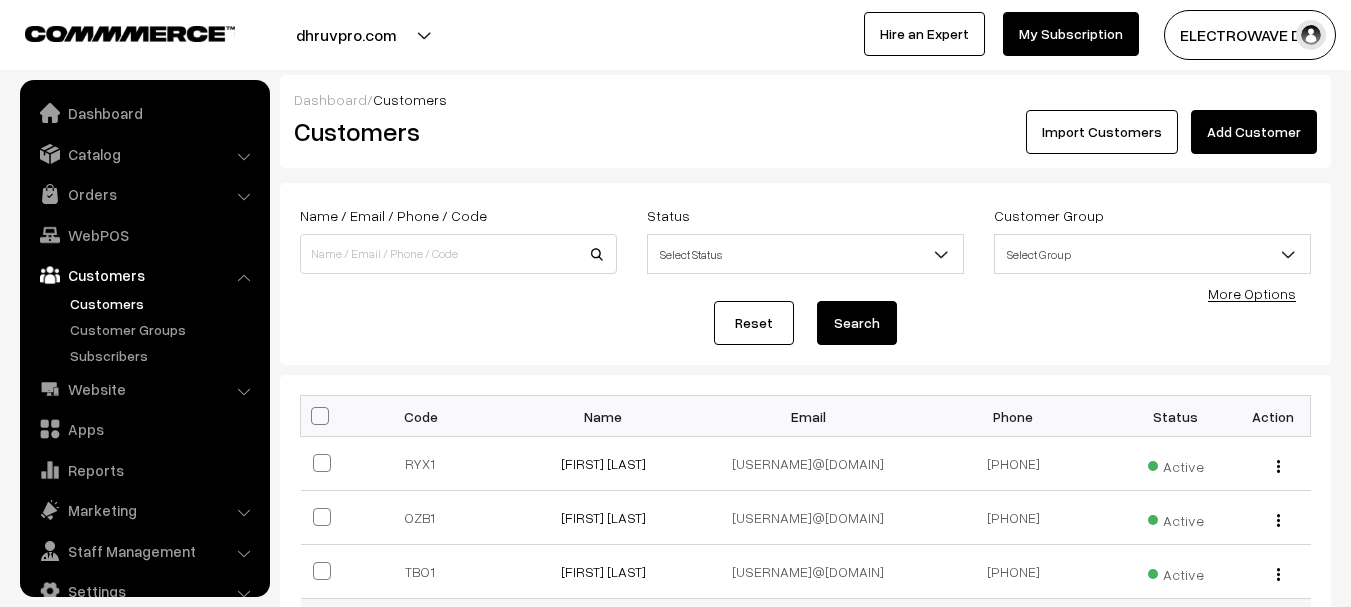 scroll, scrollTop: 0, scrollLeft: 0, axis: both 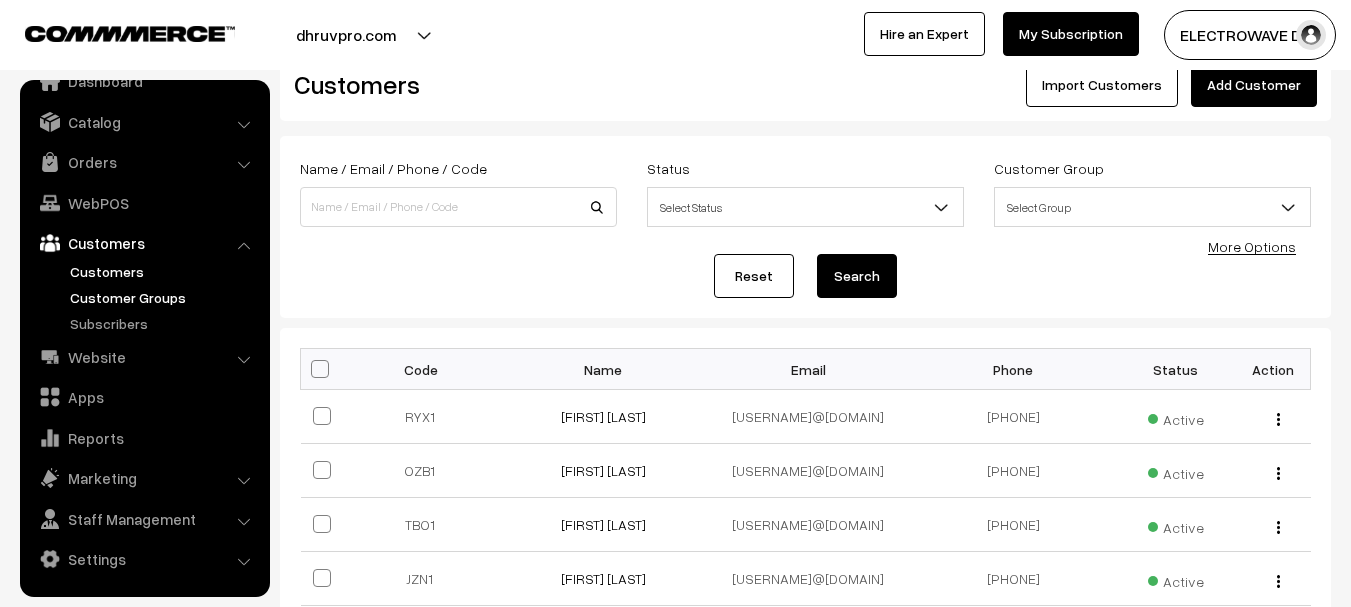click on "Customer Groups" at bounding box center (164, 297) 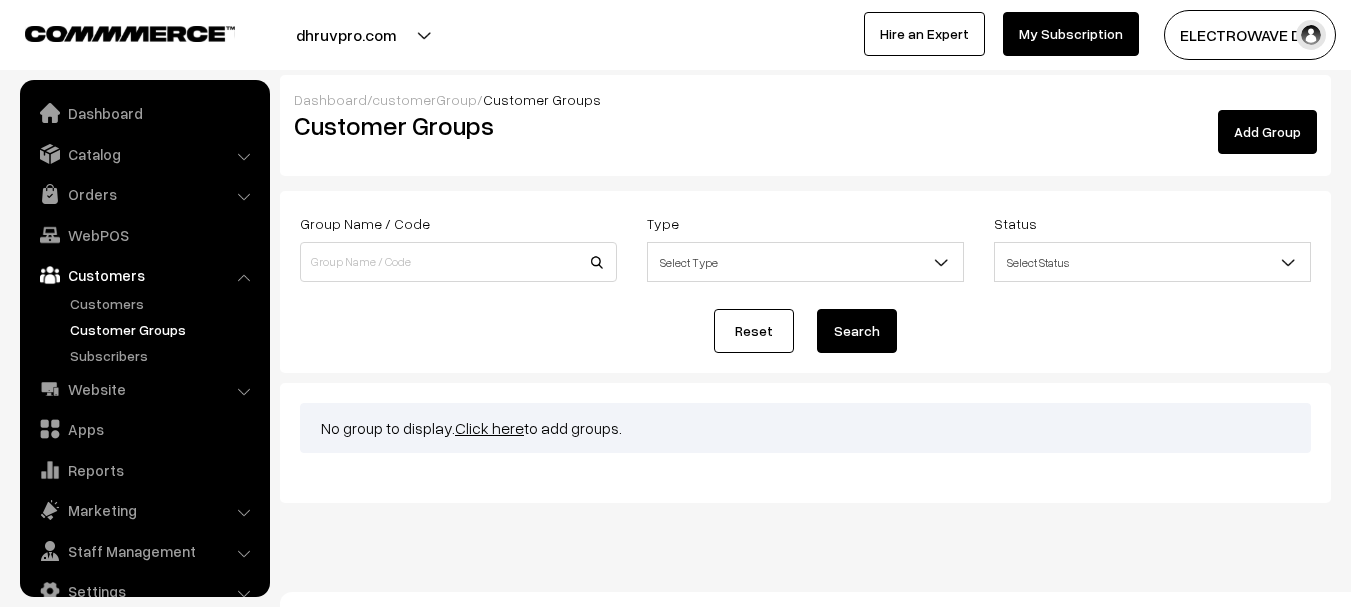 scroll, scrollTop: 0, scrollLeft: 0, axis: both 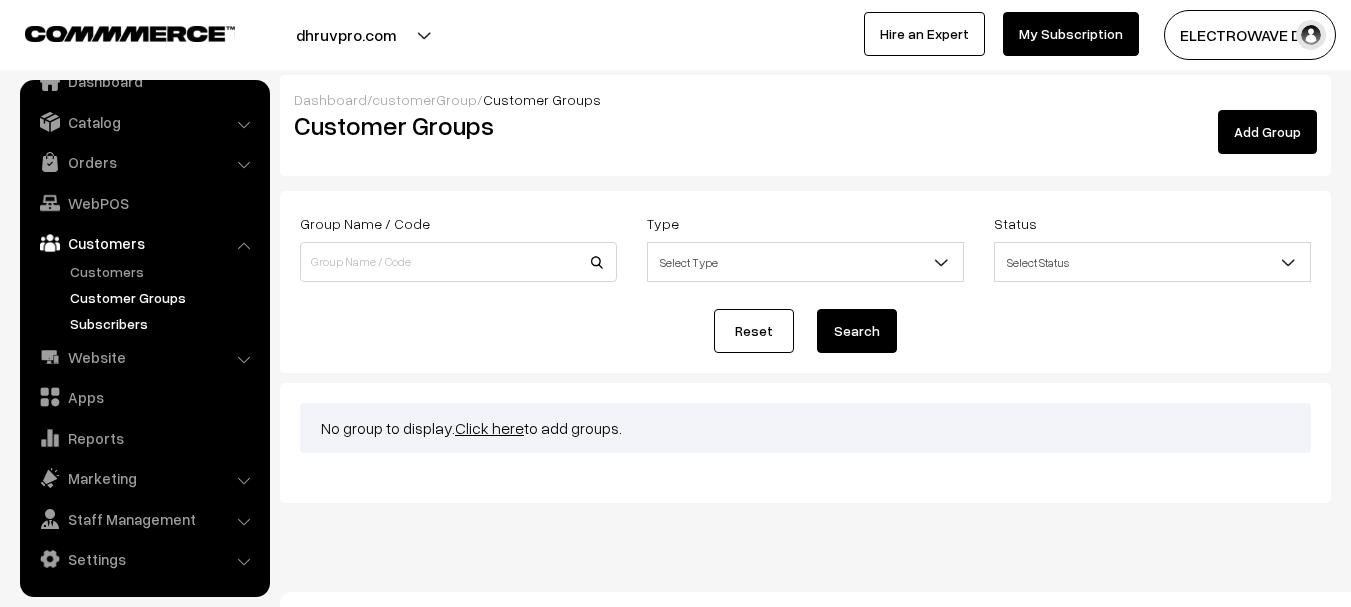 click on "Subscribers" at bounding box center (164, 323) 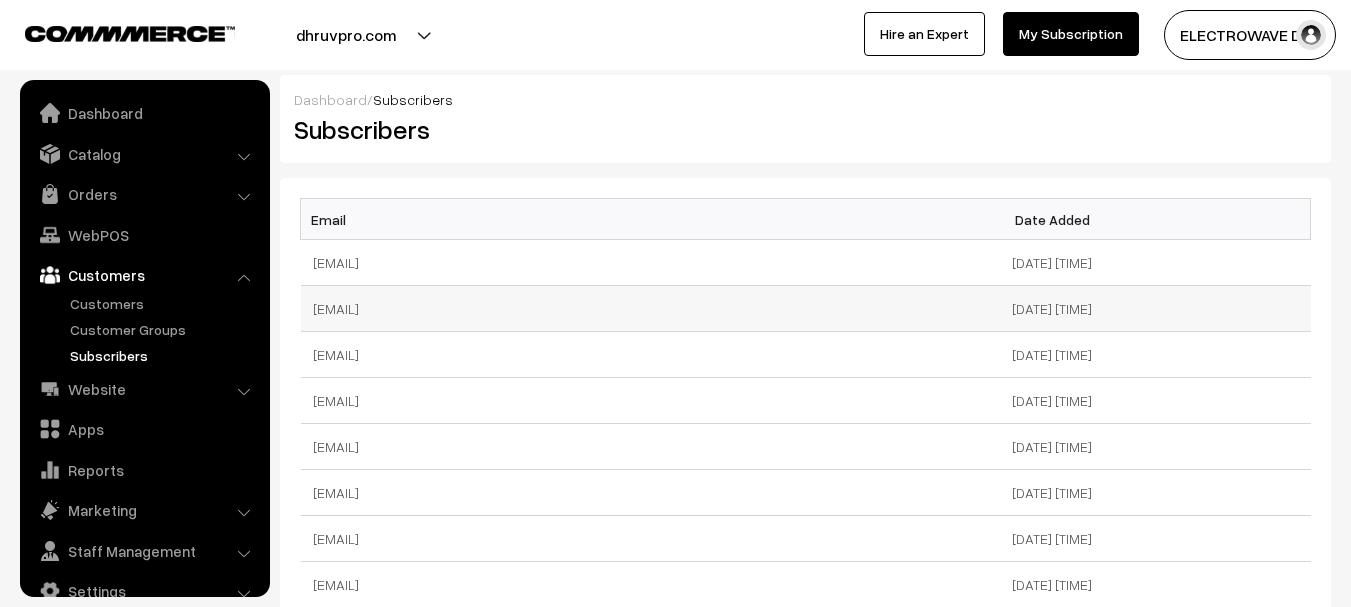 scroll, scrollTop: 0, scrollLeft: 0, axis: both 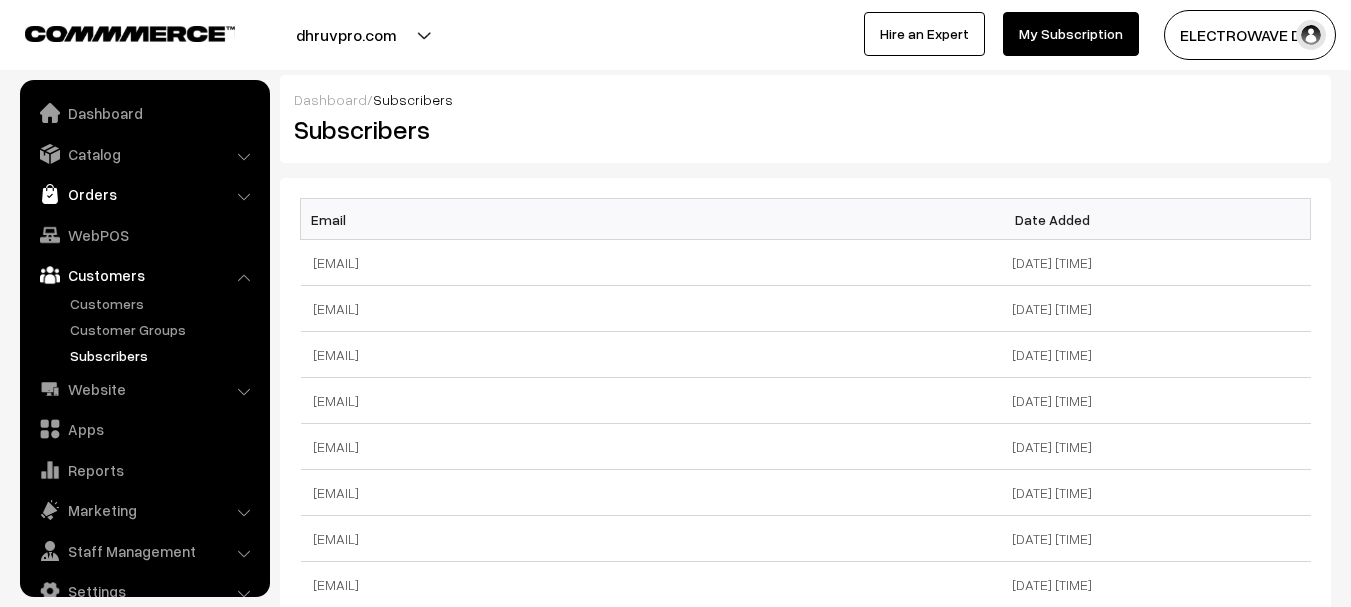 click on "Orders" at bounding box center (144, 194) 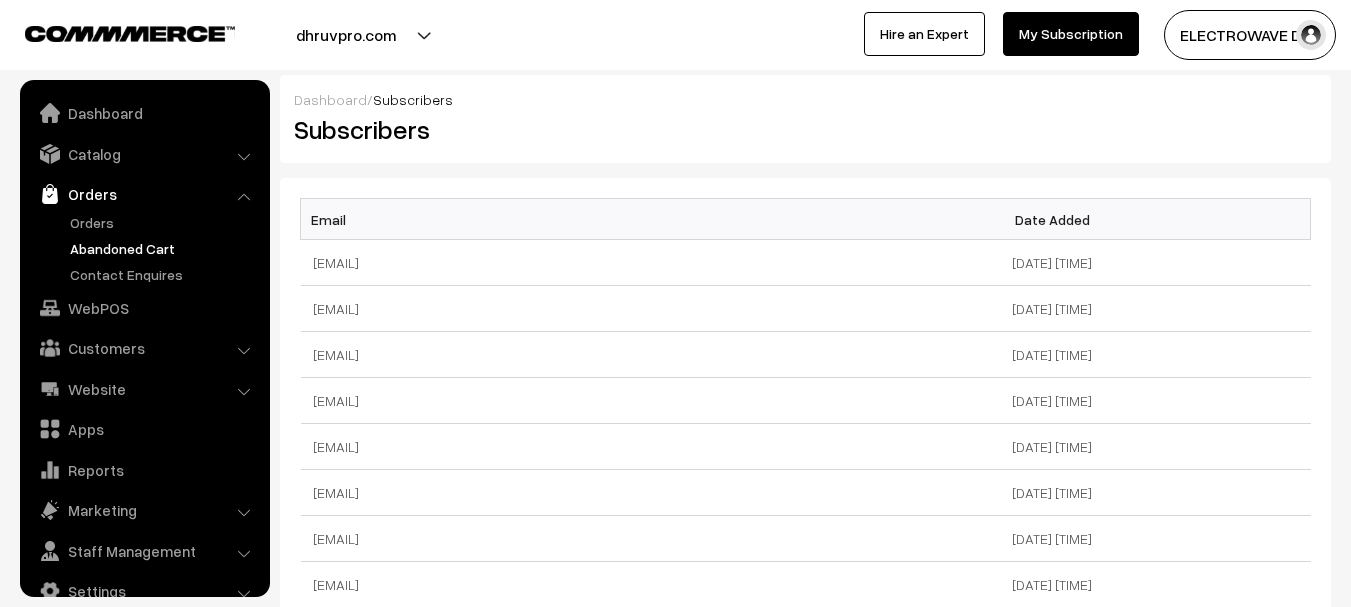 click on "Abandoned Cart" at bounding box center (164, 248) 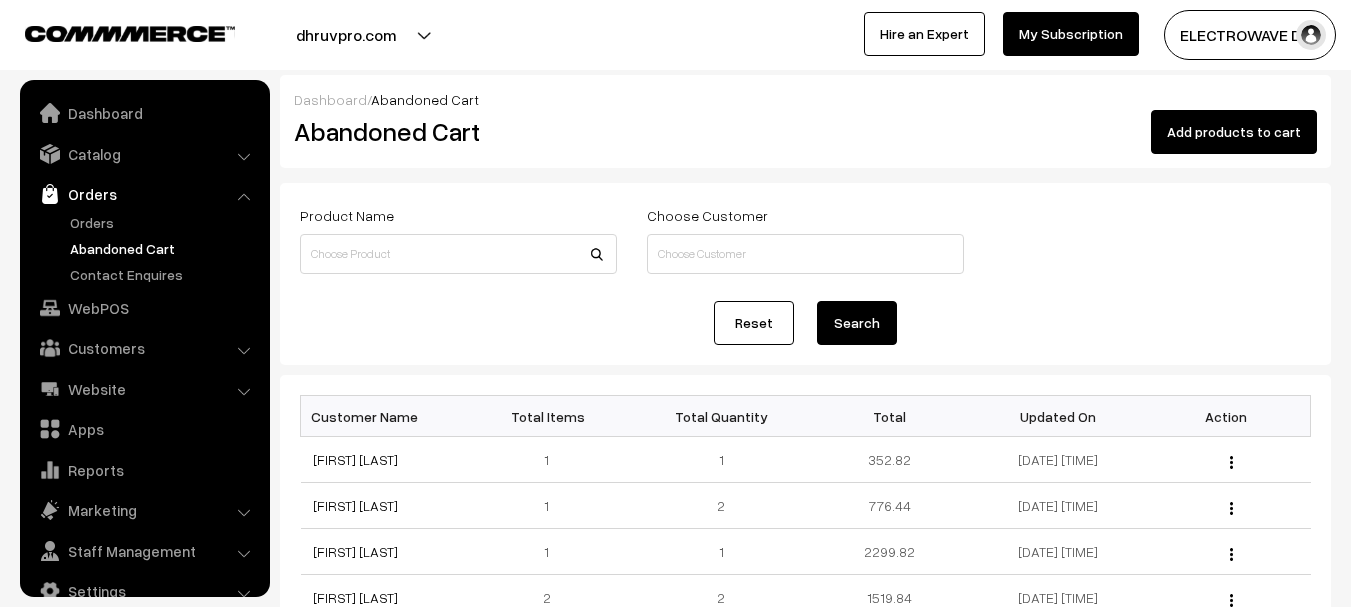 scroll, scrollTop: 0, scrollLeft: 0, axis: both 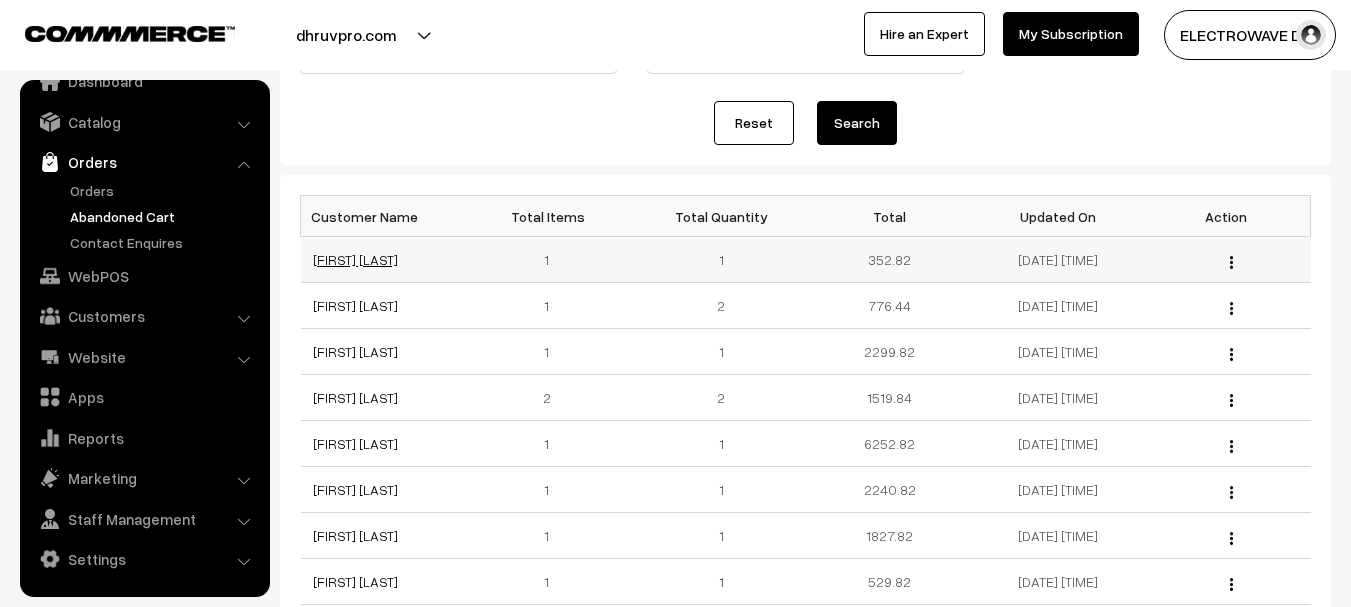 click on "Vaghela Nitin" at bounding box center [355, 259] 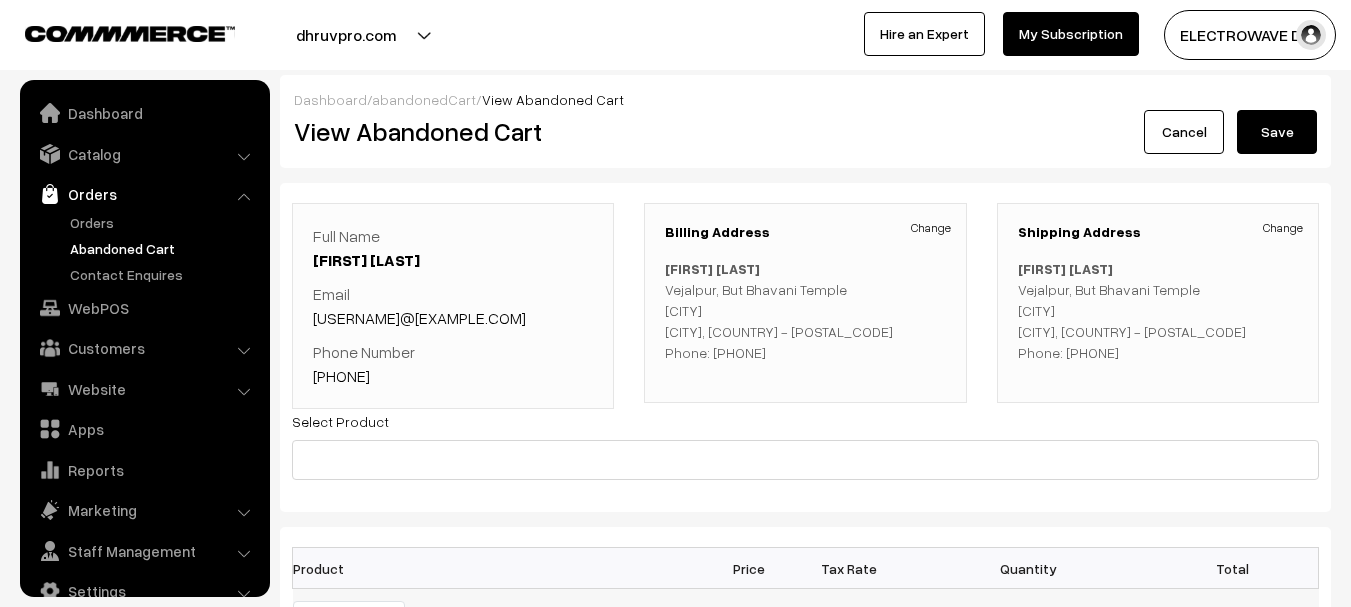 scroll, scrollTop: 400, scrollLeft: 0, axis: vertical 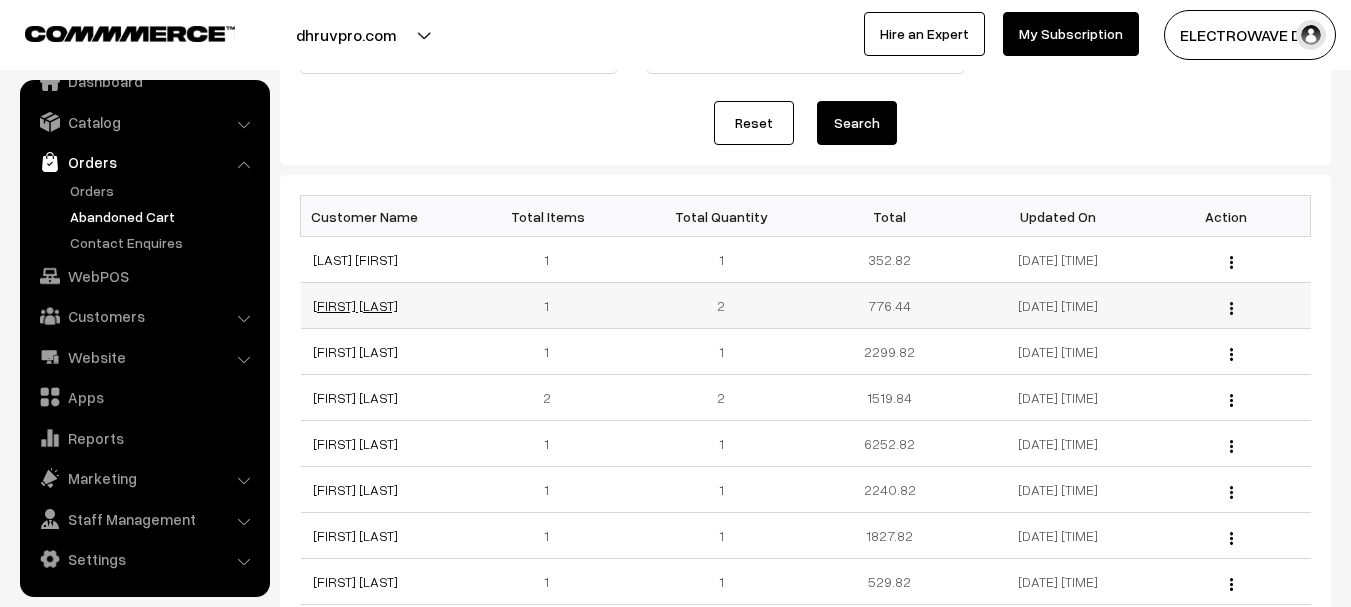 click on "[FIRST] [LAST]" at bounding box center (355, 305) 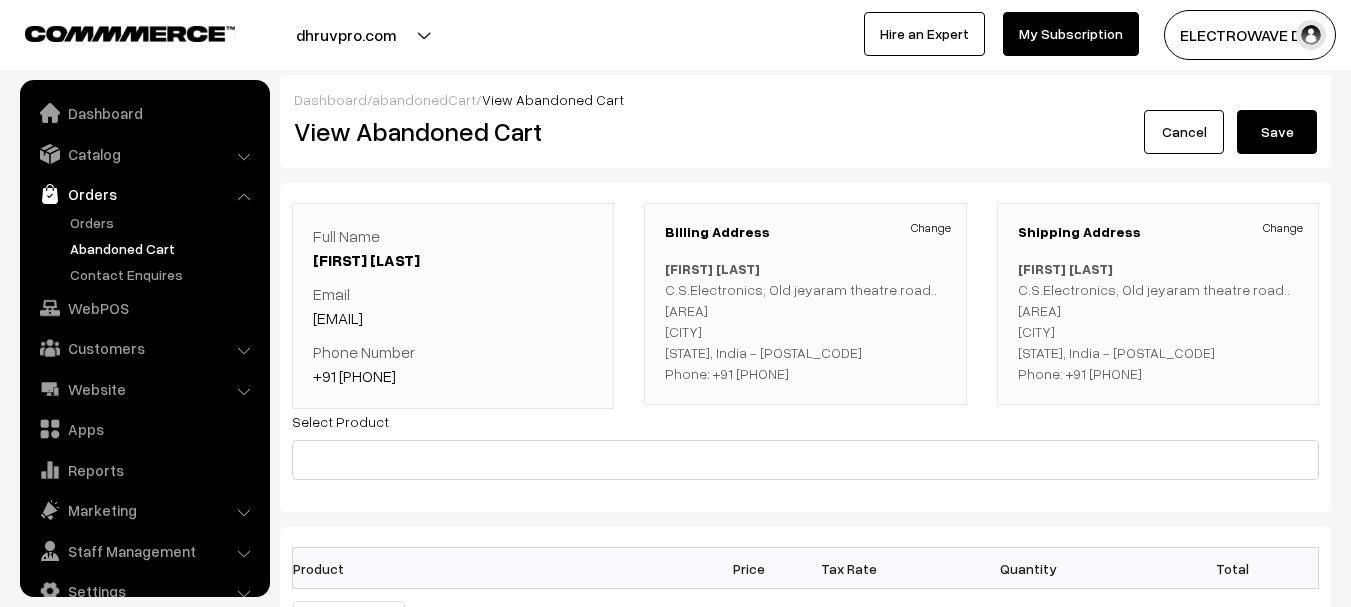 scroll, scrollTop: 500, scrollLeft: 0, axis: vertical 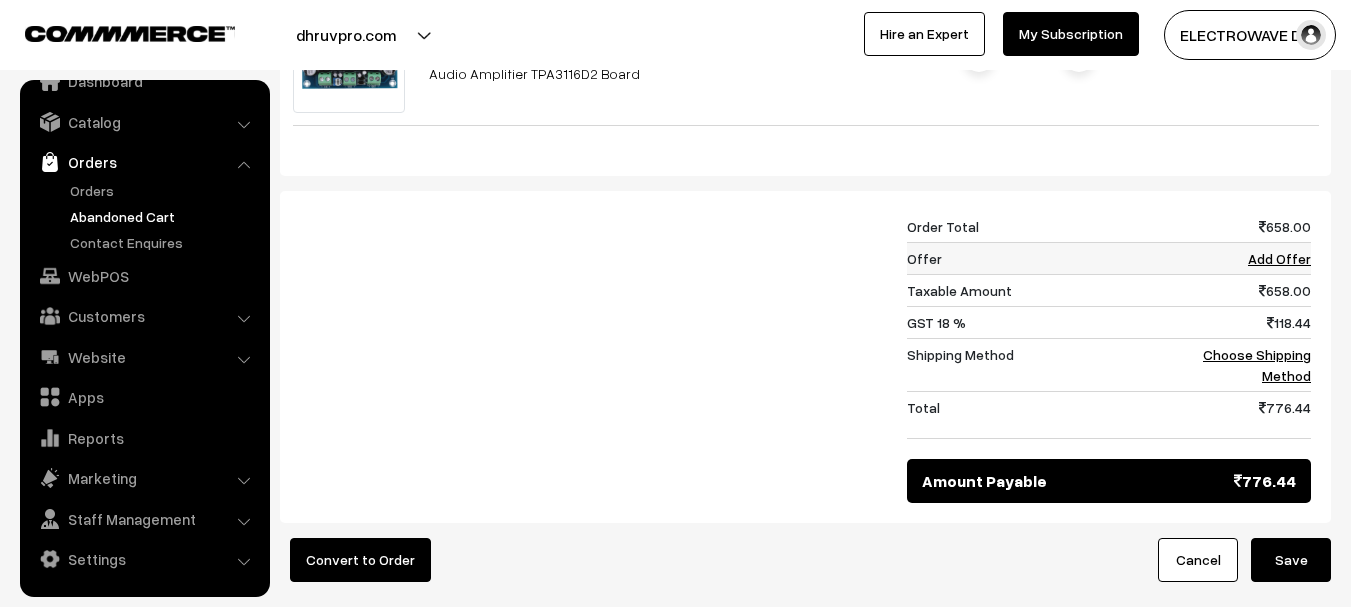 click on "Add Offer" at bounding box center [1279, 258] 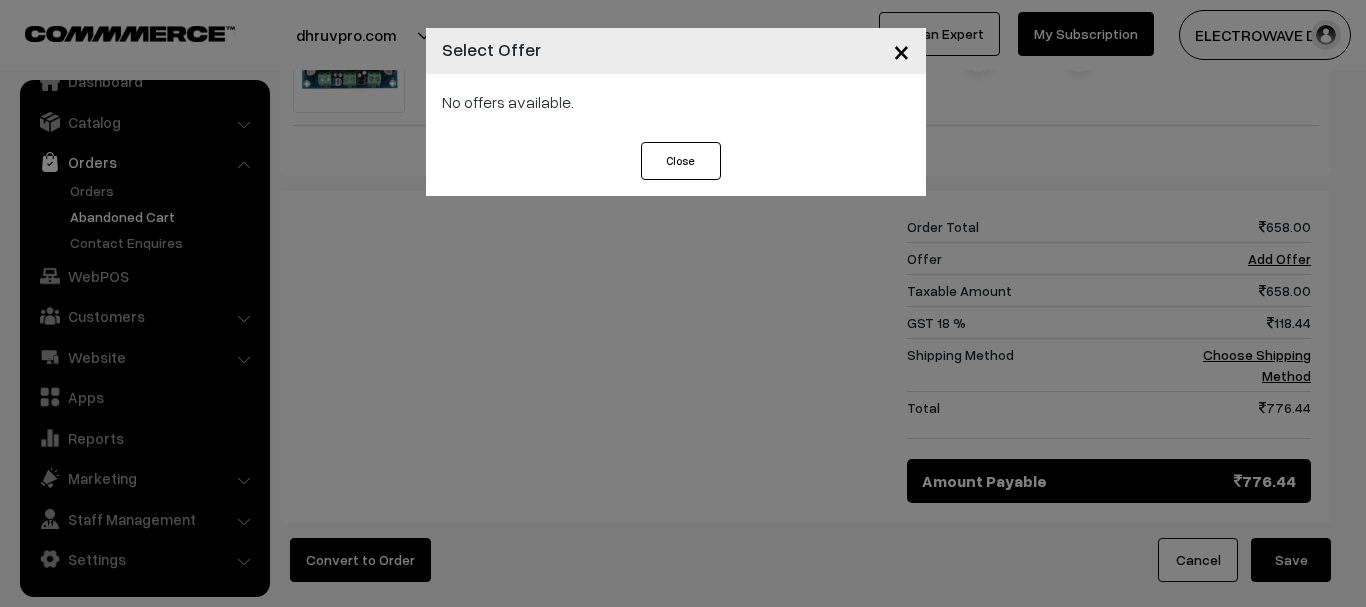 click on "Close" at bounding box center [681, 161] 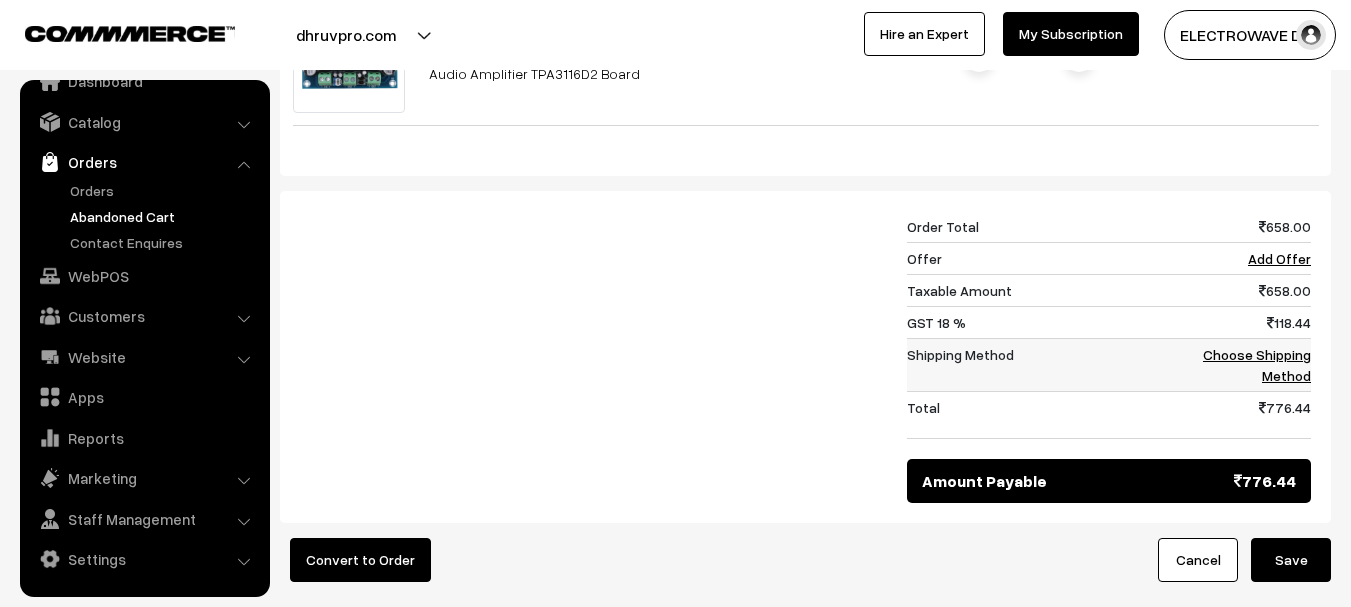click on "Choose Shipping Method" at bounding box center [1257, 365] 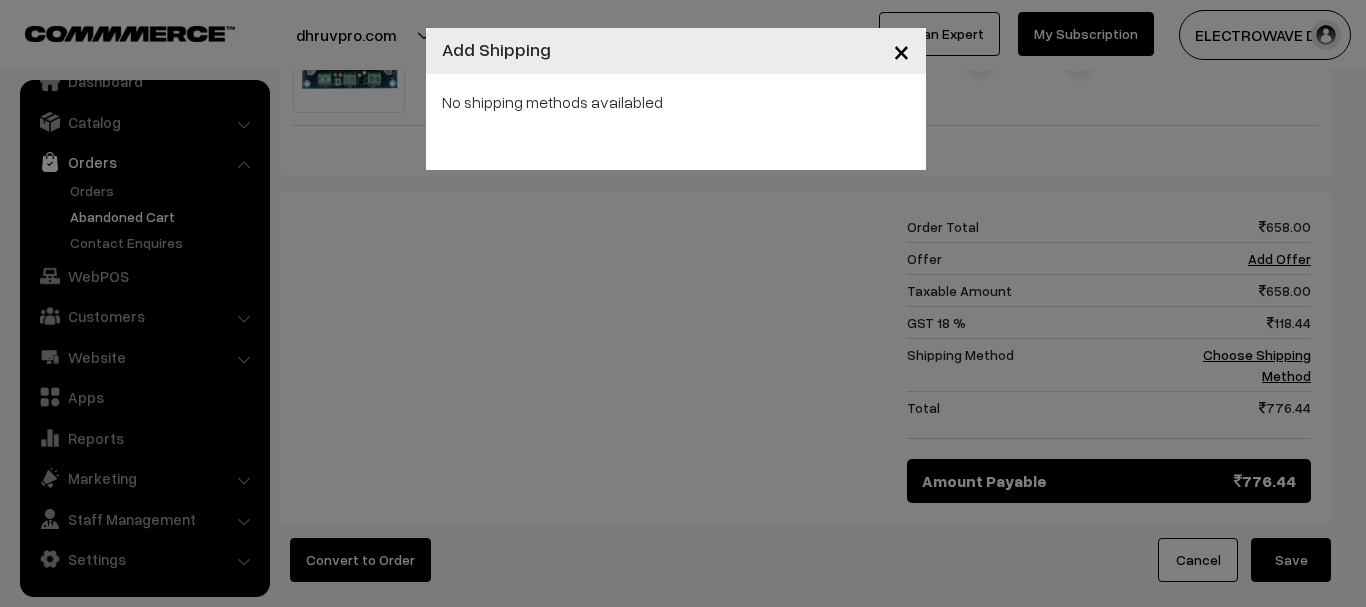 click on "×" at bounding box center [901, 50] 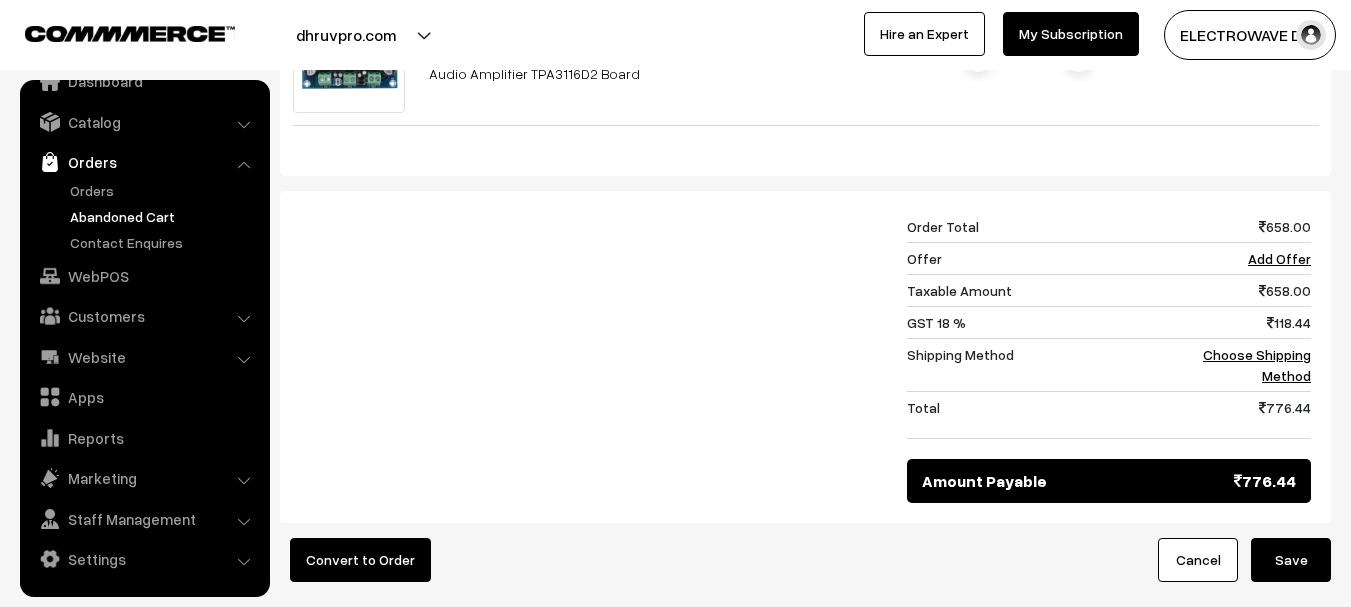 click on "Abandoned Cart" at bounding box center [164, 216] 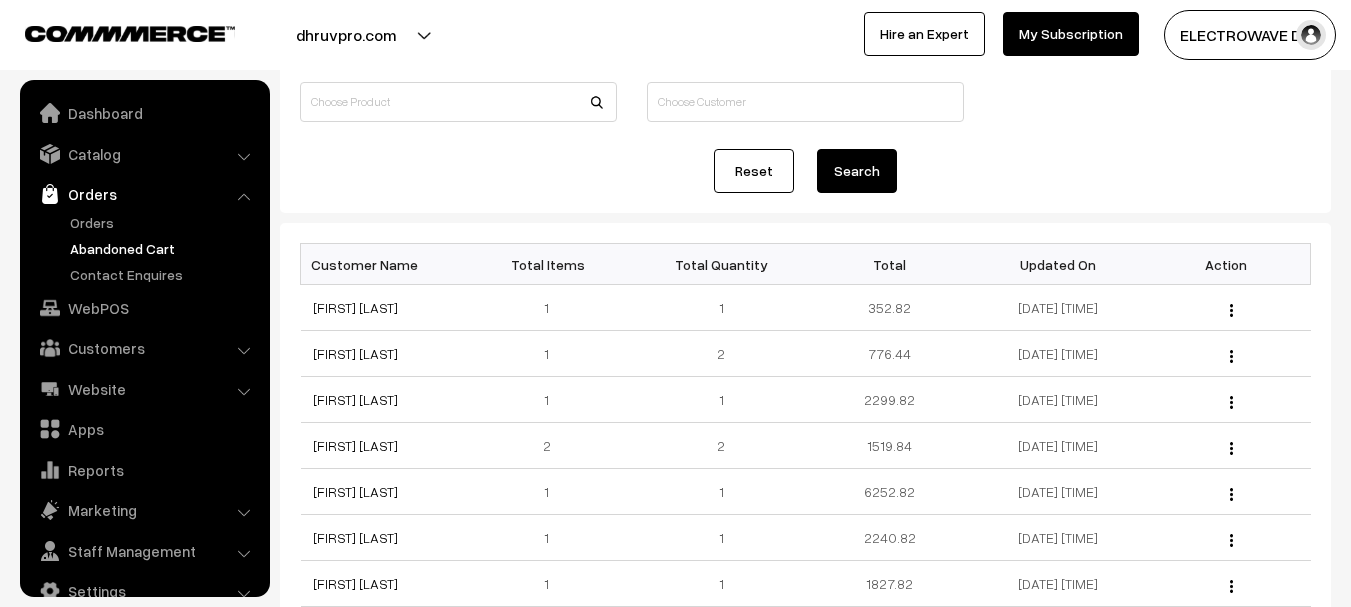 scroll, scrollTop: 379, scrollLeft: 0, axis: vertical 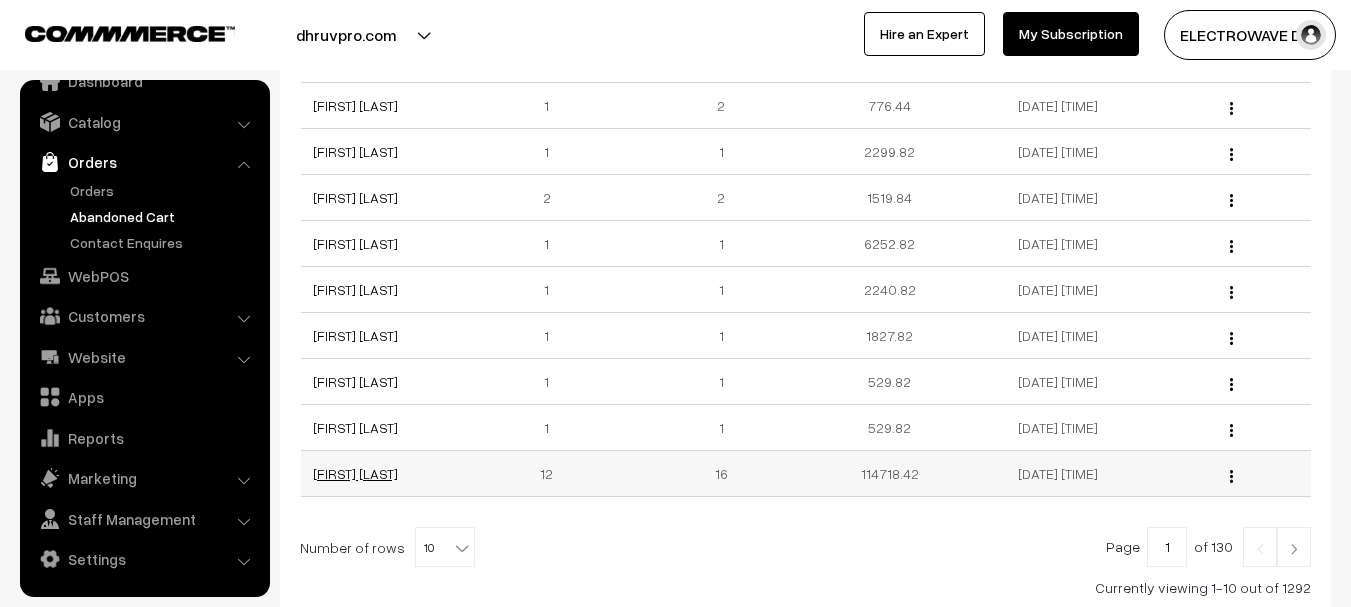 click on "[FIRST] [LAST]" at bounding box center [355, 473] 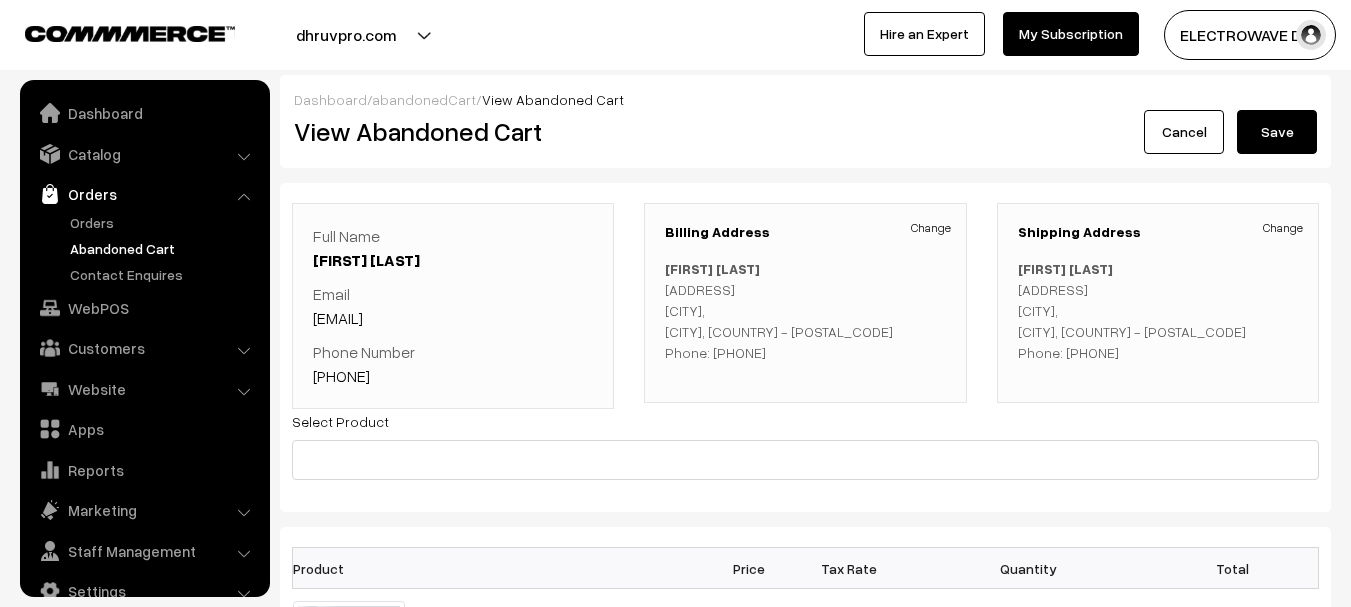 scroll, scrollTop: 1000, scrollLeft: 0, axis: vertical 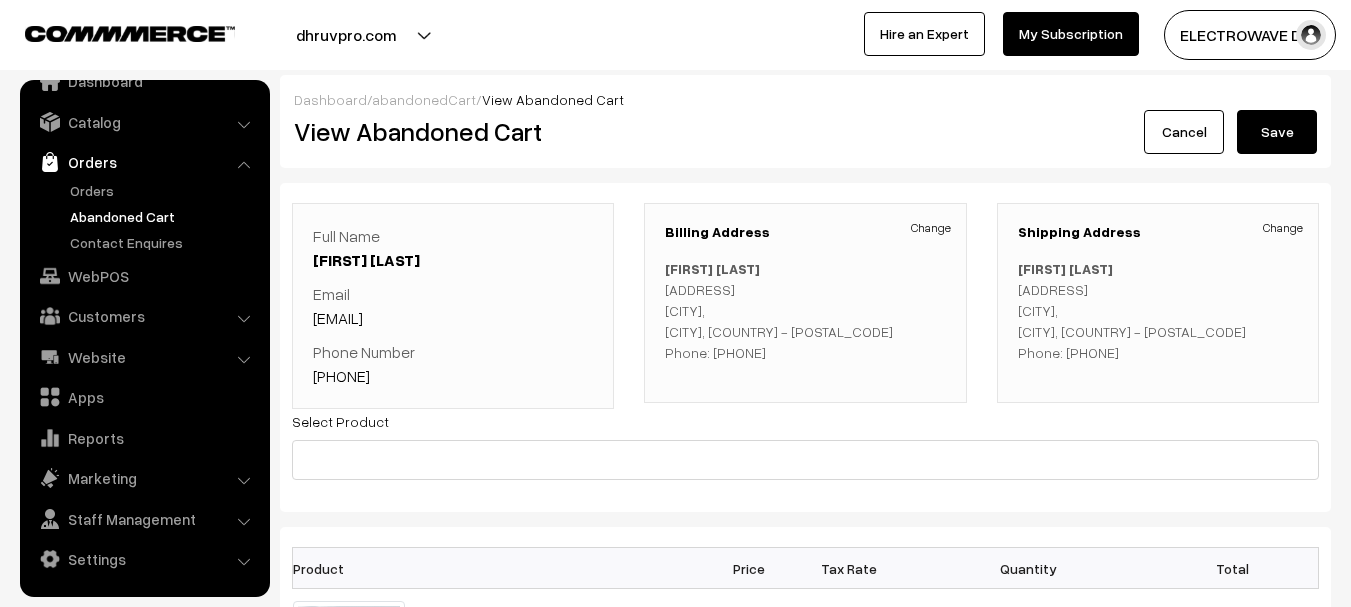 click on "Rajesh GS
Sreenilayam Shanthipuram PO
Kottayam,
Kerala,  India                             - 686545
Phone: +91 9446985349" at bounding box center (1158, 310) 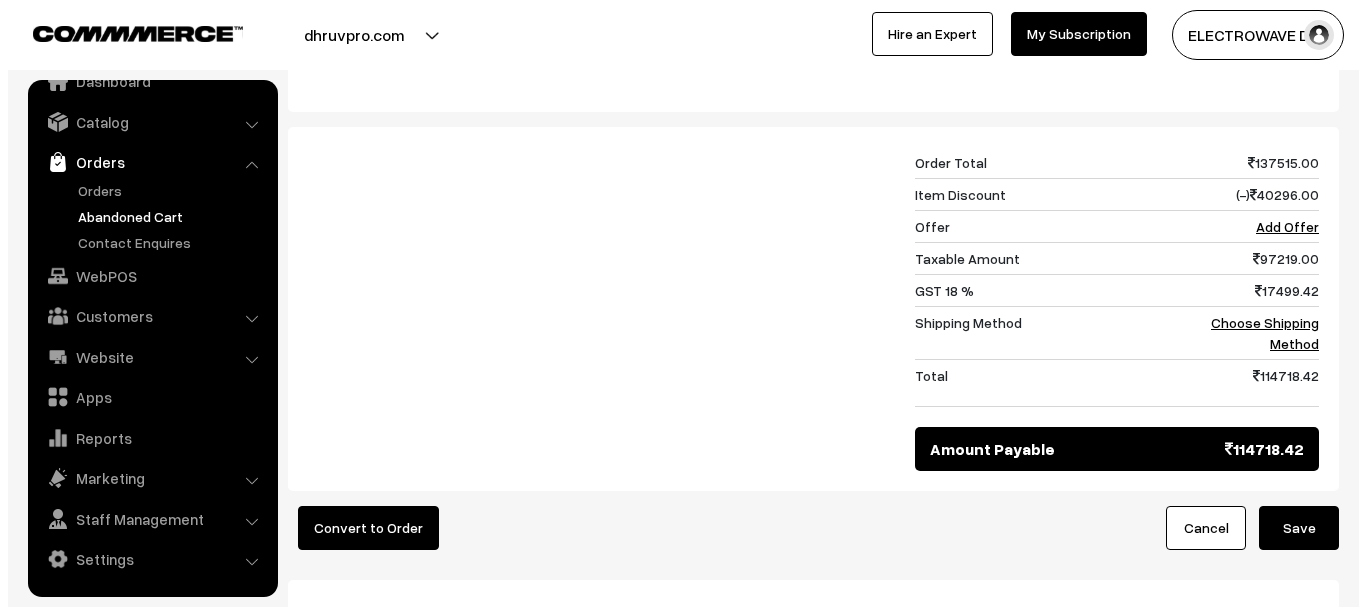 scroll, scrollTop: 1800, scrollLeft: 0, axis: vertical 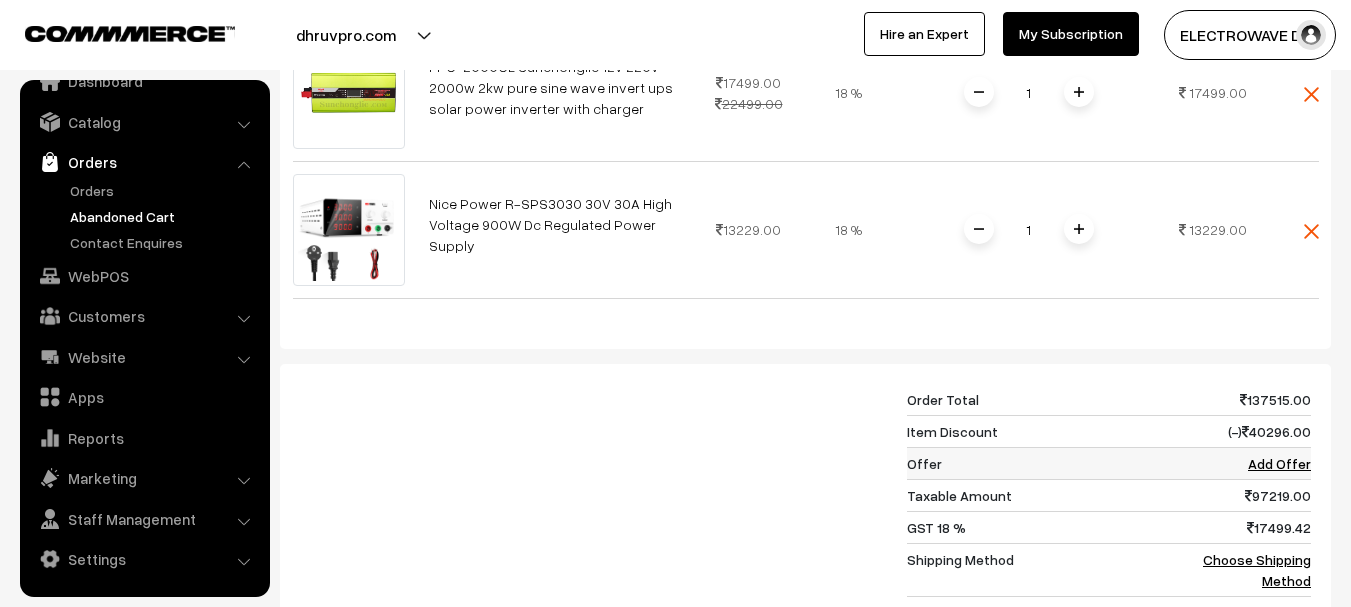 click on "Add Offer" at bounding box center (1279, 463) 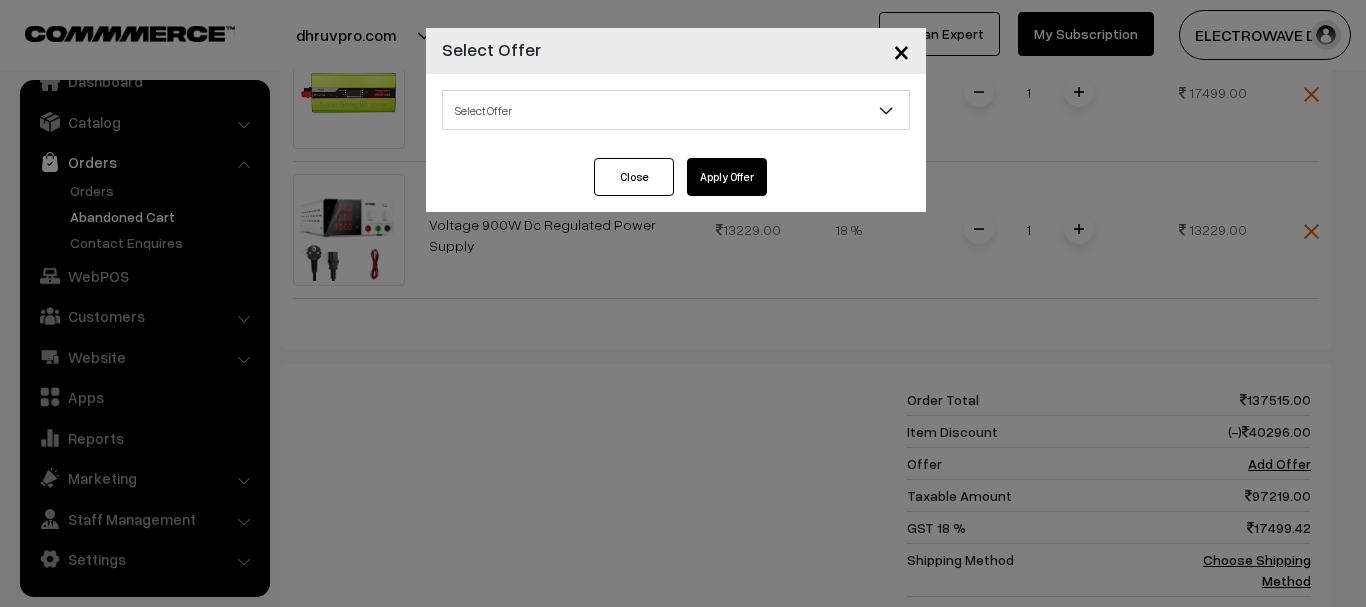 click on "Select Offer" at bounding box center (676, 110) 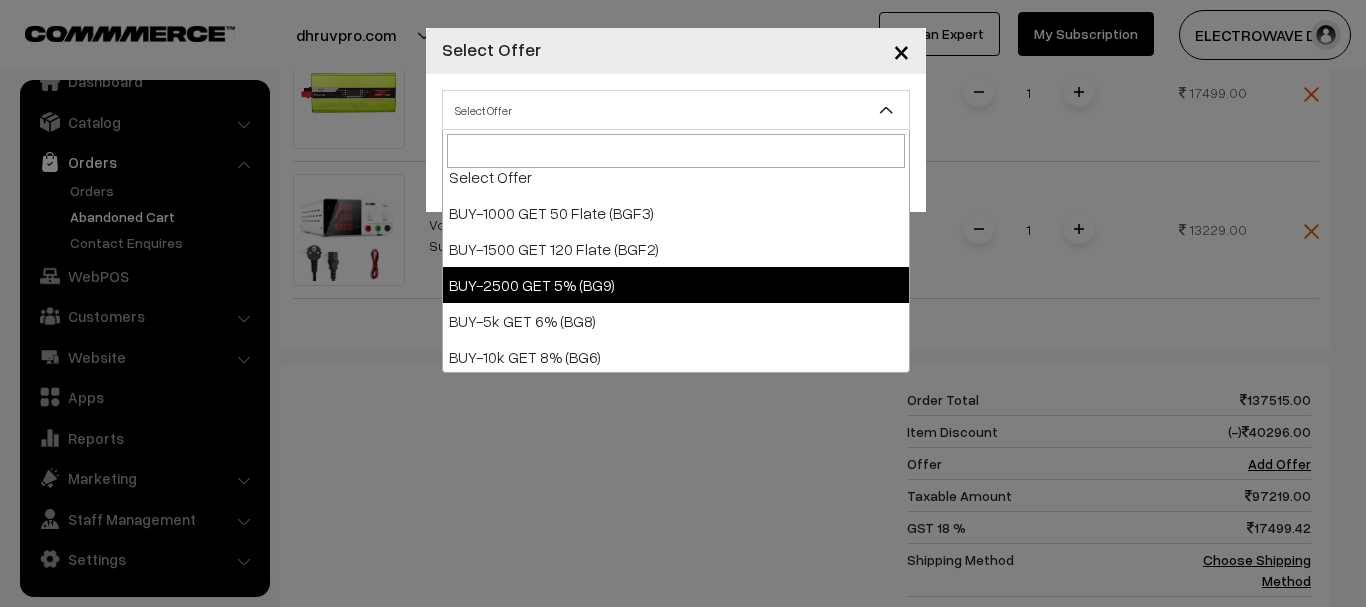 scroll, scrollTop: 16, scrollLeft: 0, axis: vertical 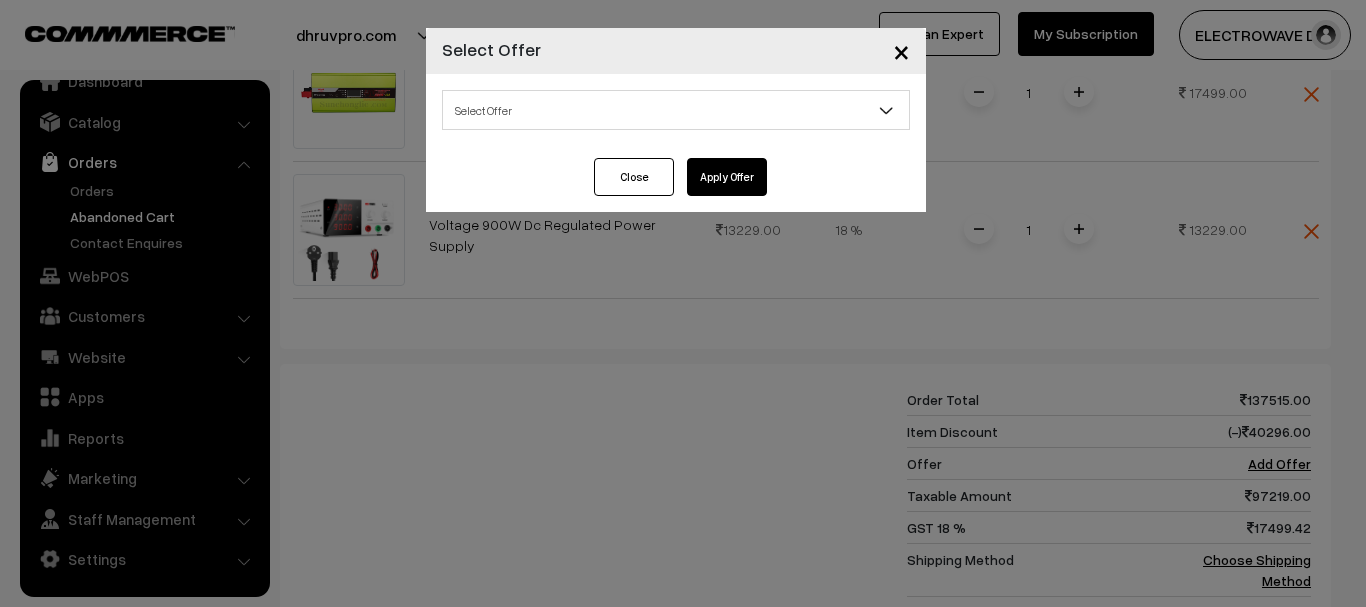 click on "Apply Offer" at bounding box center (727, 177) 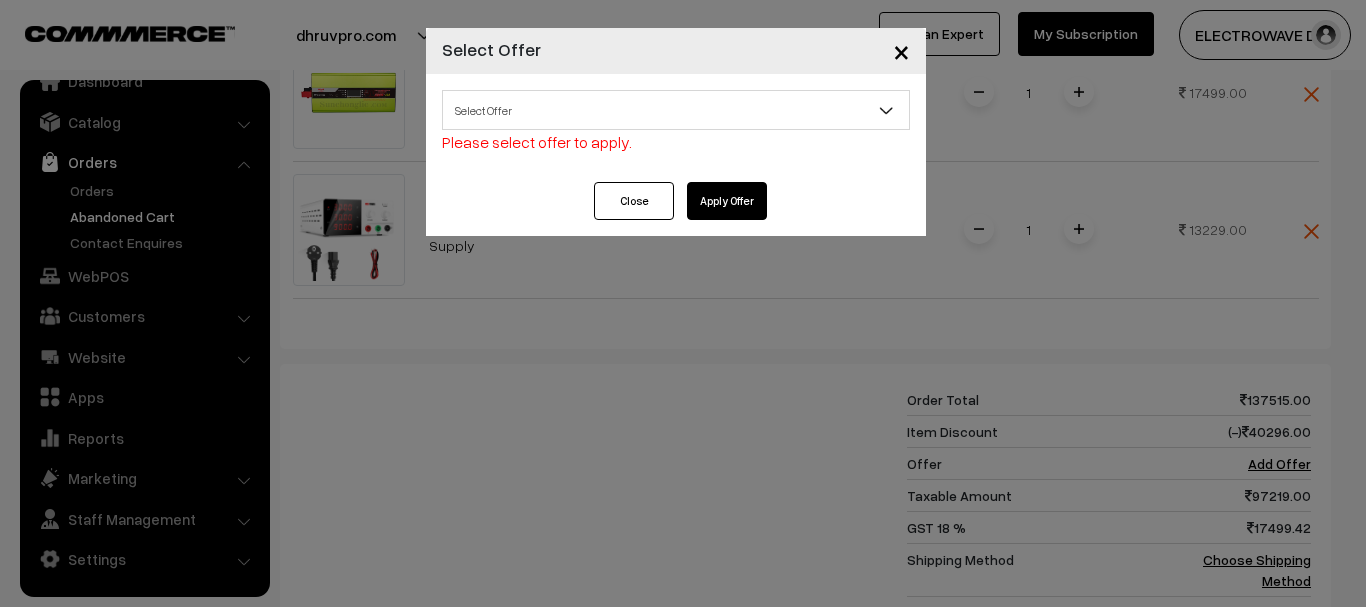 click on "Select Offer" at bounding box center (676, 110) 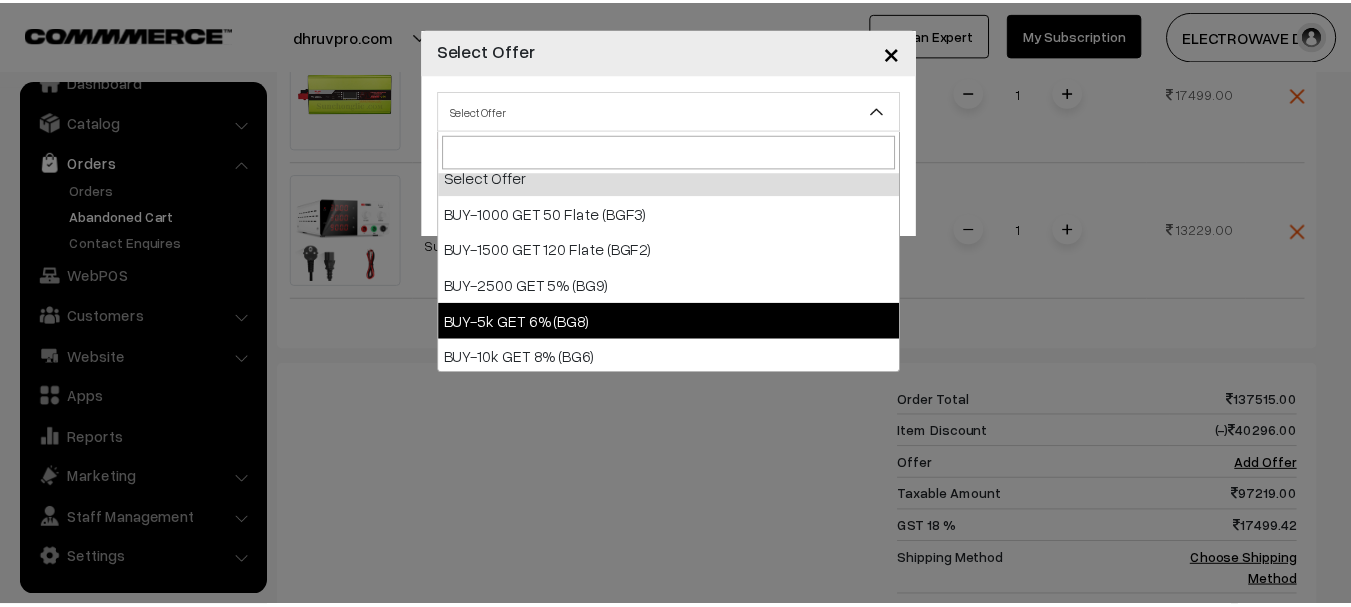 scroll, scrollTop: 16, scrollLeft: 0, axis: vertical 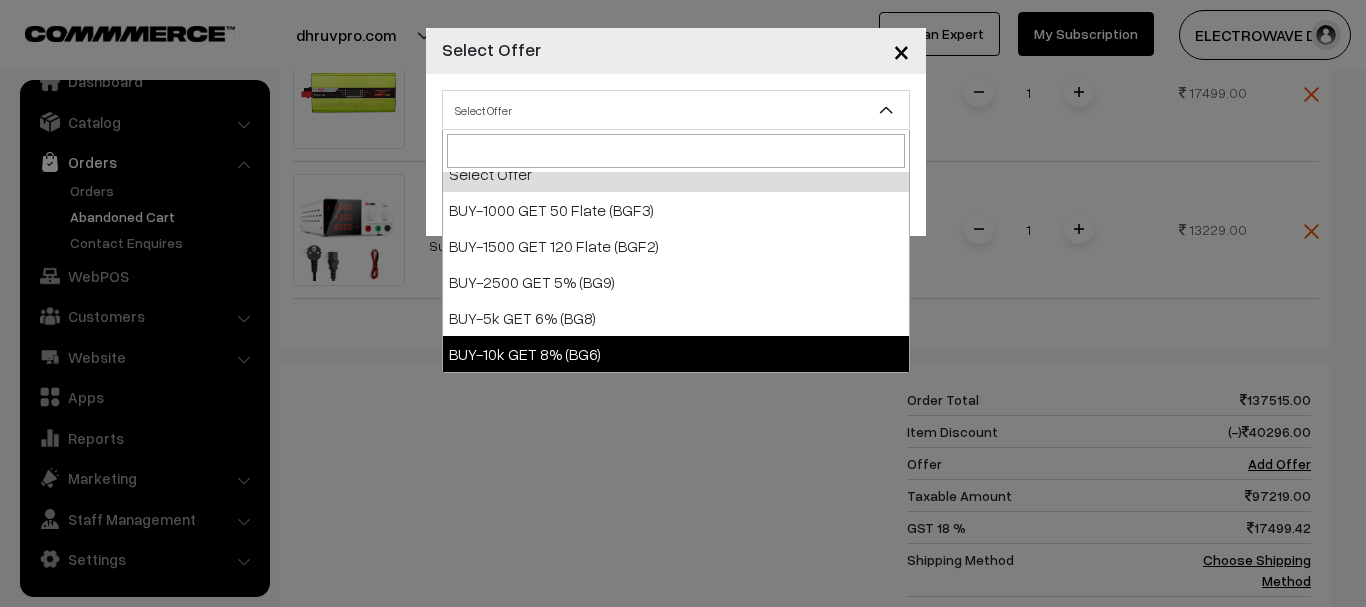 select on "9" 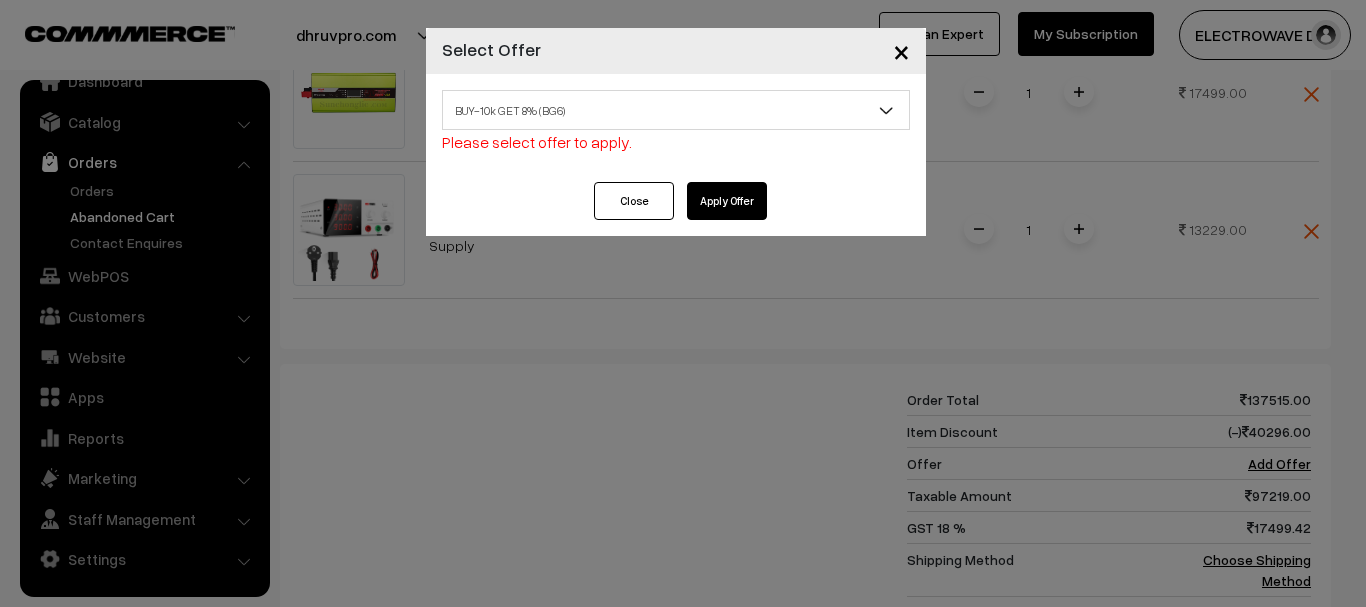click on "Apply Offer" at bounding box center [727, 201] 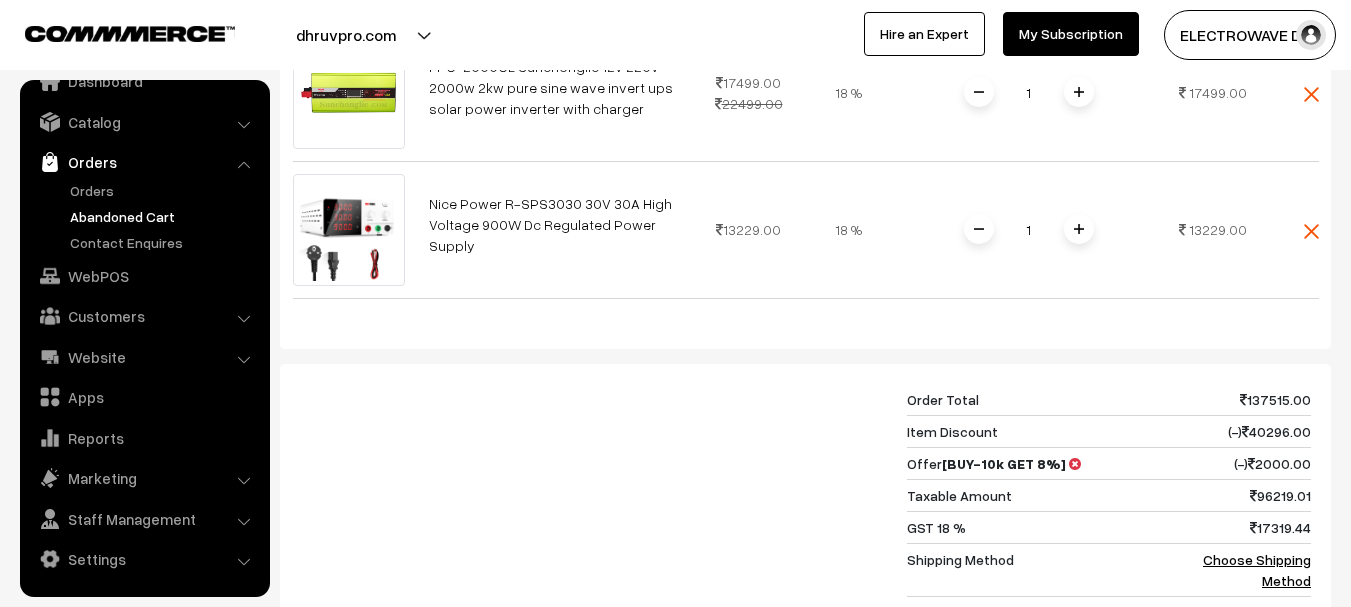 click on "13229.00" at bounding box center [749, 229] 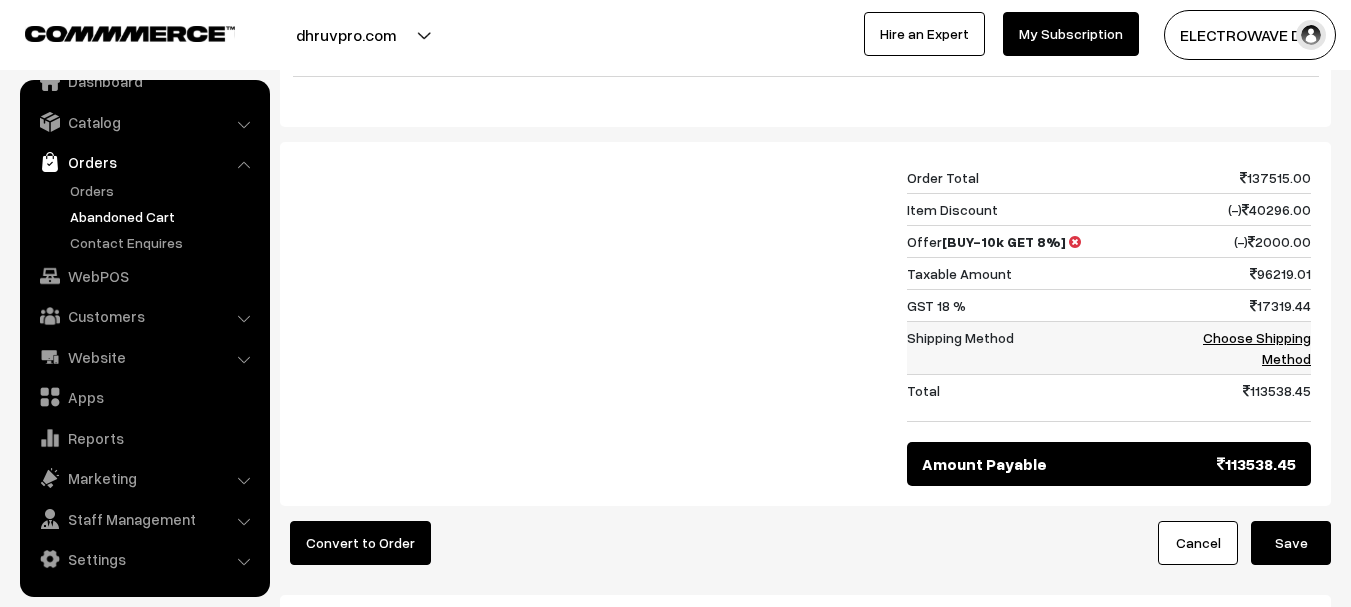 scroll, scrollTop: 2000, scrollLeft: 0, axis: vertical 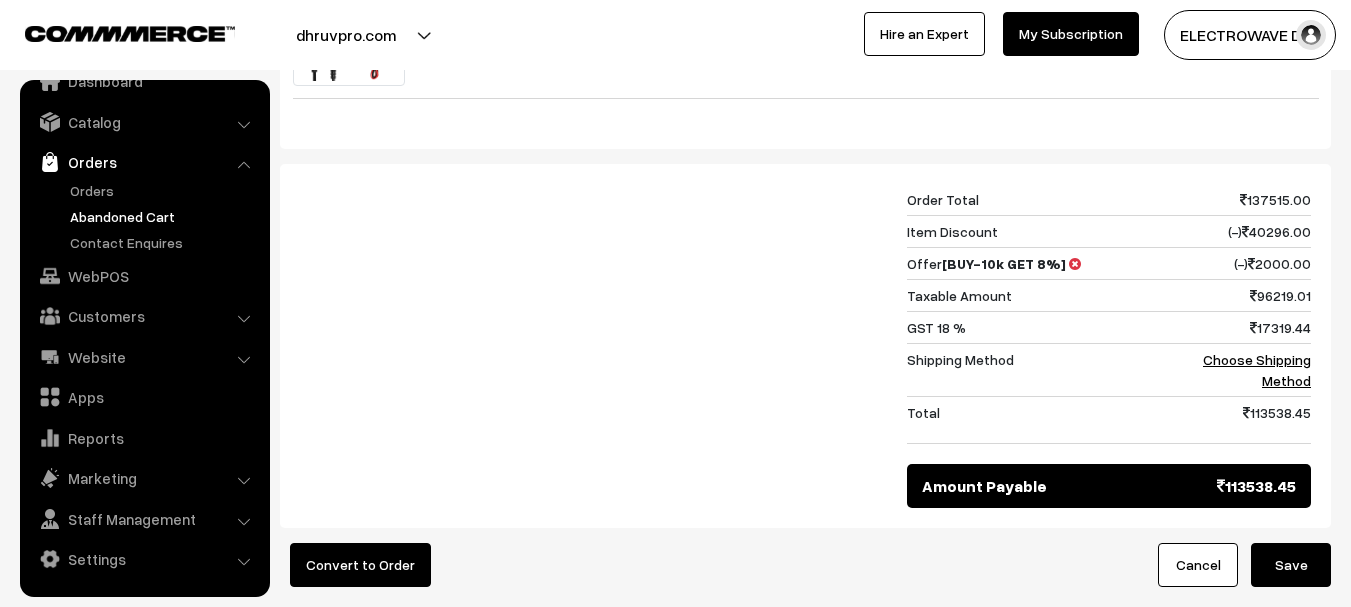 drag, startPoint x: 926, startPoint y: 265, endPoint x: 1349, endPoint y: 263, distance: 423.00473 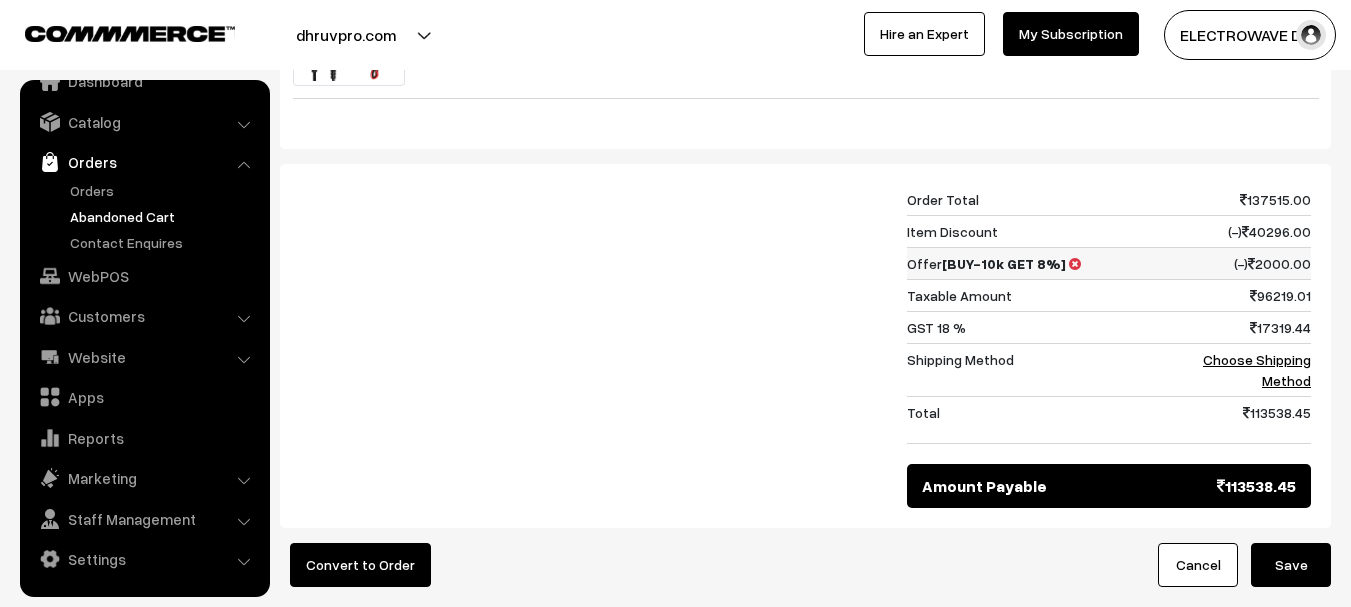 click on "(-)   2000.00" at bounding box center [1246, 263] 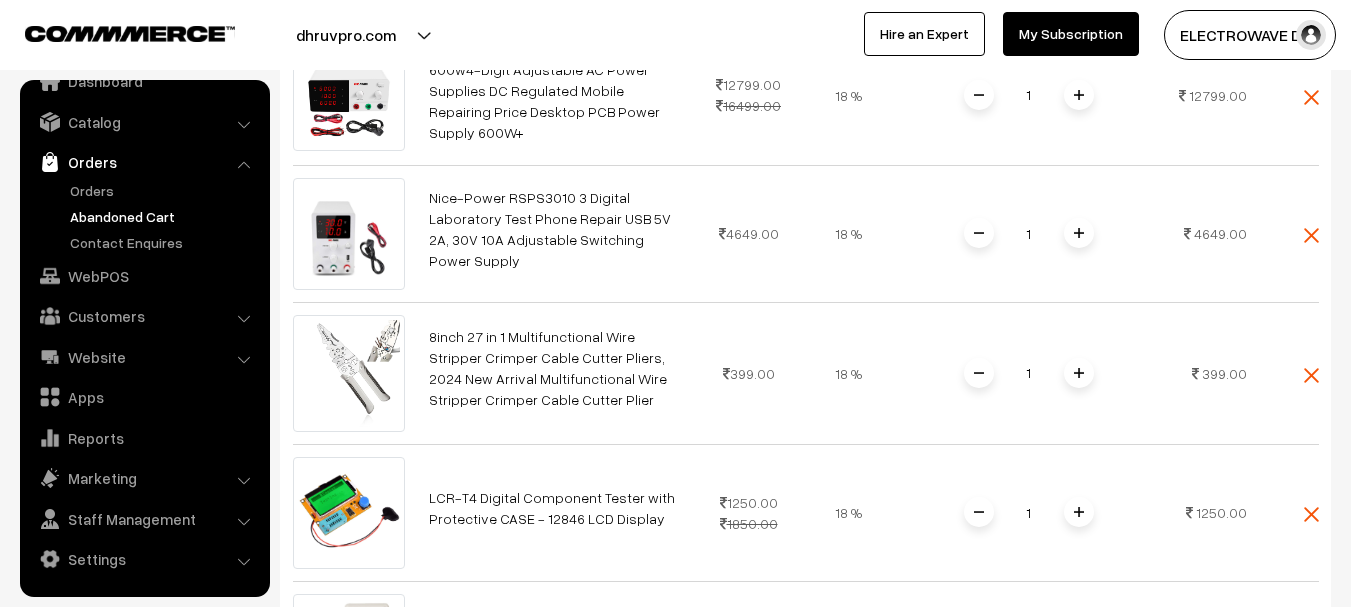 scroll, scrollTop: 1100, scrollLeft: 0, axis: vertical 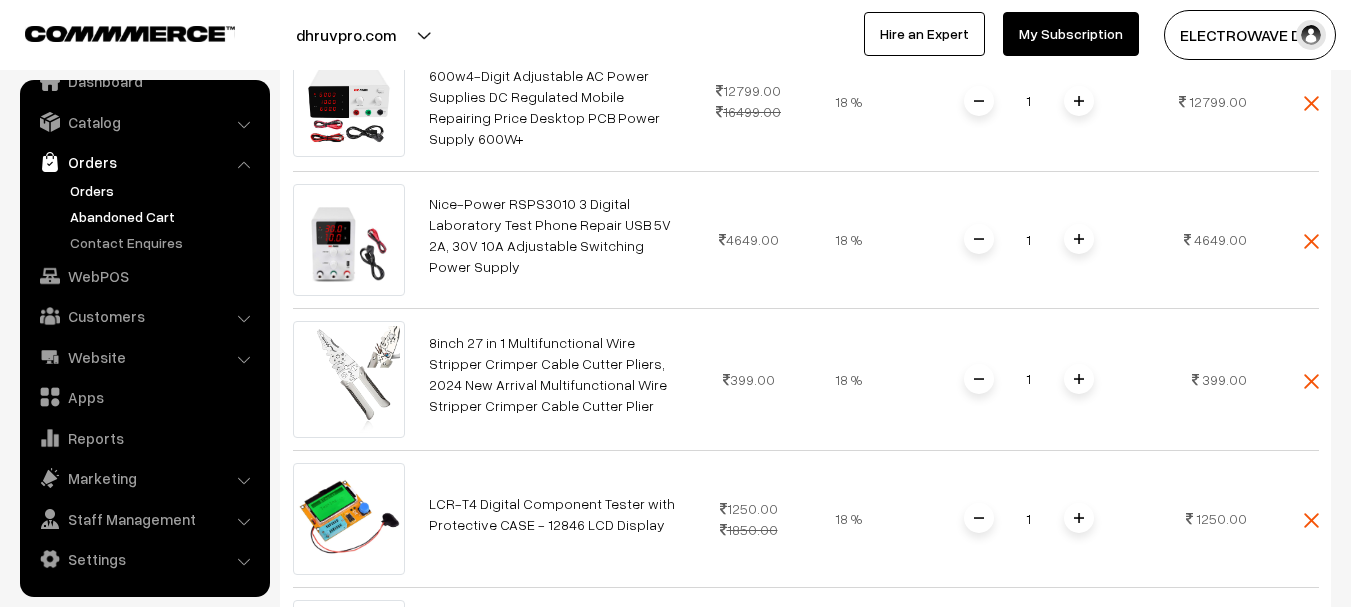 click on "Orders" at bounding box center [164, 190] 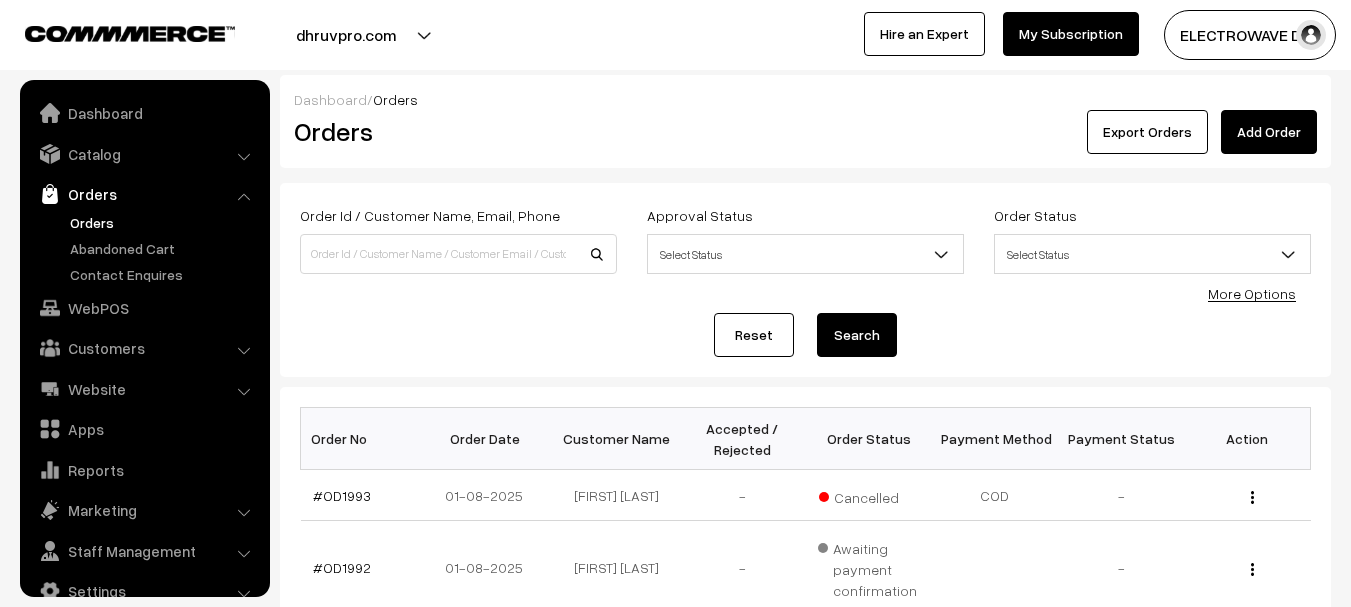 scroll, scrollTop: 0, scrollLeft: 0, axis: both 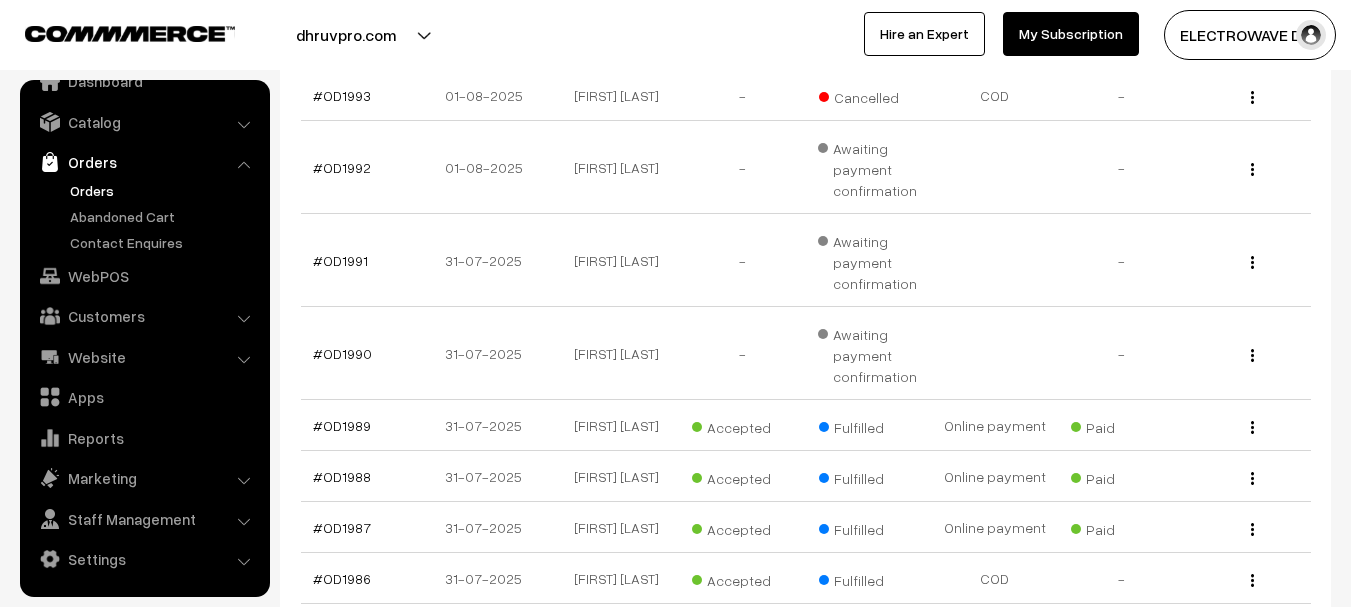 click on "Orders" at bounding box center [164, 190] 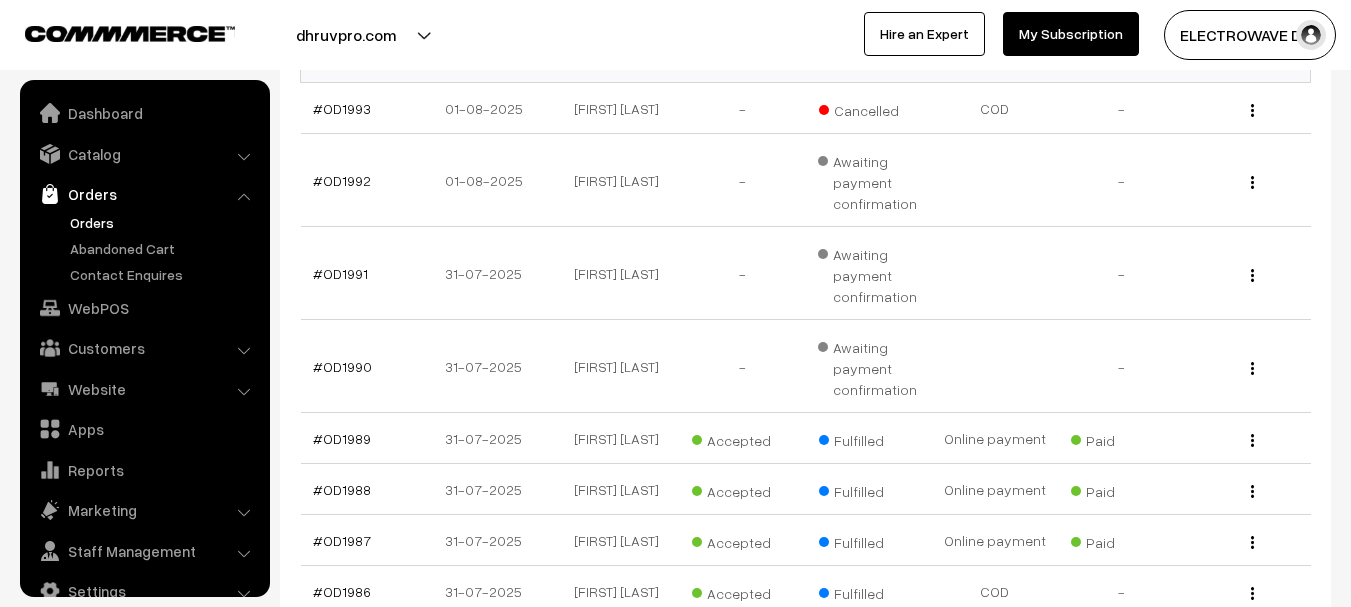 scroll, scrollTop: 0, scrollLeft: 0, axis: both 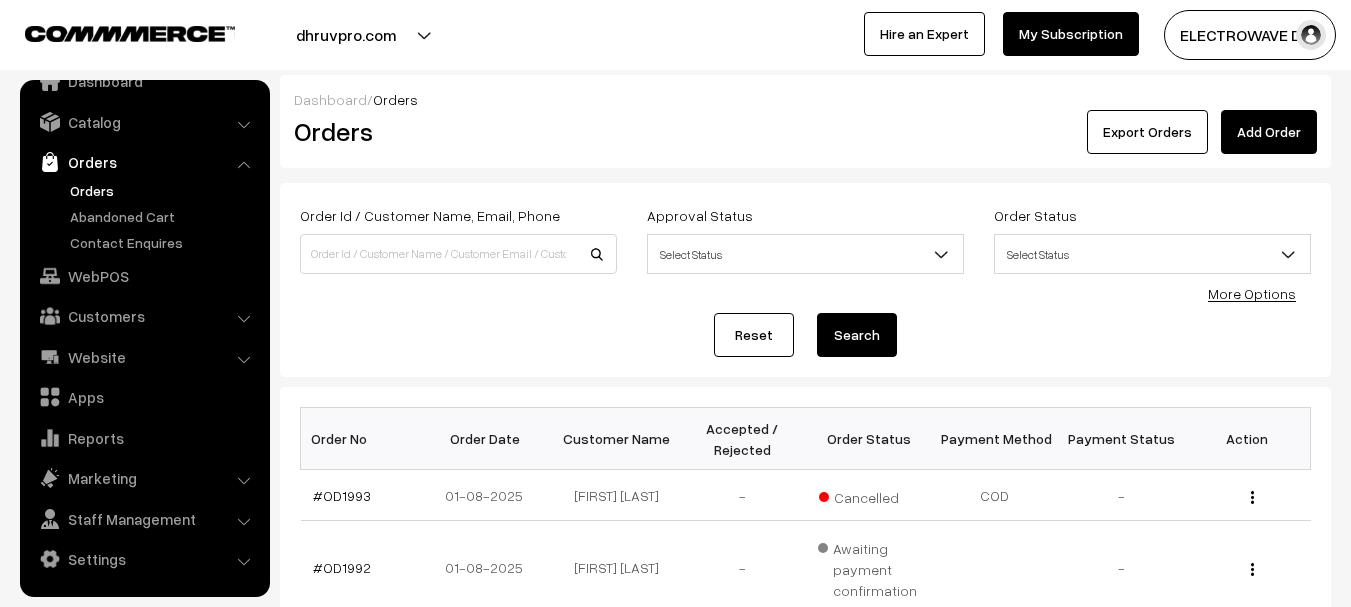 click on "Orders" at bounding box center (145, 216) 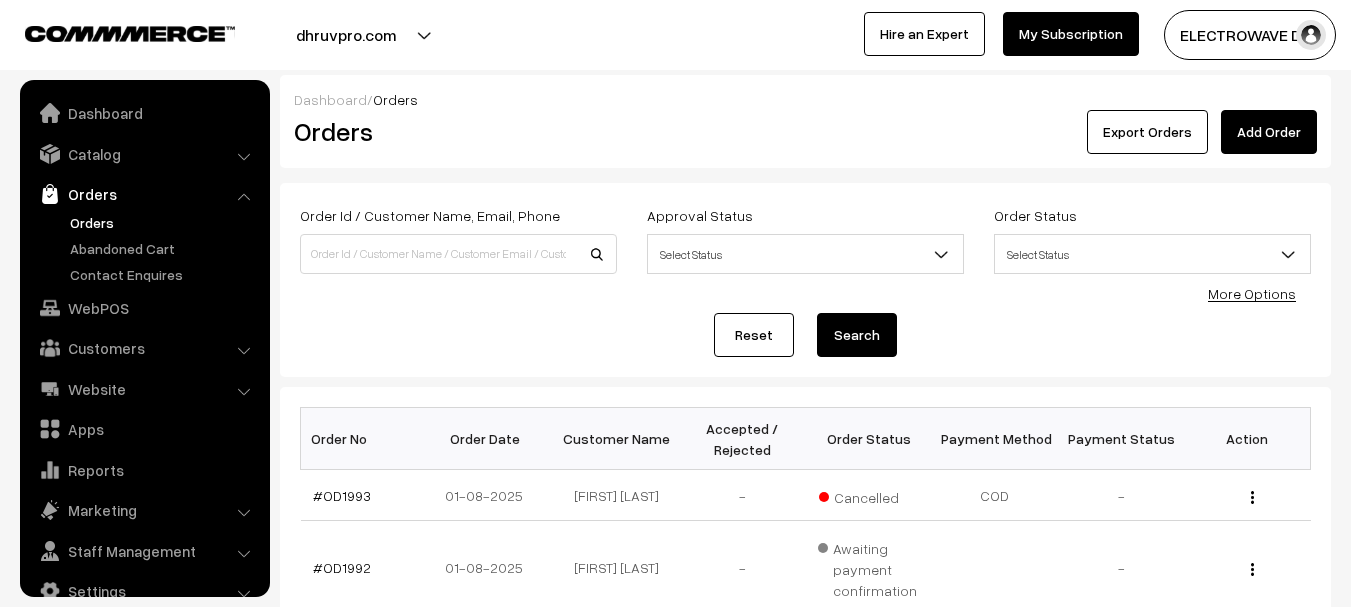 scroll, scrollTop: 500, scrollLeft: 0, axis: vertical 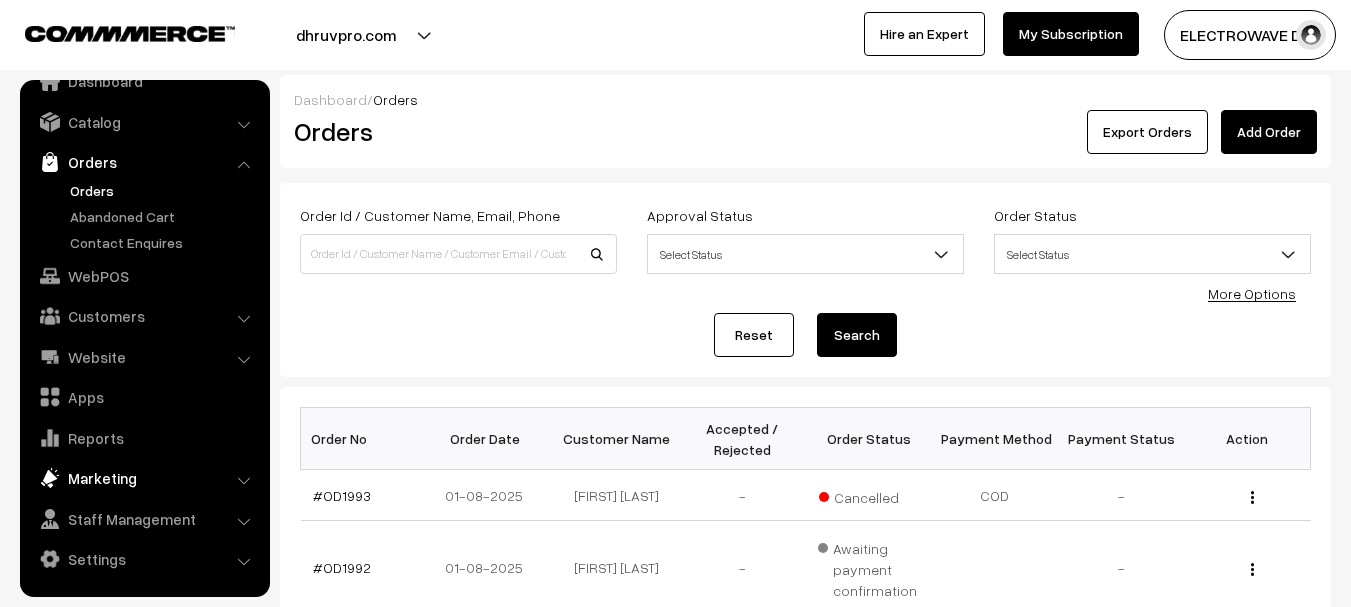 click on "Marketing" at bounding box center [144, 478] 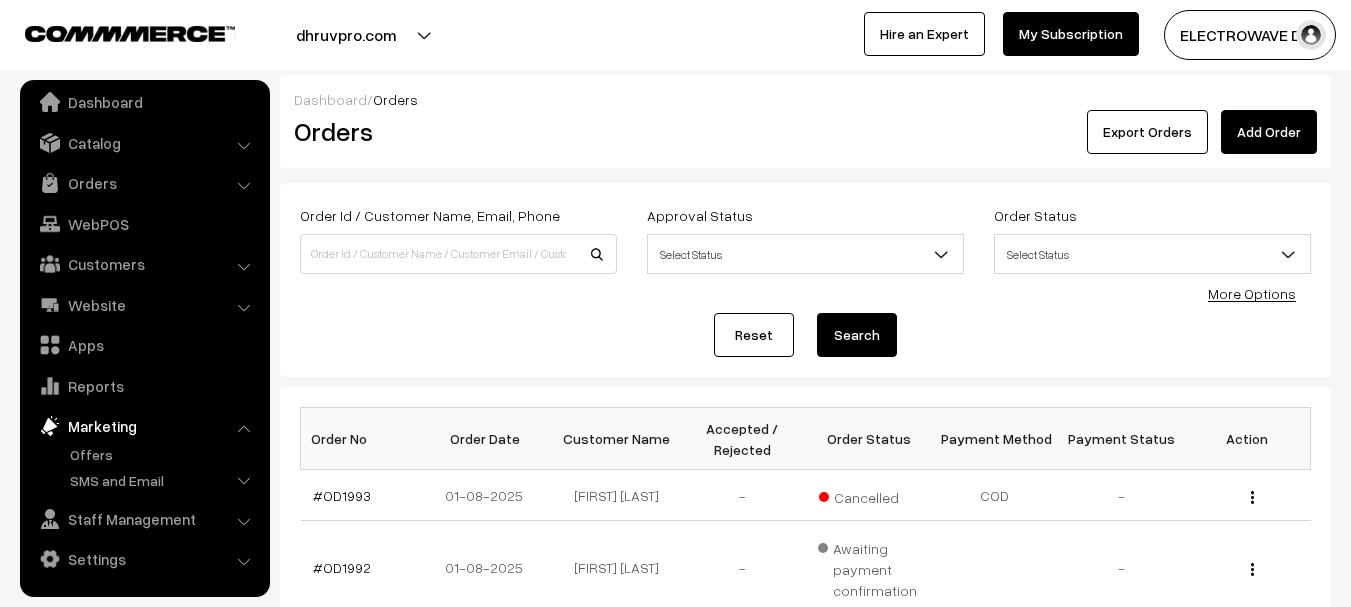 scroll, scrollTop: 11, scrollLeft: 0, axis: vertical 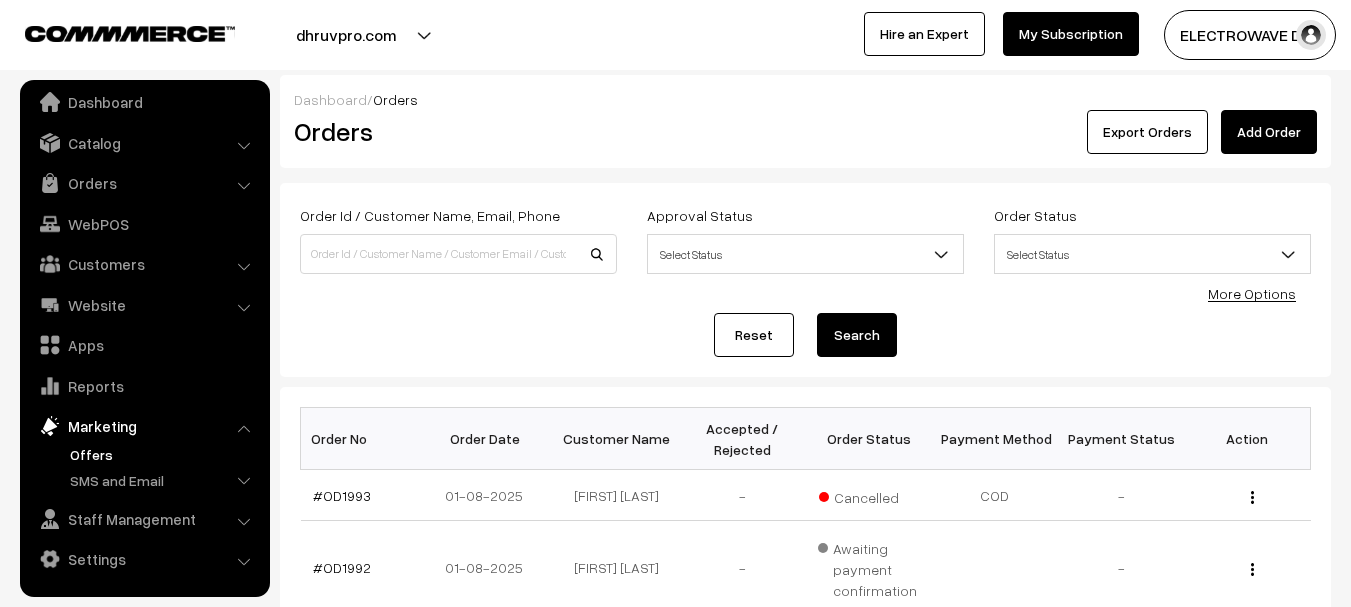click on "Offers" at bounding box center [164, 454] 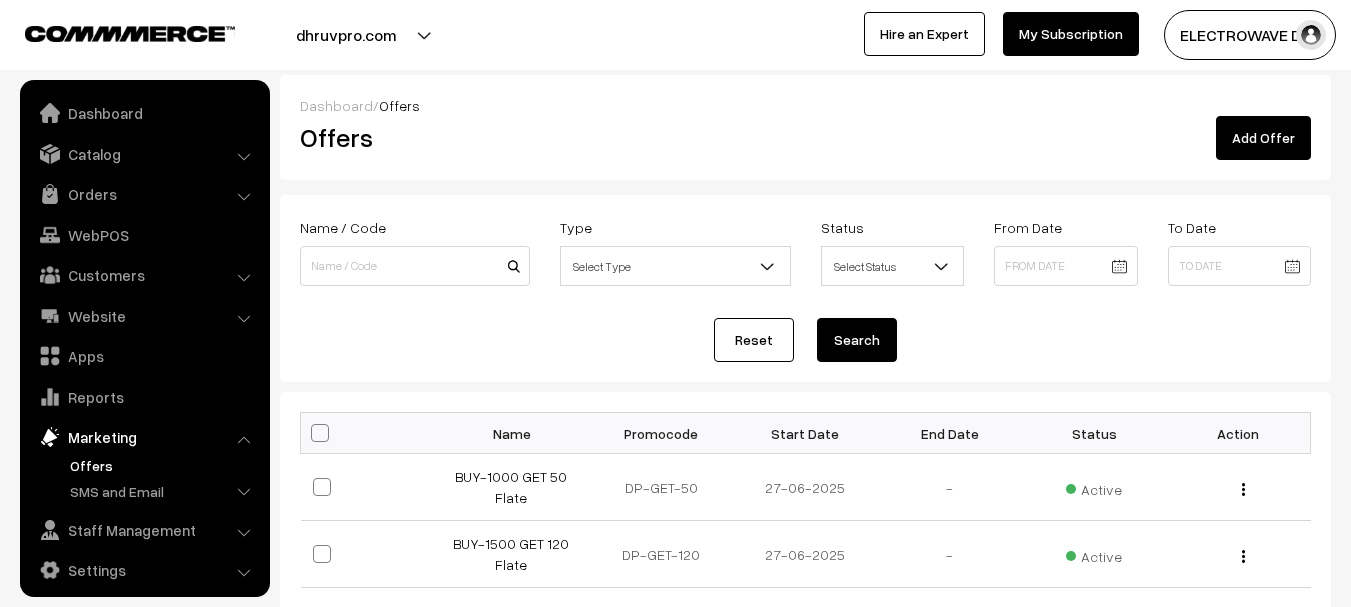 scroll, scrollTop: 500, scrollLeft: 0, axis: vertical 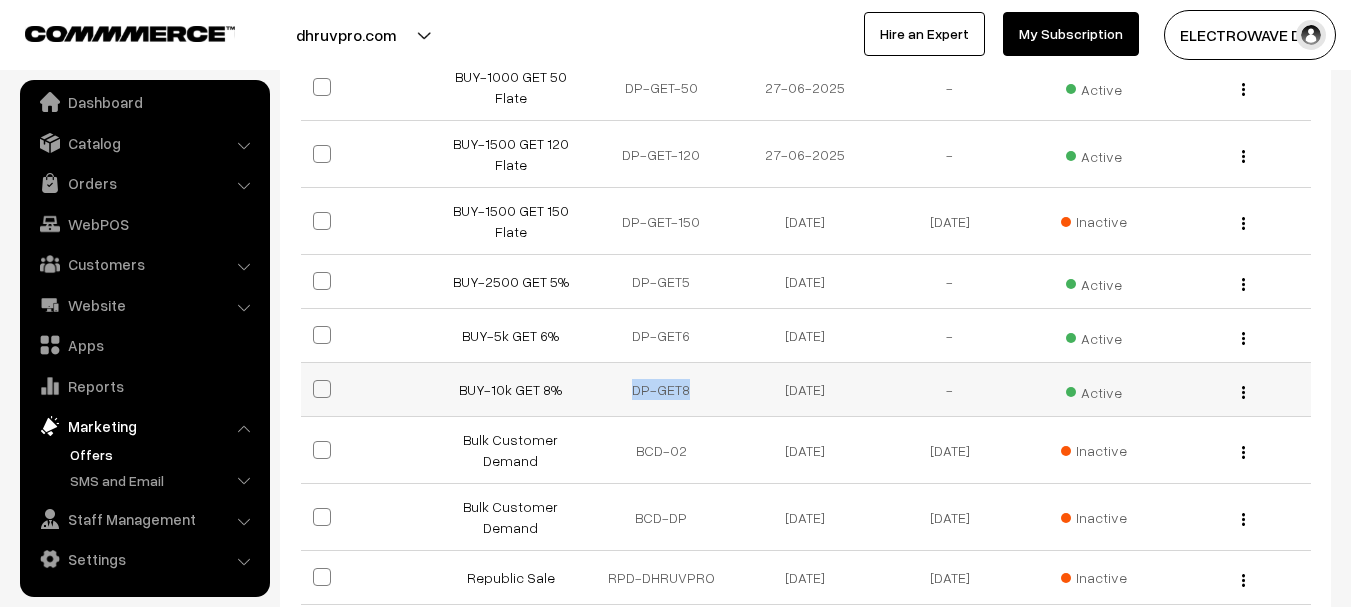 drag, startPoint x: 635, startPoint y: 390, endPoint x: 718, endPoint y: 391, distance: 83.00603 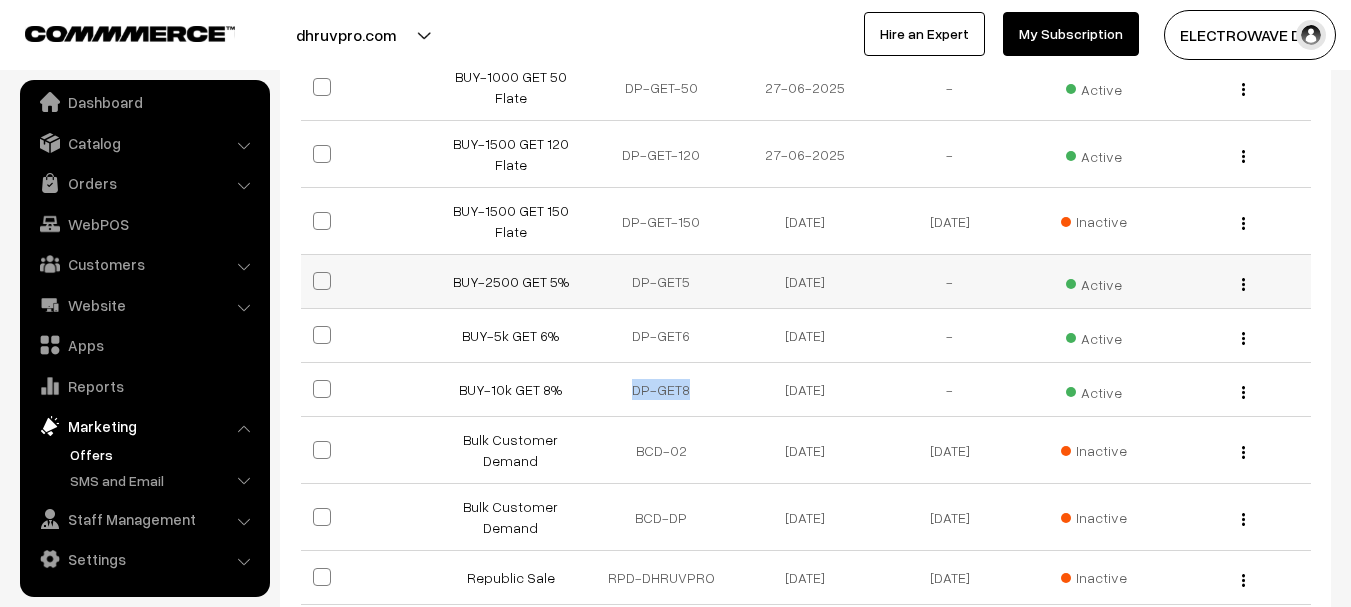 scroll, scrollTop: 0, scrollLeft: 0, axis: both 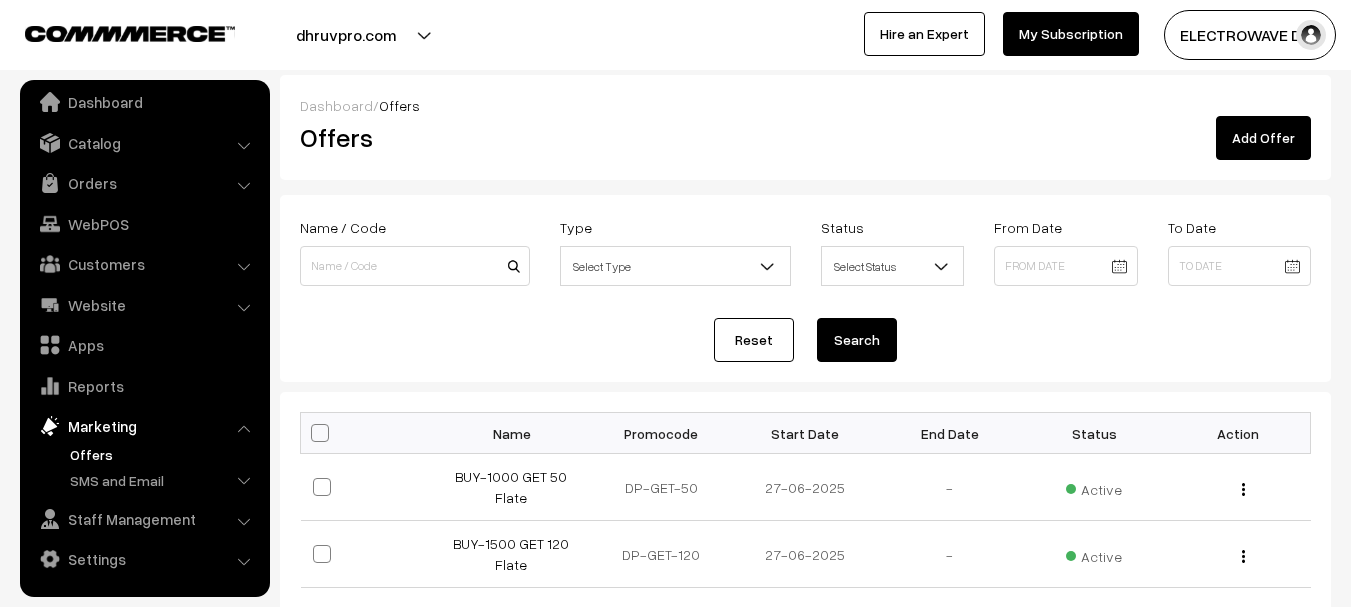 click on "Promocode" at bounding box center [661, 433] 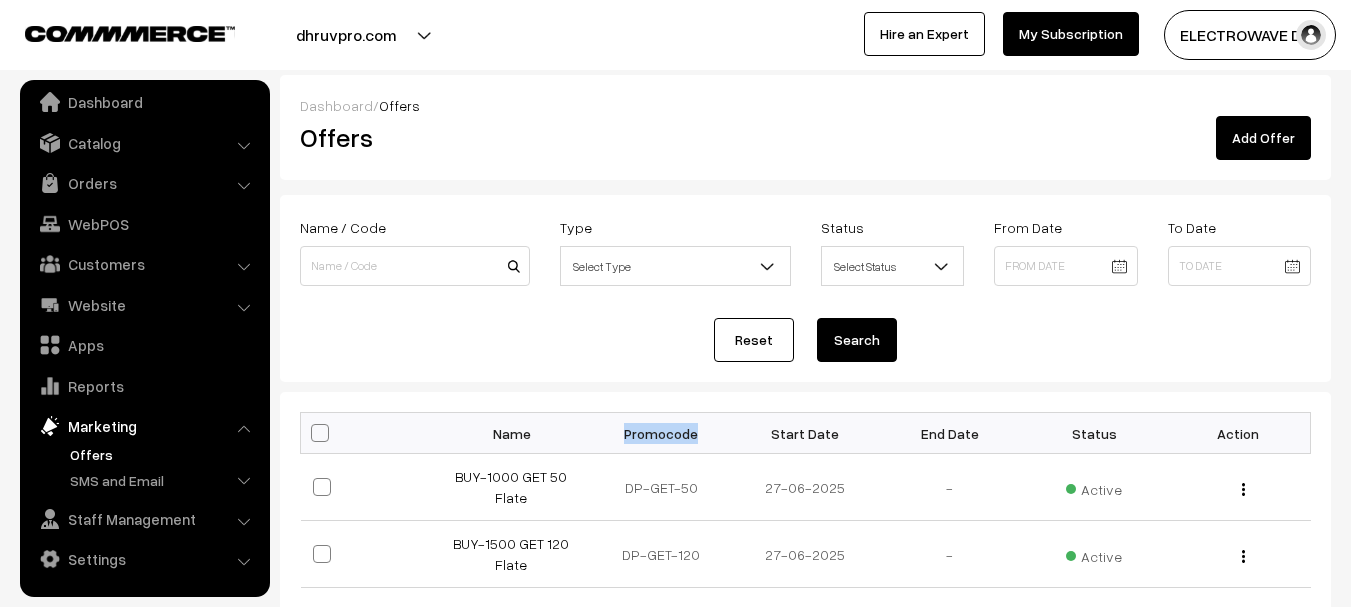 click on "Promocode" at bounding box center (661, 433) 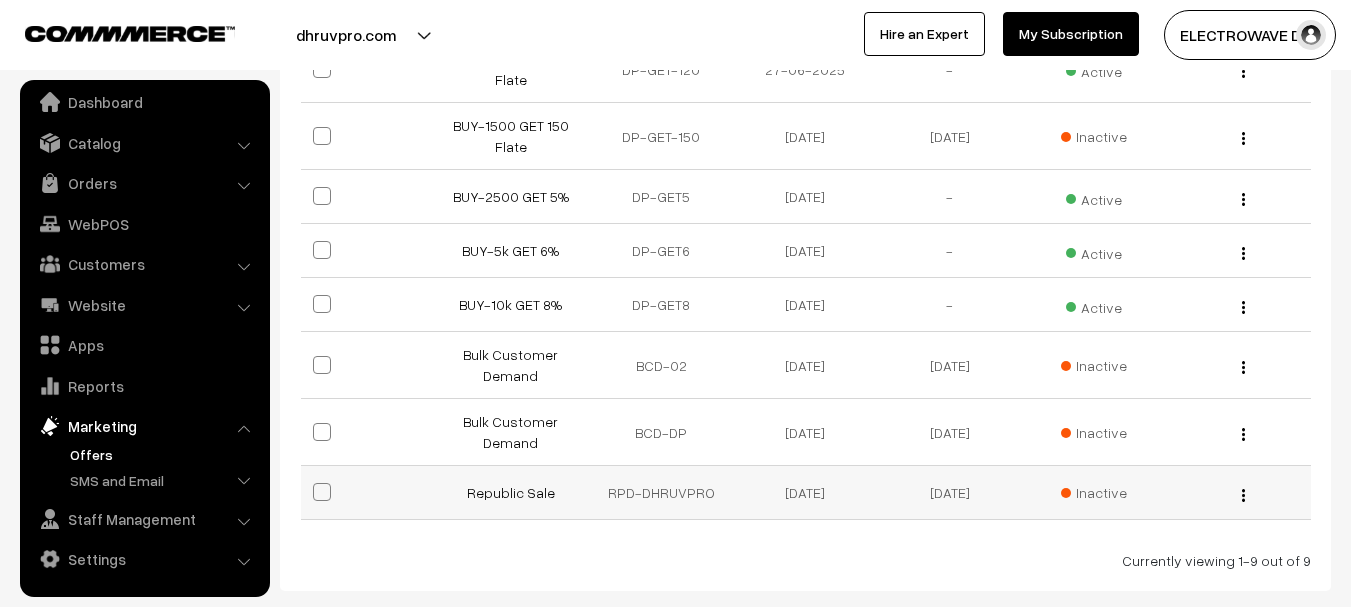scroll, scrollTop: 500, scrollLeft: 0, axis: vertical 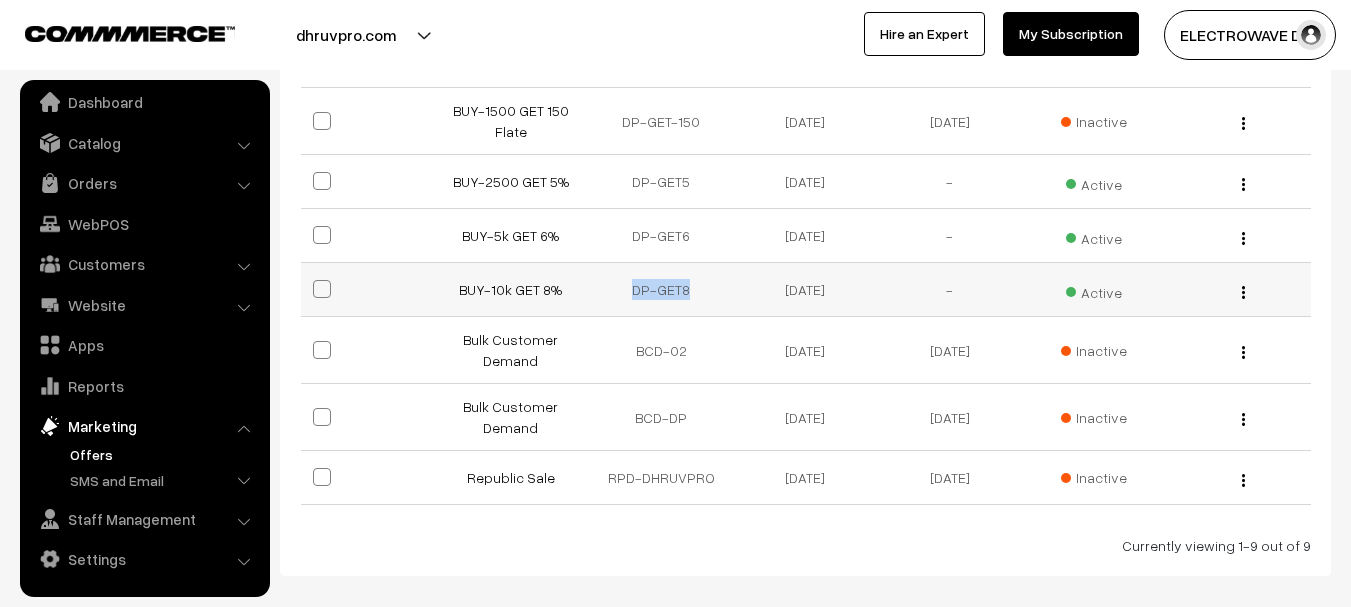 copy on "DP-GET8" 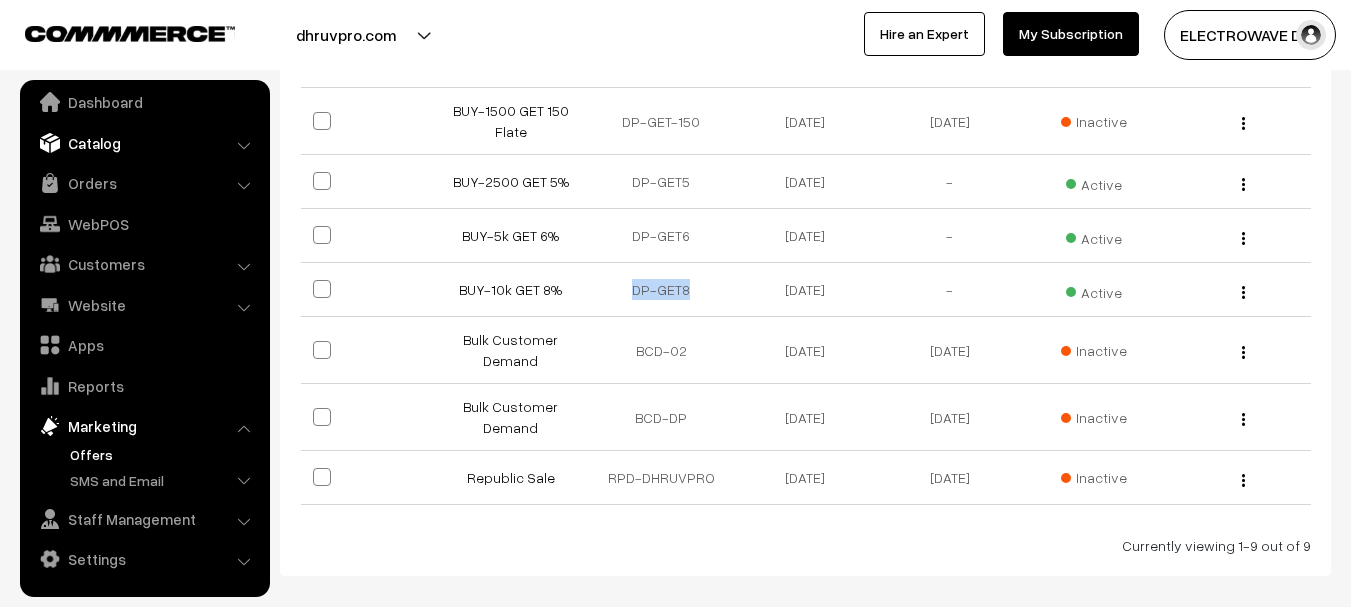 click on "Catalog" at bounding box center [144, 143] 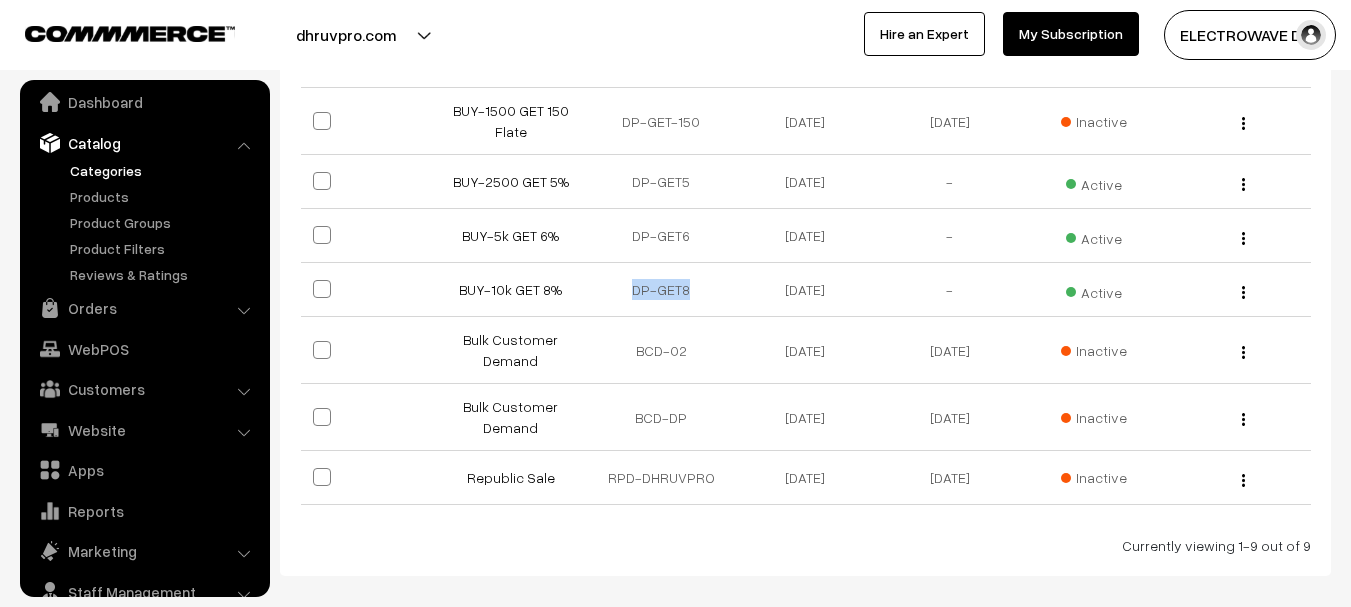 click on "Categories" at bounding box center [164, 170] 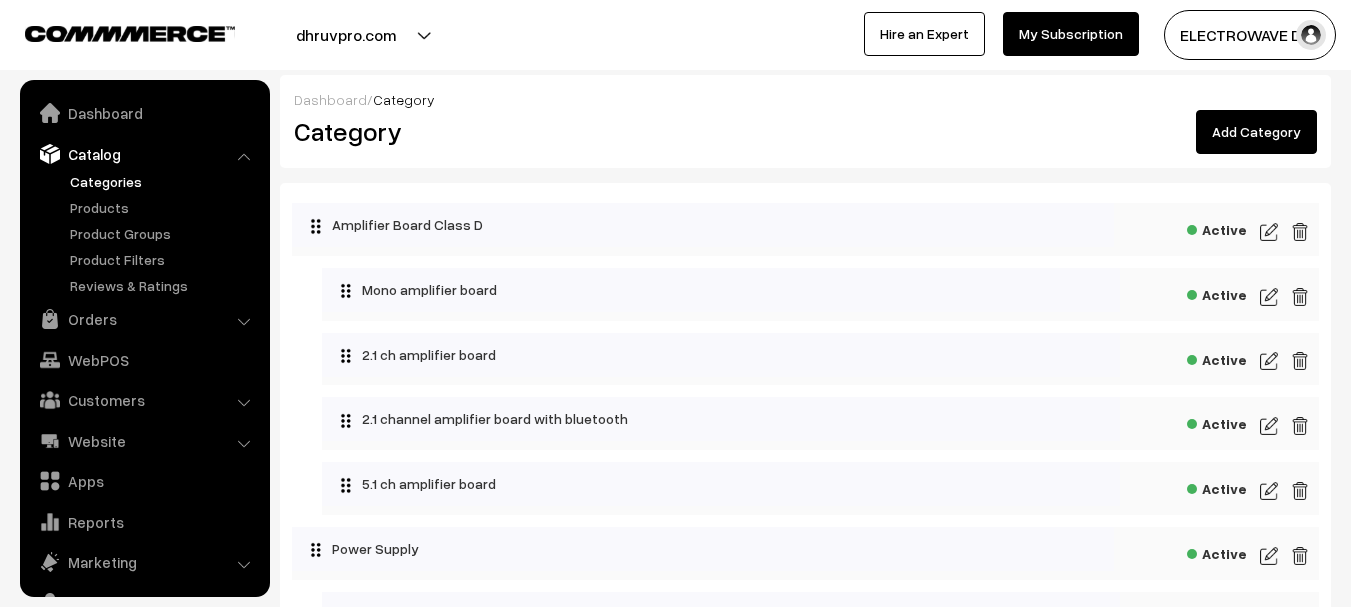 scroll, scrollTop: 0, scrollLeft: 0, axis: both 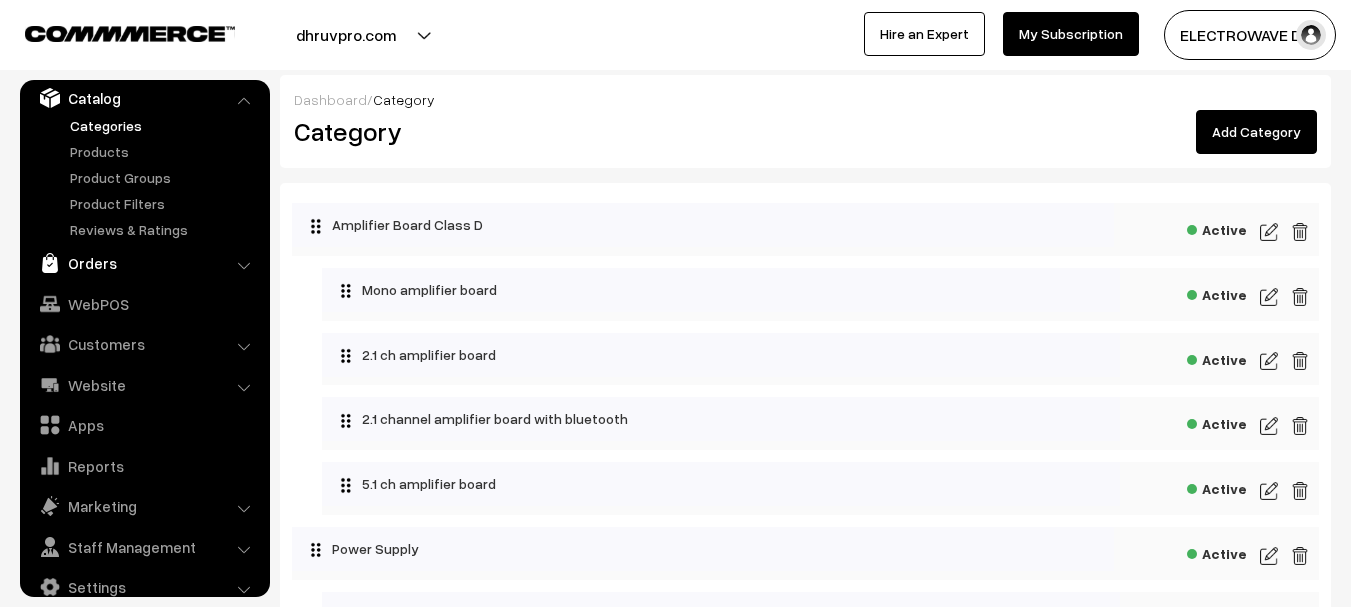 click on "Orders" at bounding box center [144, 263] 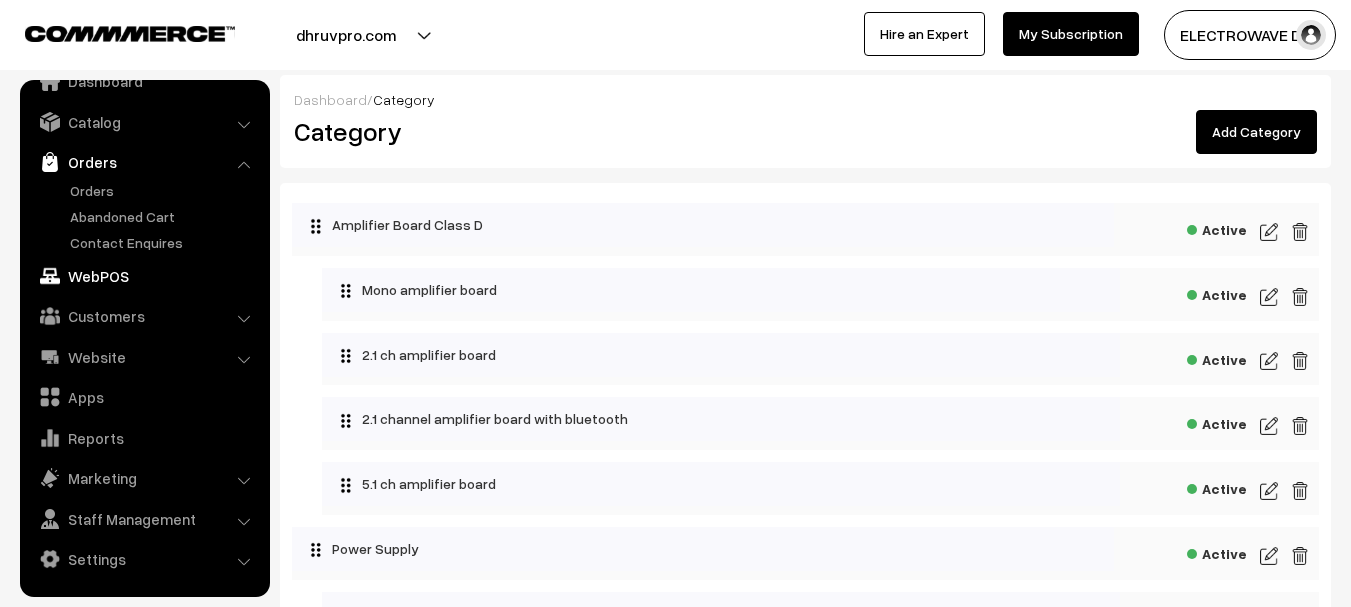 scroll, scrollTop: 32, scrollLeft: 0, axis: vertical 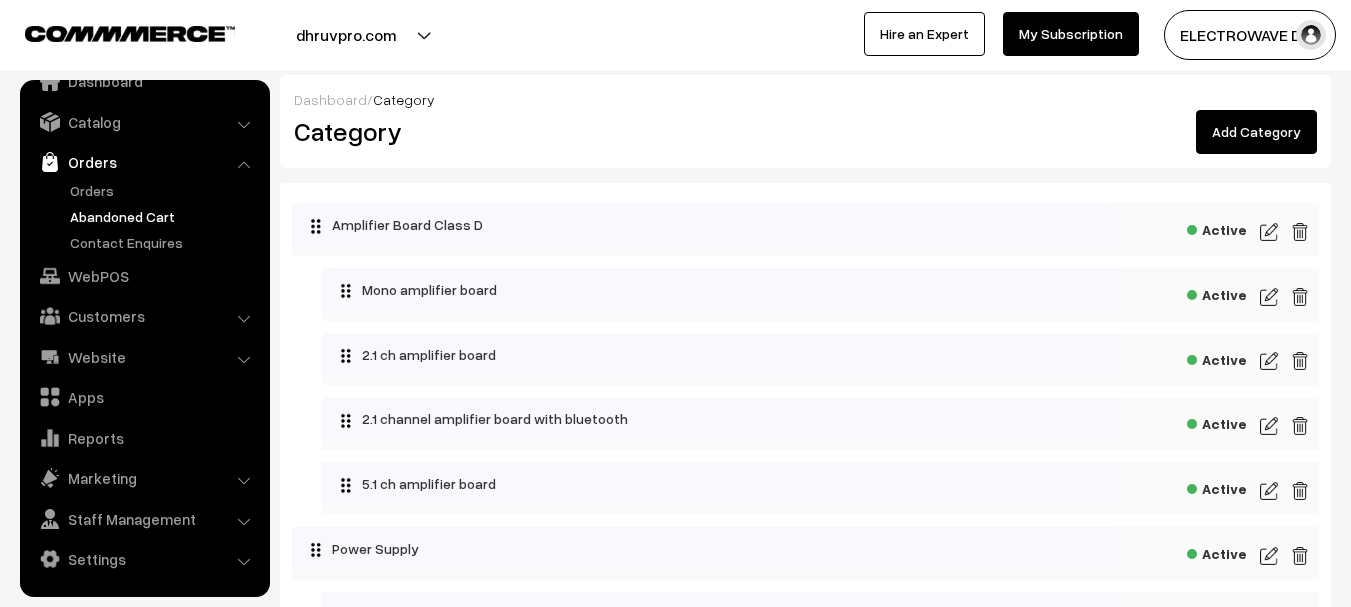 click on "Abandoned Cart" at bounding box center (164, 216) 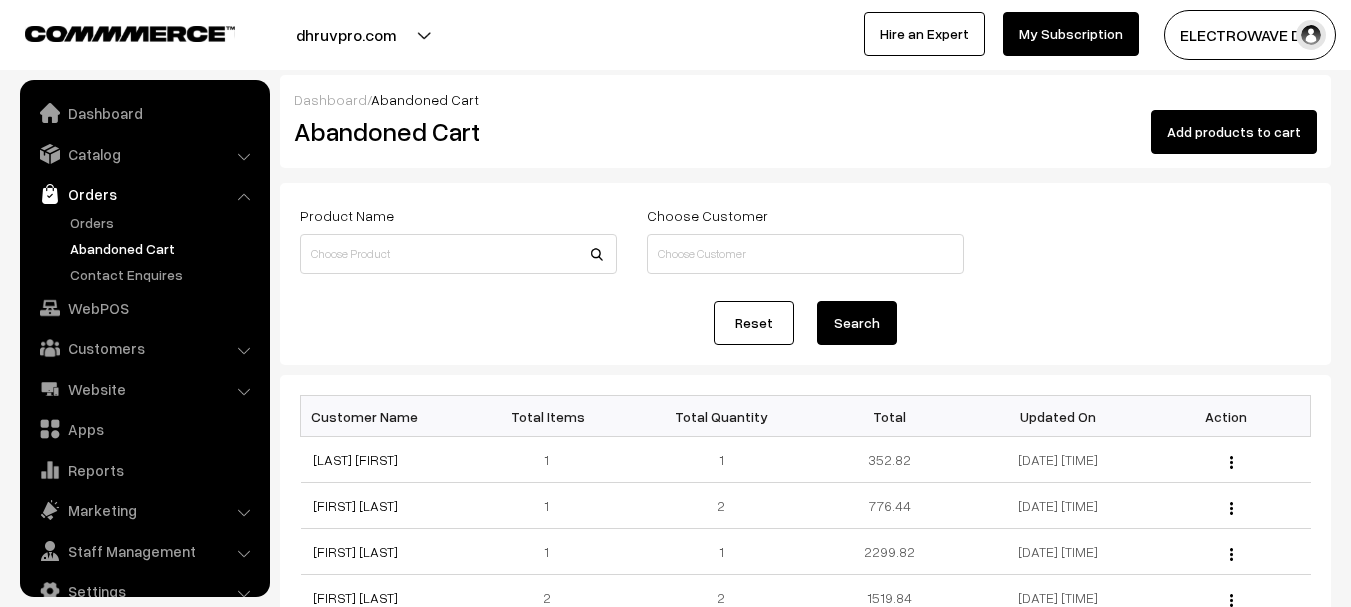 scroll, scrollTop: 0, scrollLeft: 0, axis: both 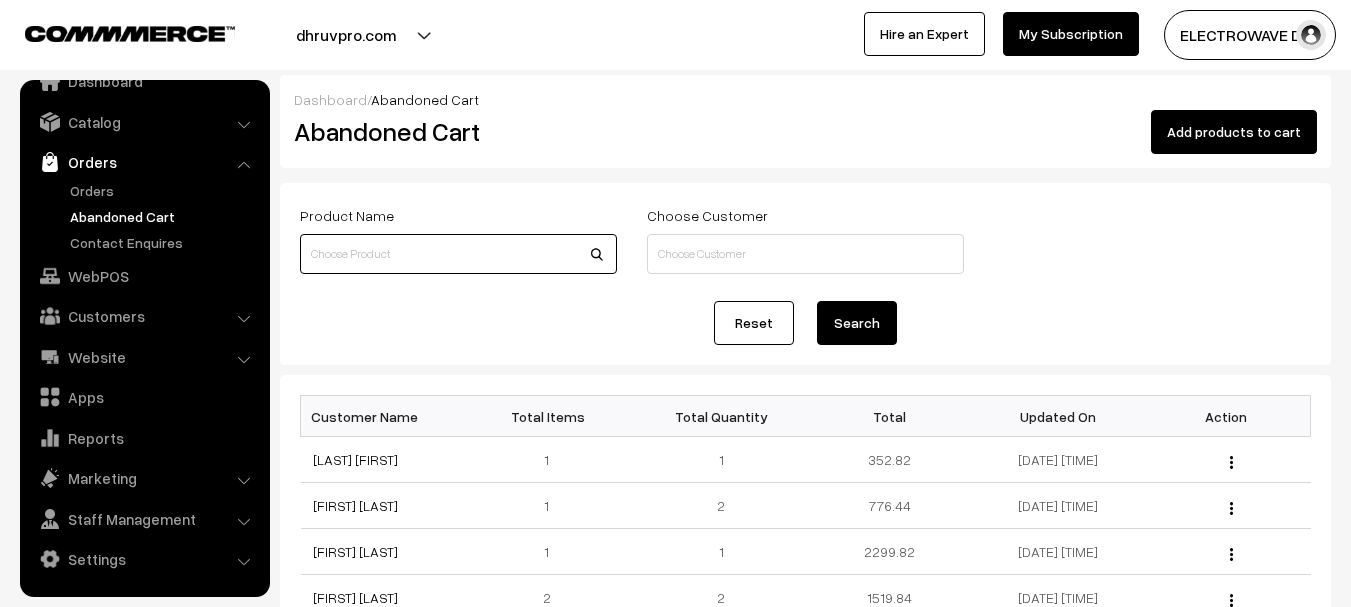 click at bounding box center [458, 254] 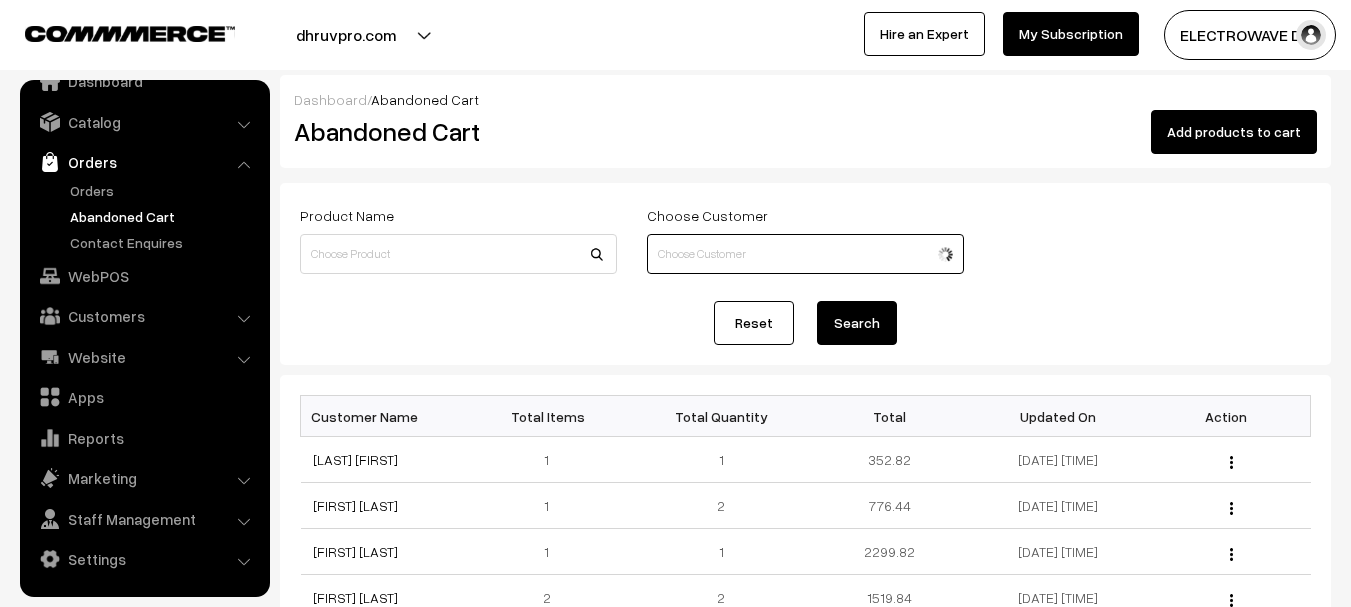 click at bounding box center [805, 254] 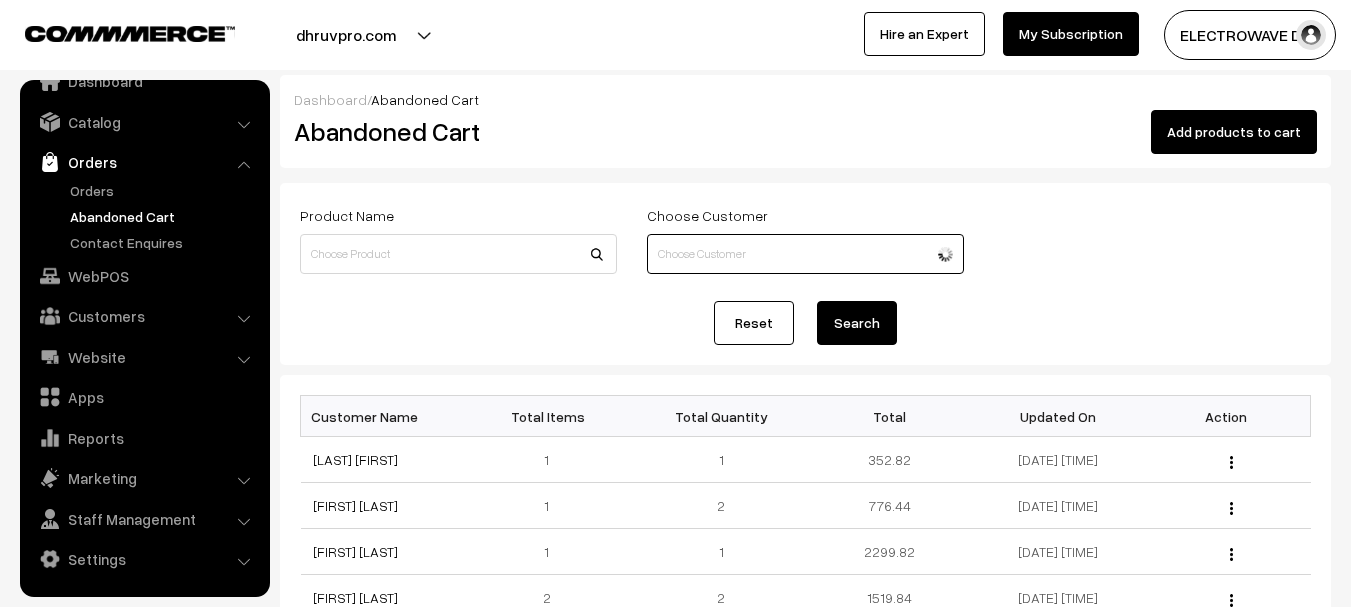 paste on "[PHONE]" 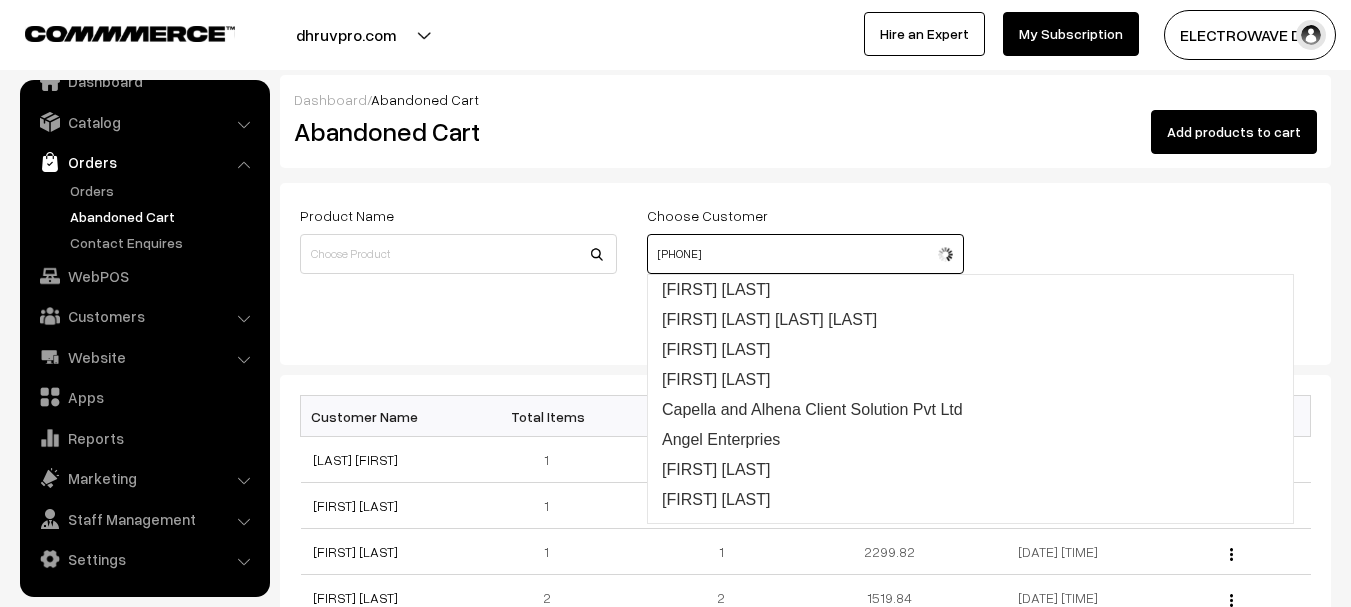 type on "[PHONE]" 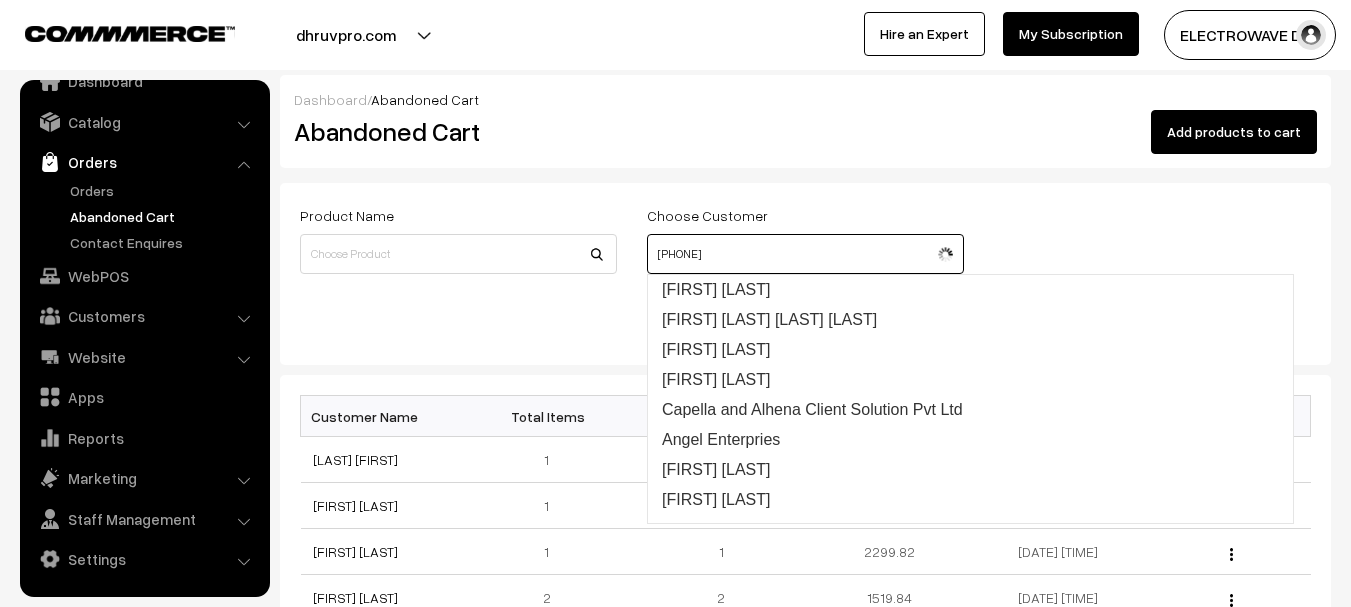 click on "Search" at bounding box center (857, 323) 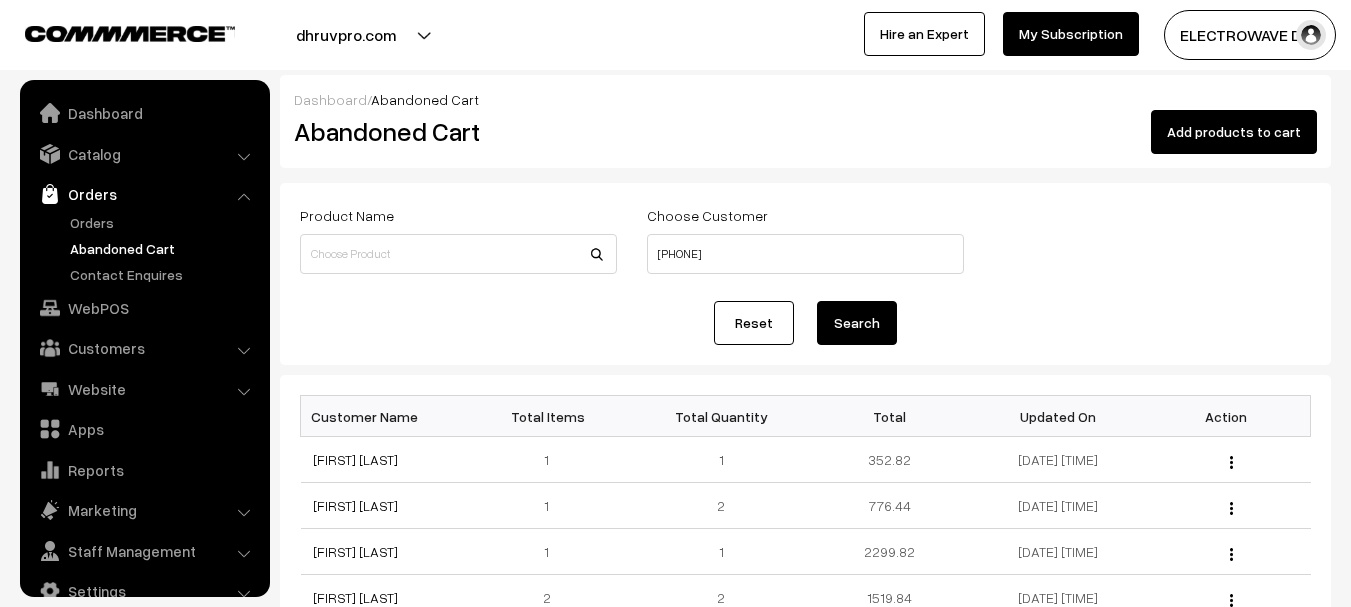 scroll, scrollTop: 0, scrollLeft: 0, axis: both 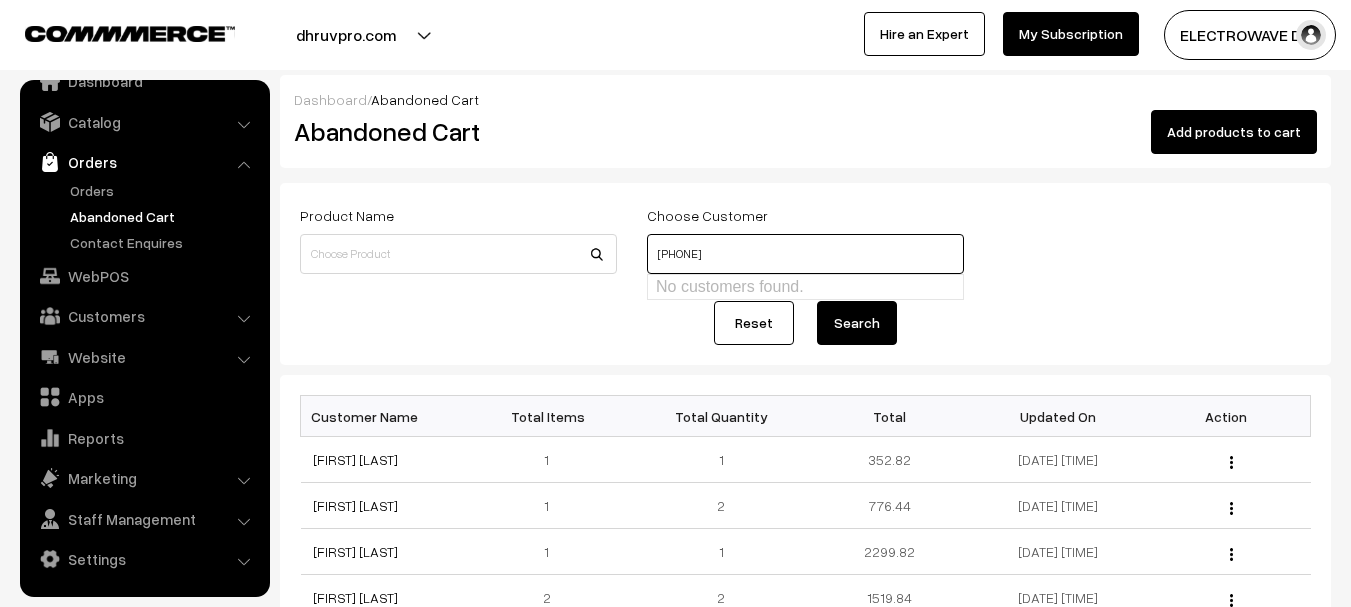 drag, startPoint x: 677, startPoint y: 276, endPoint x: 660, endPoint y: 280, distance: 17.464249 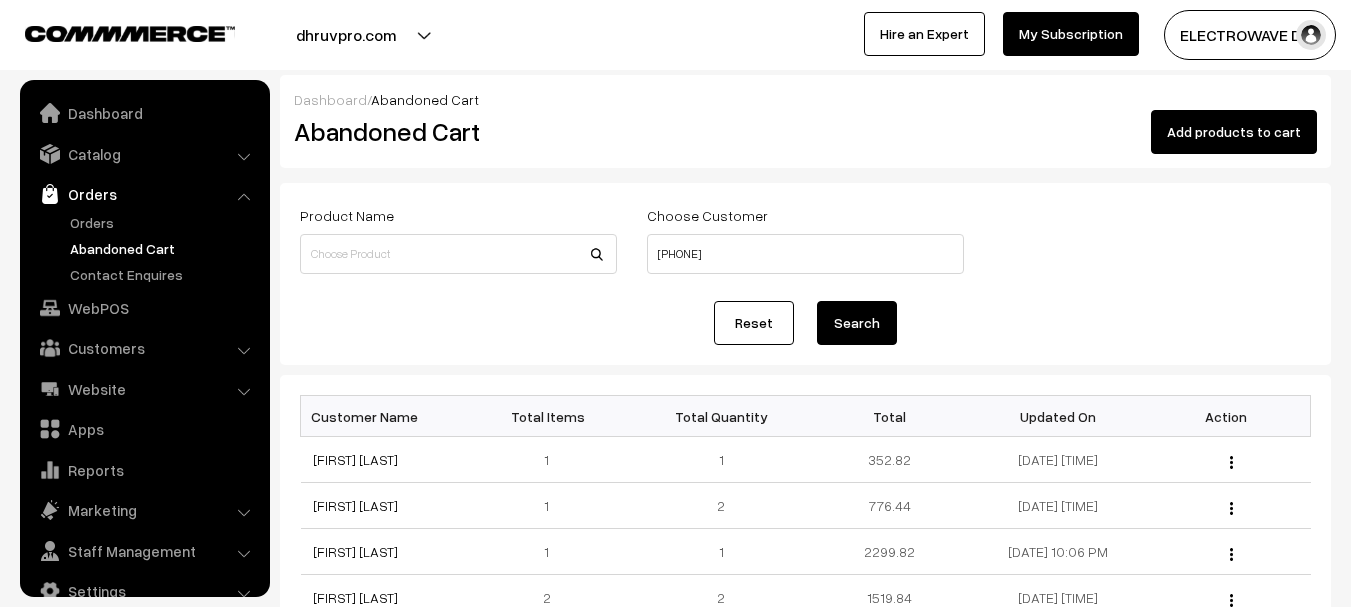scroll, scrollTop: 0, scrollLeft: 0, axis: both 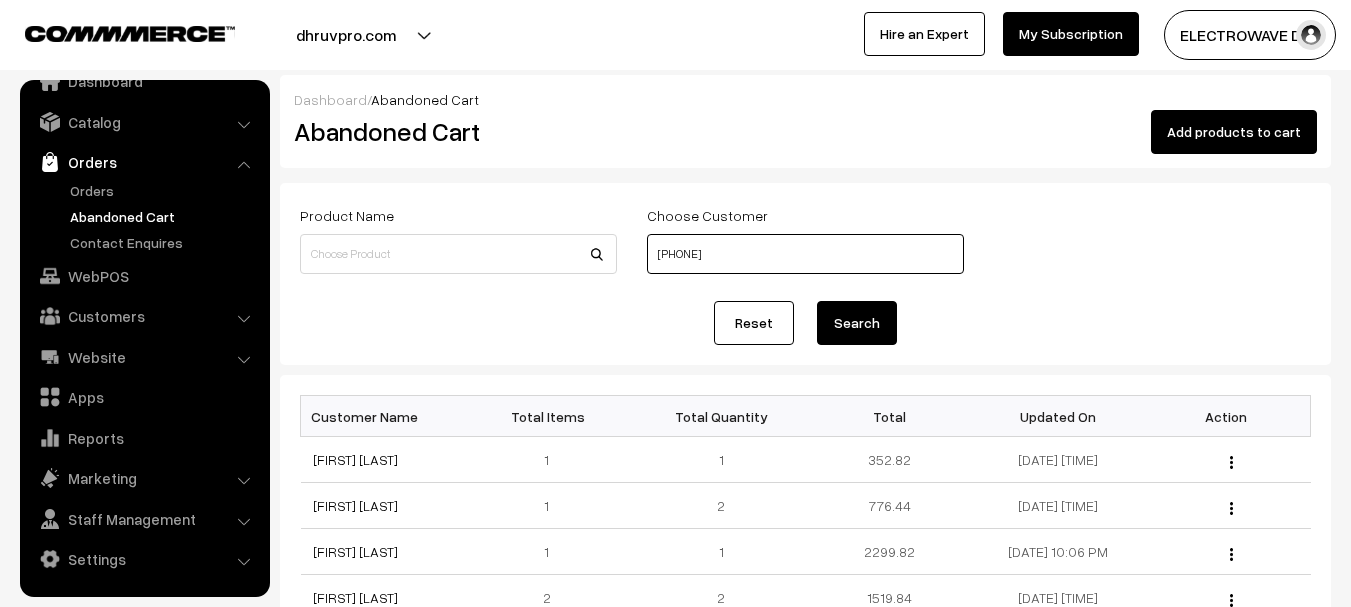 drag, startPoint x: 763, startPoint y: 265, endPoint x: 668, endPoint y: 263, distance: 95.02105 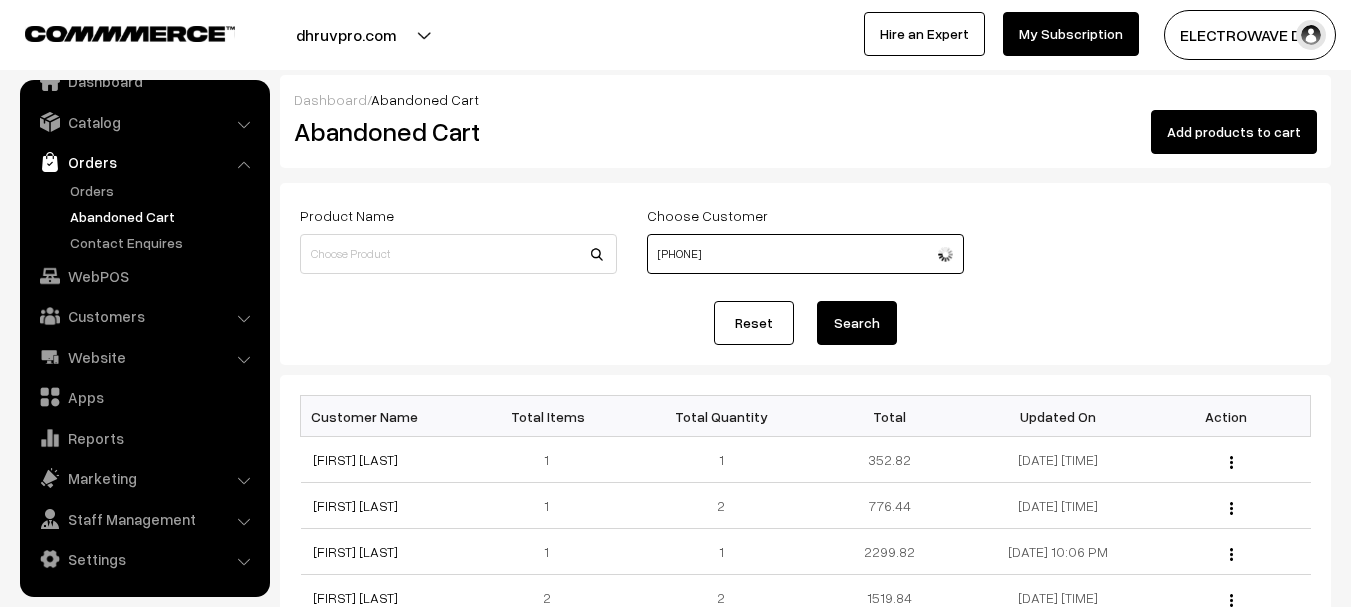 click on "[PHONE]" at bounding box center [805, 254] 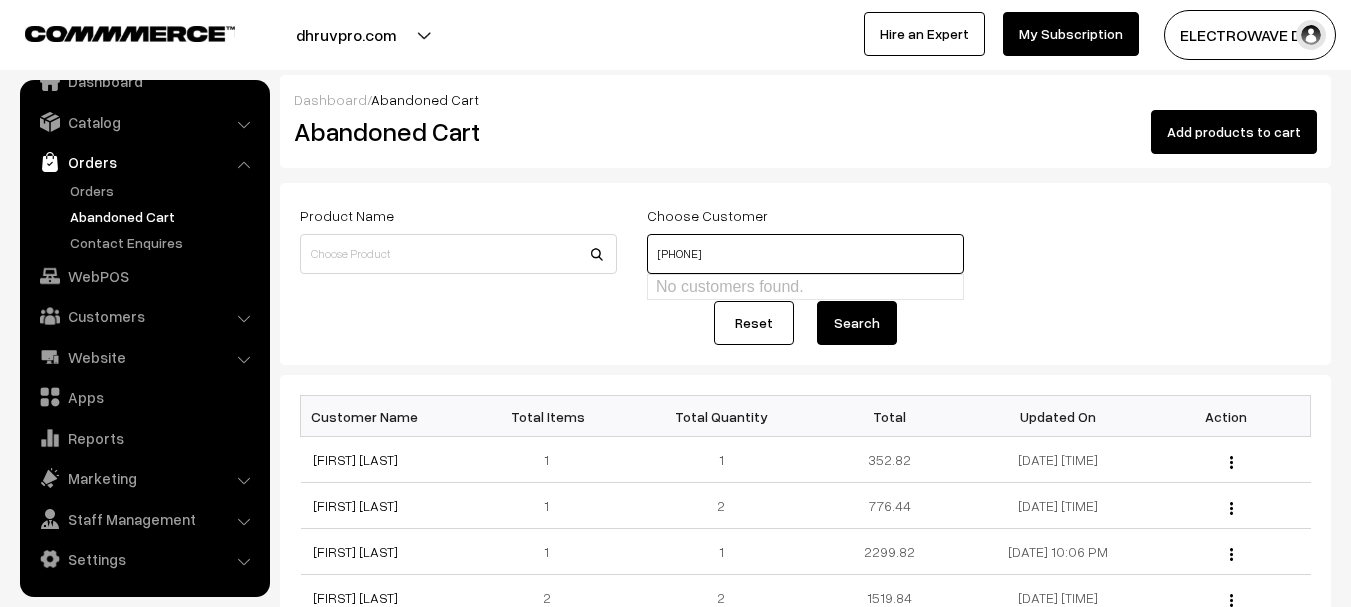 click on "[PHONE]" at bounding box center (805, 254) 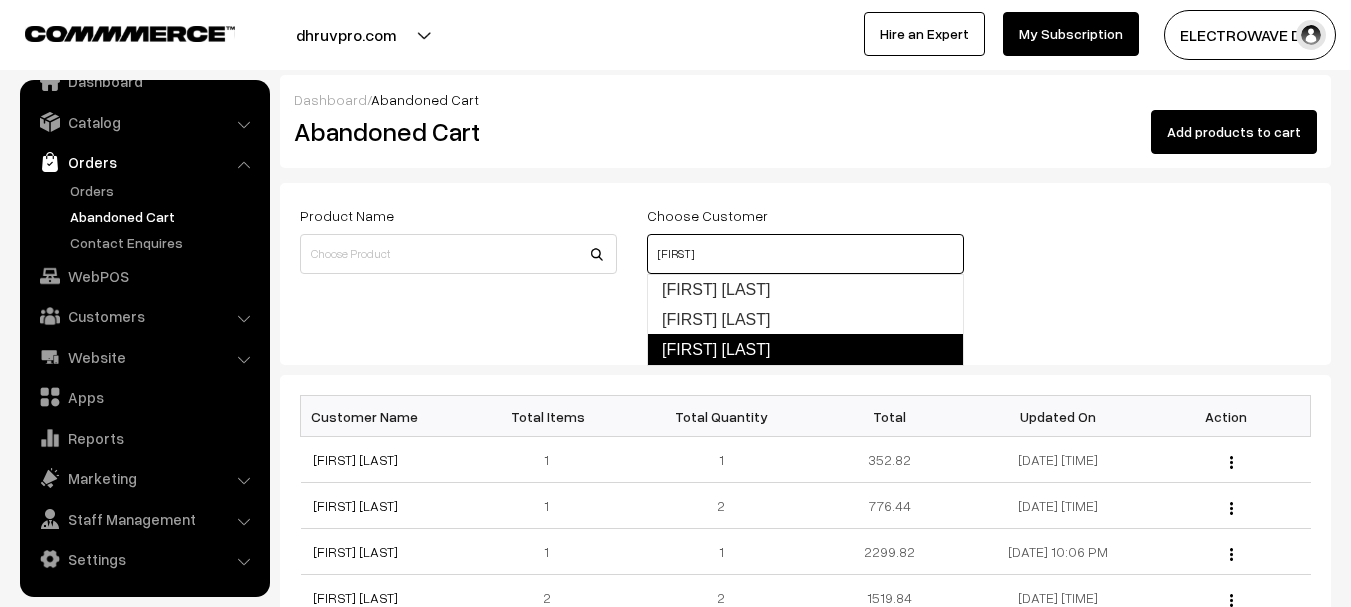 click on "[FIRST] [LAST]" at bounding box center (805, 350) 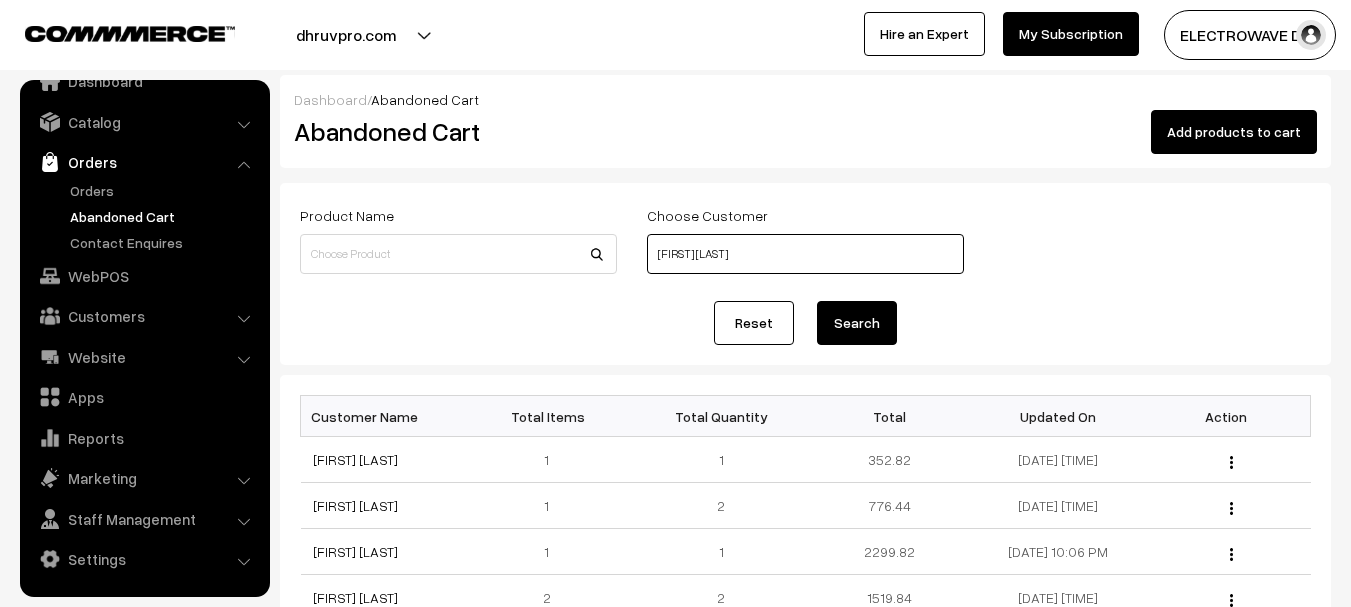 type on "[FIRST] [LAST]" 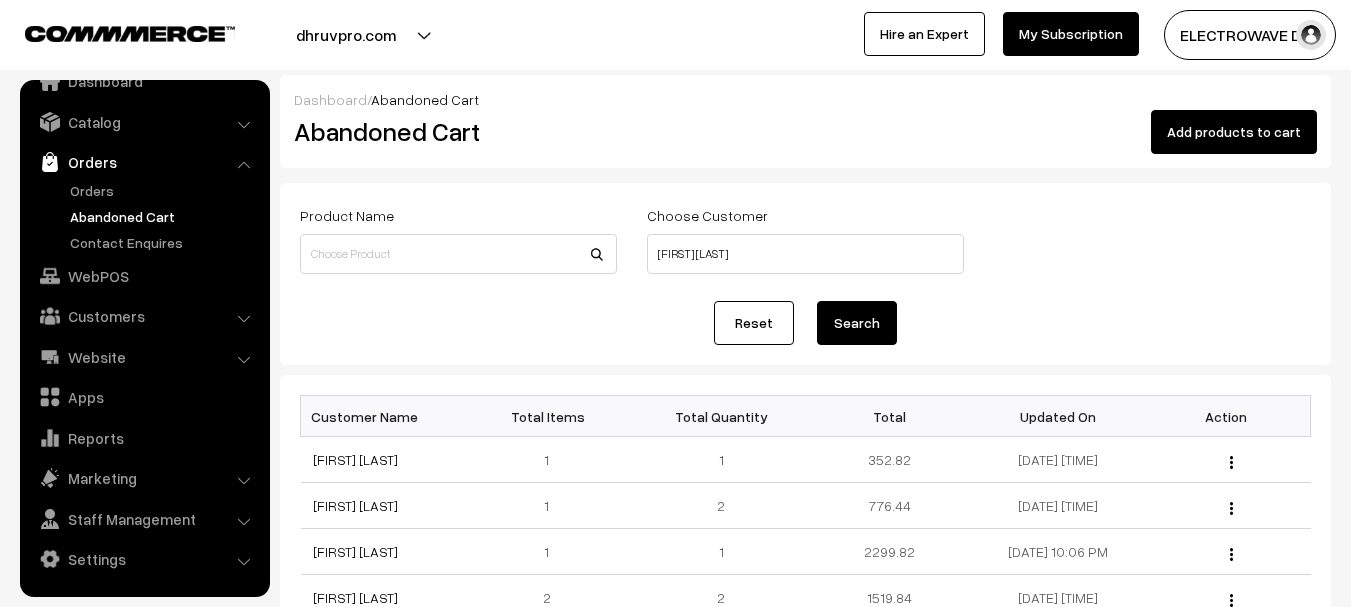 click on "Search" at bounding box center [857, 323] 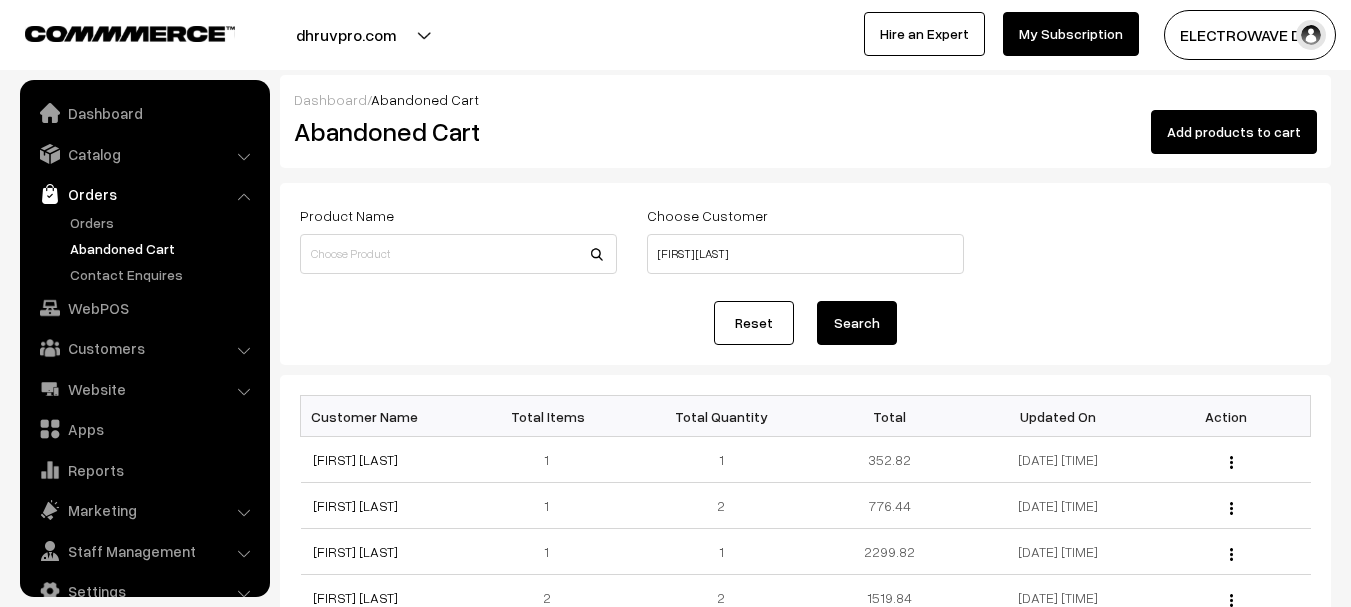scroll, scrollTop: 0, scrollLeft: 0, axis: both 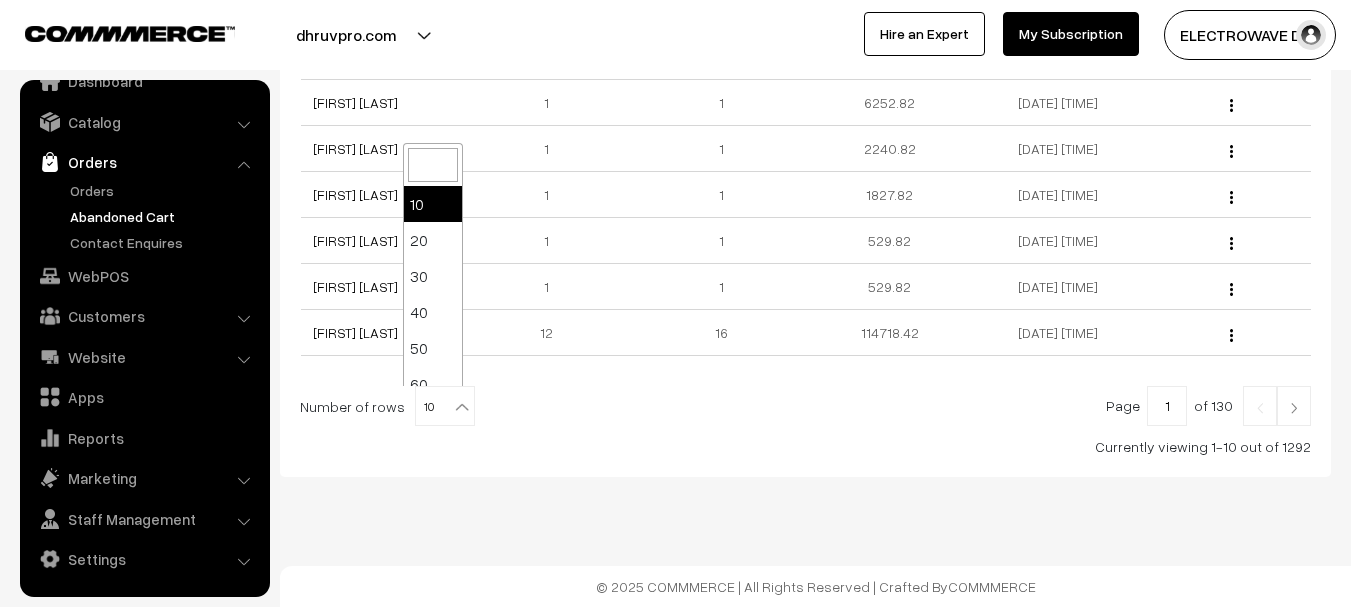 click at bounding box center (462, 407) 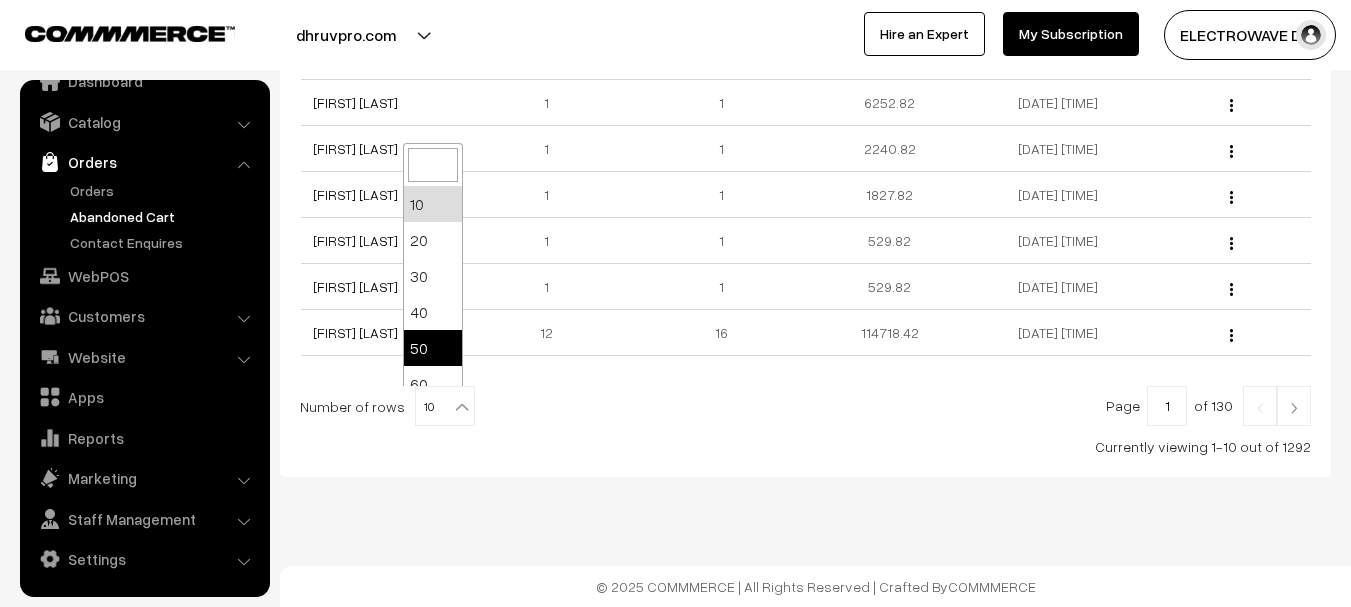 select on "50" 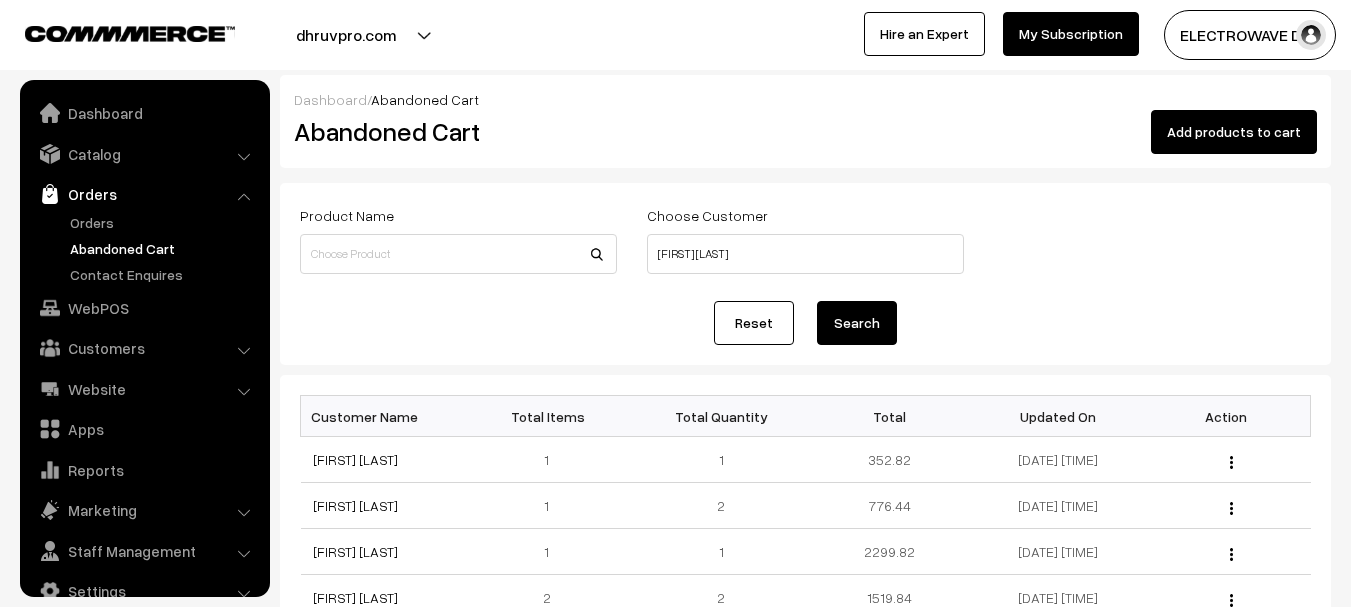 scroll, scrollTop: 0, scrollLeft: 0, axis: both 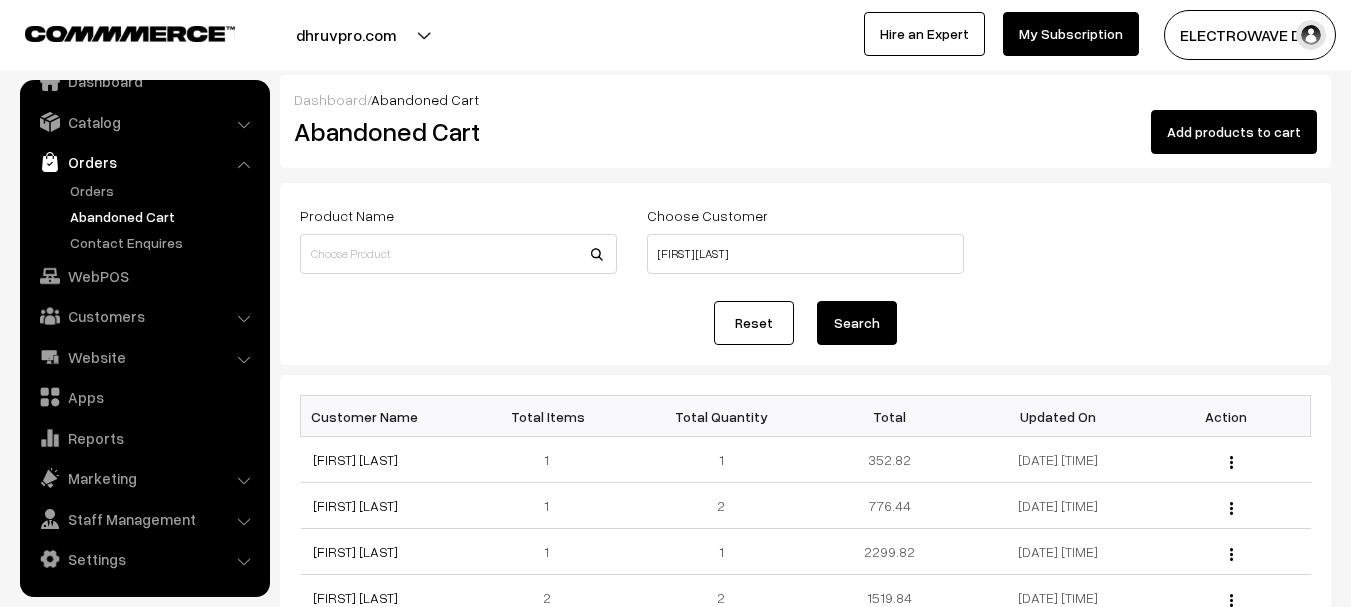 click on "Search" at bounding box center [857, 323] 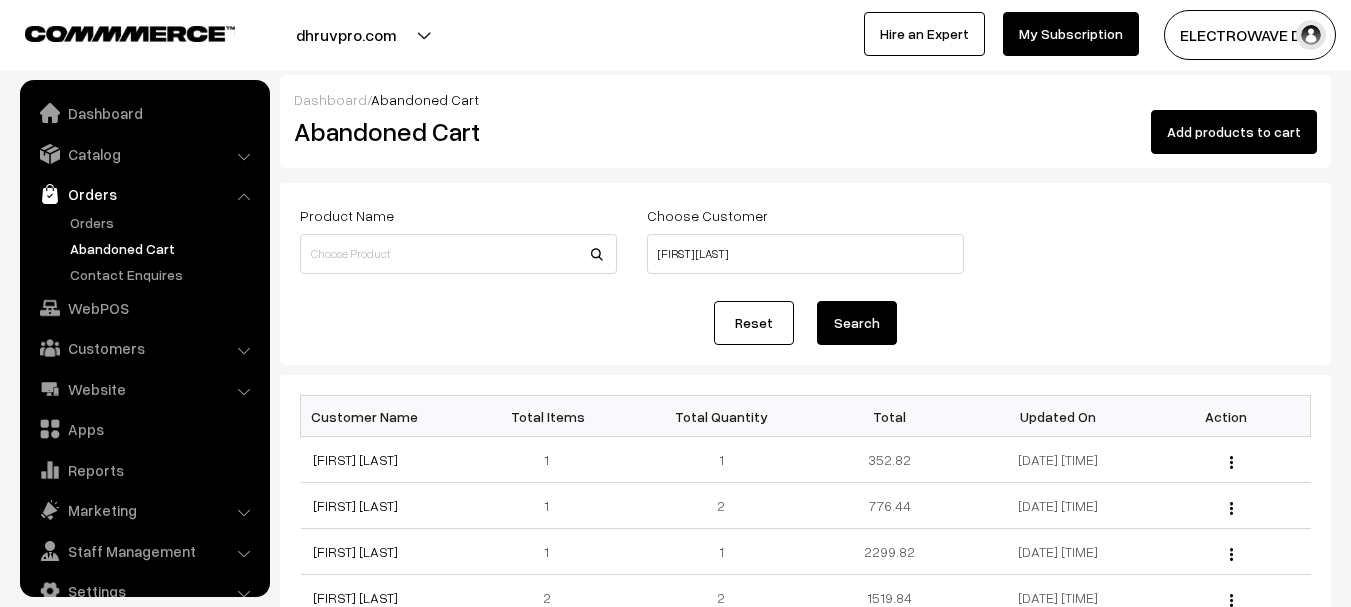 scroll, scrollTop: 0, scrollLeft: 0, axis: both 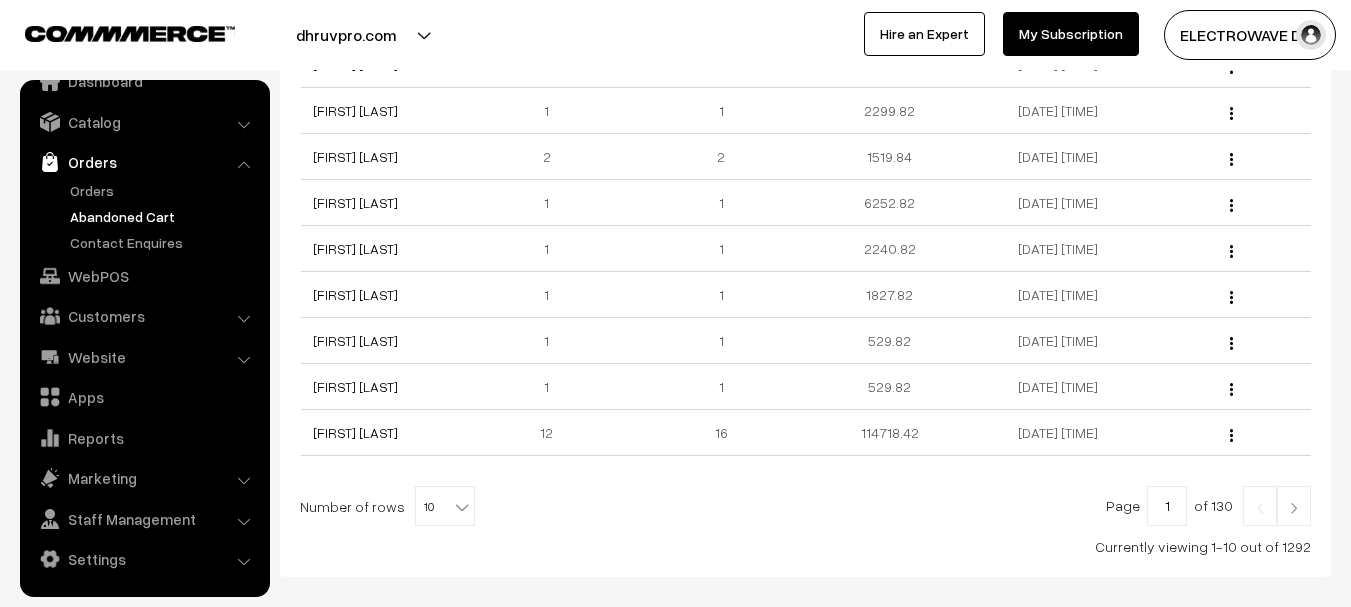 click at bounding box center (462, 507) 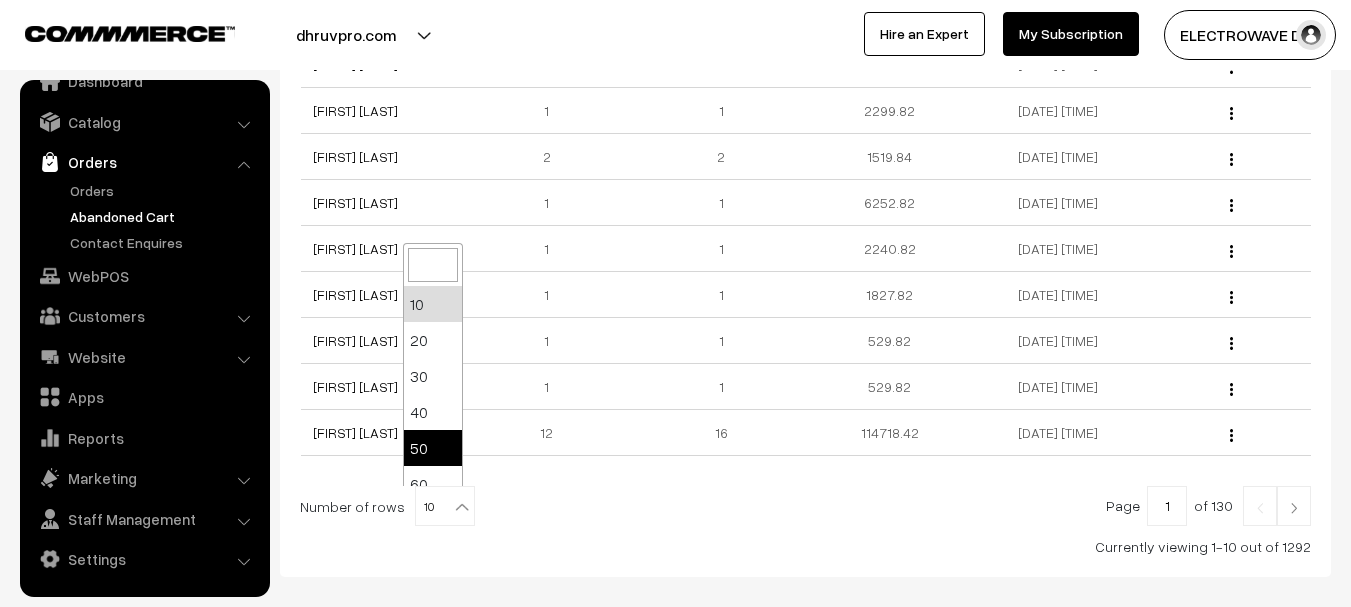 select on "50" 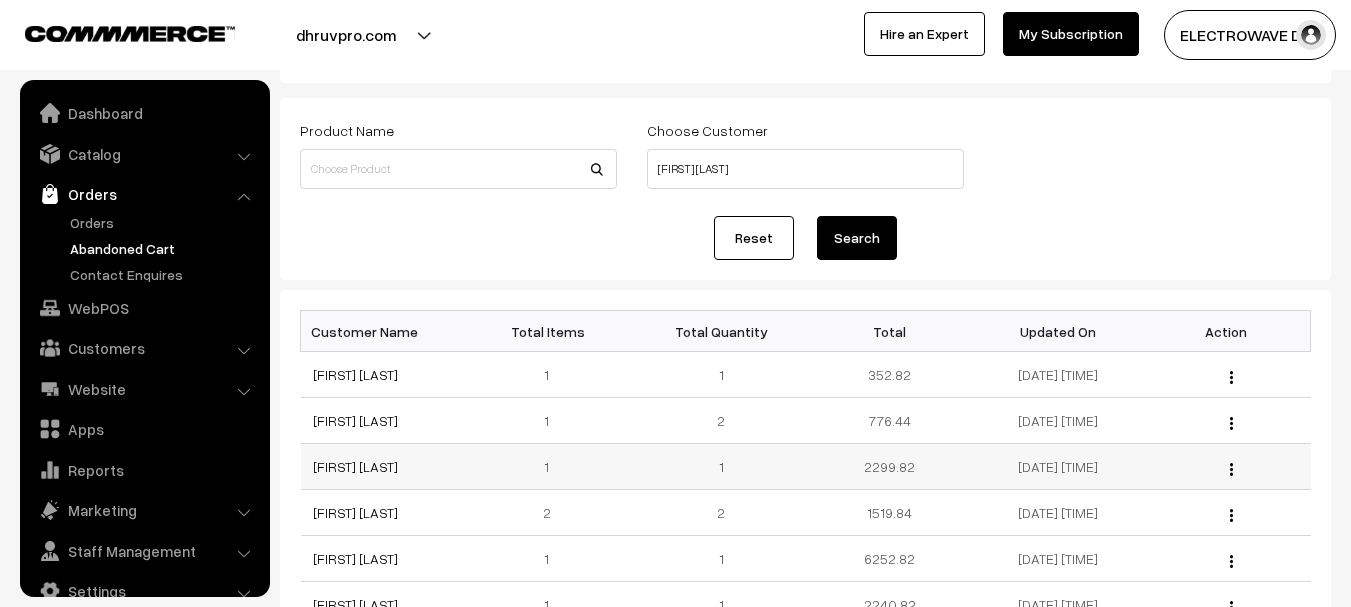 scroll, scrollTop: 234, scrollLeft: 0, axis: vertical 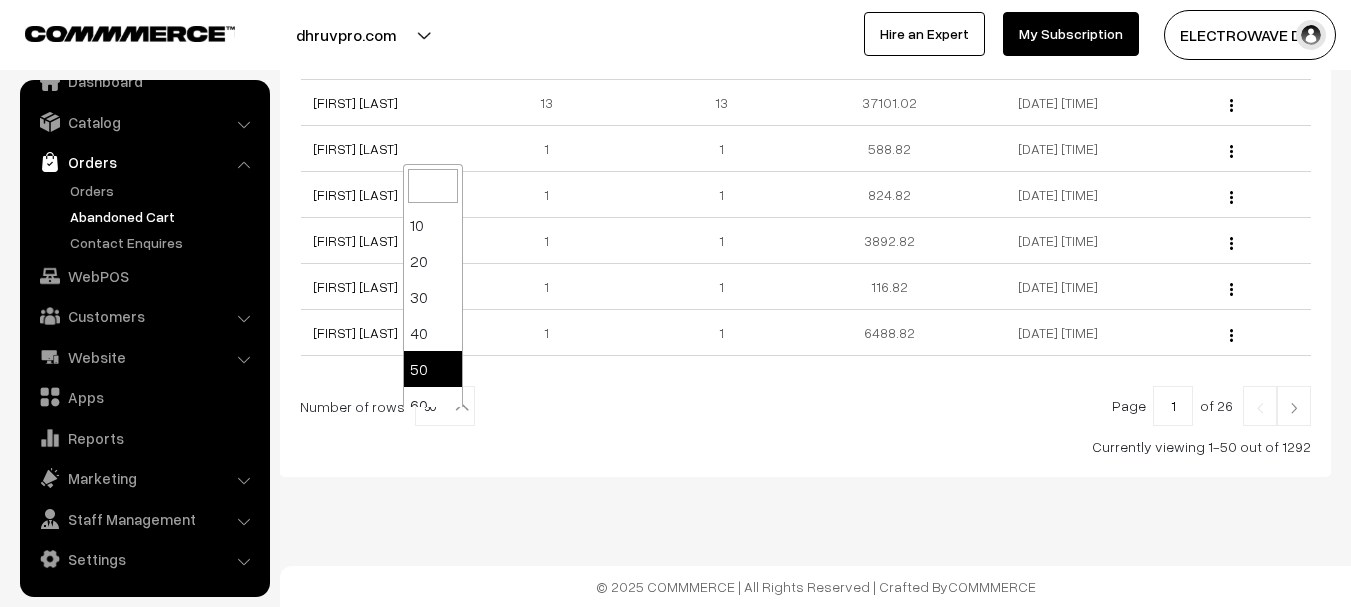 click on "50" at bounding box center (445, 407) 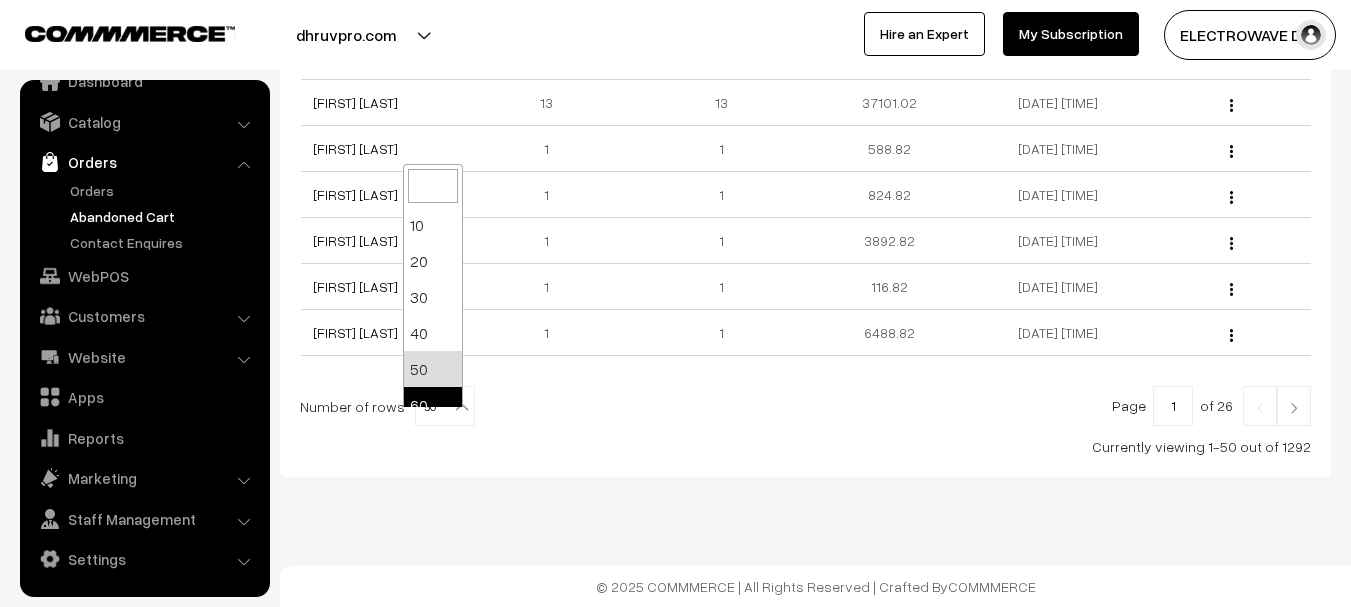 scroll, scrollTop: 160, scrollLeft: 0, axis: vertical 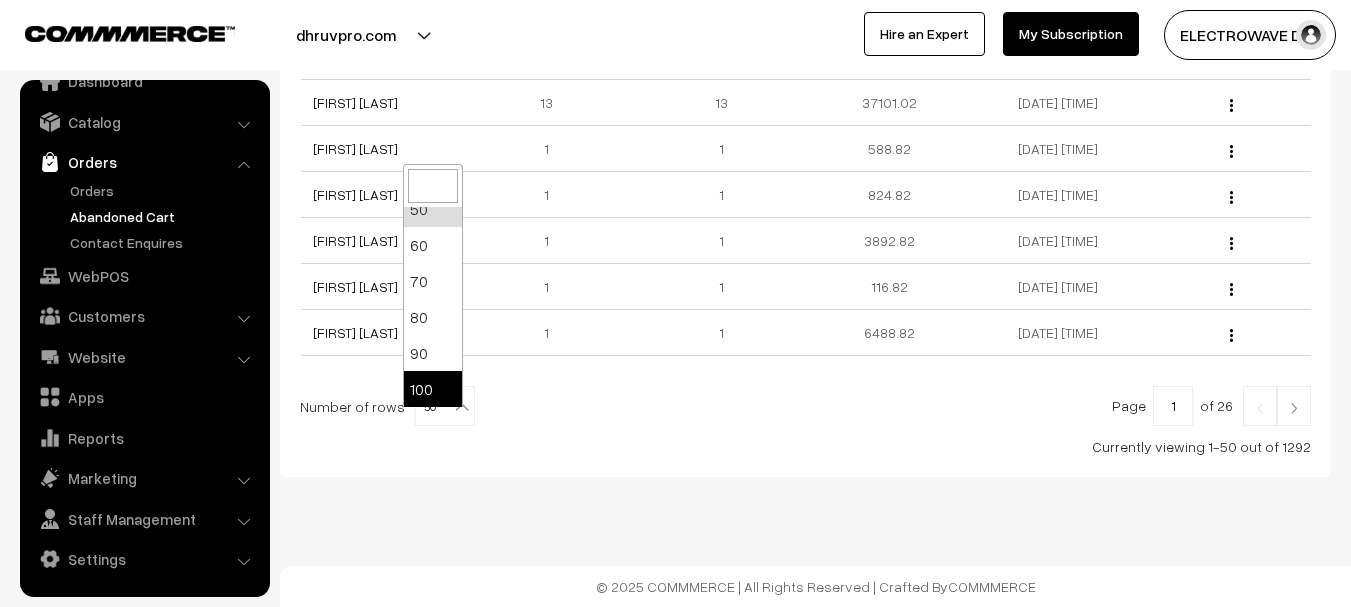 select on "100" 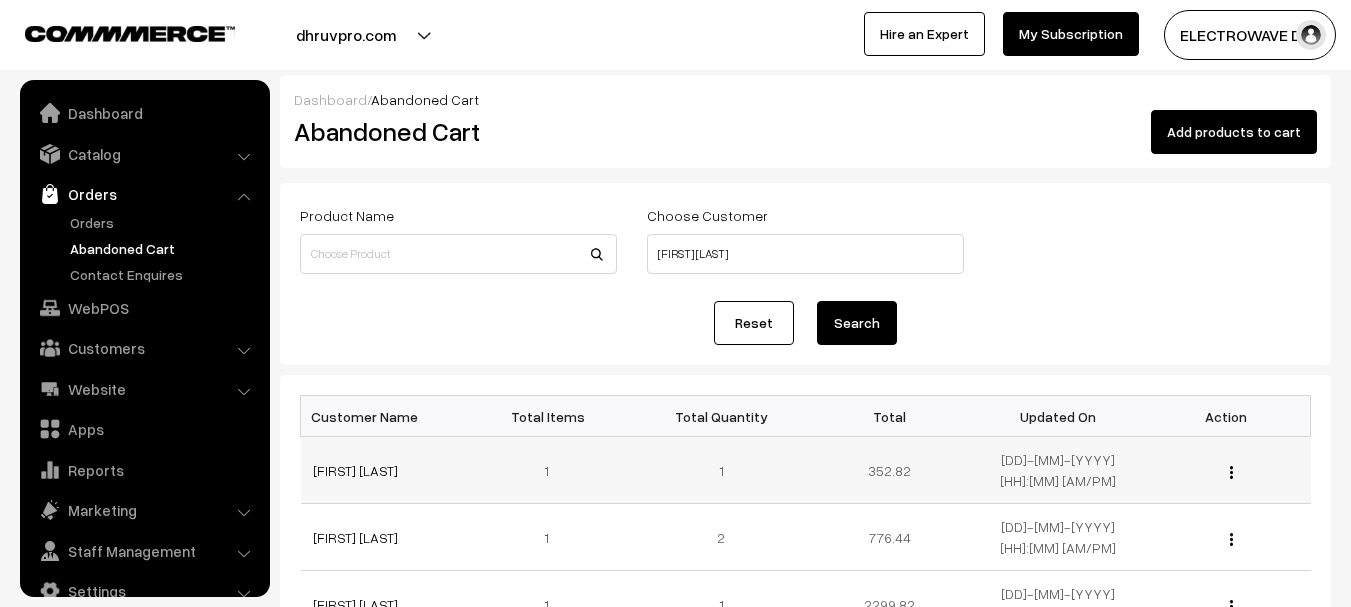 scroll, scrollTop: 102, scrollLeft: 0, axis: vertical 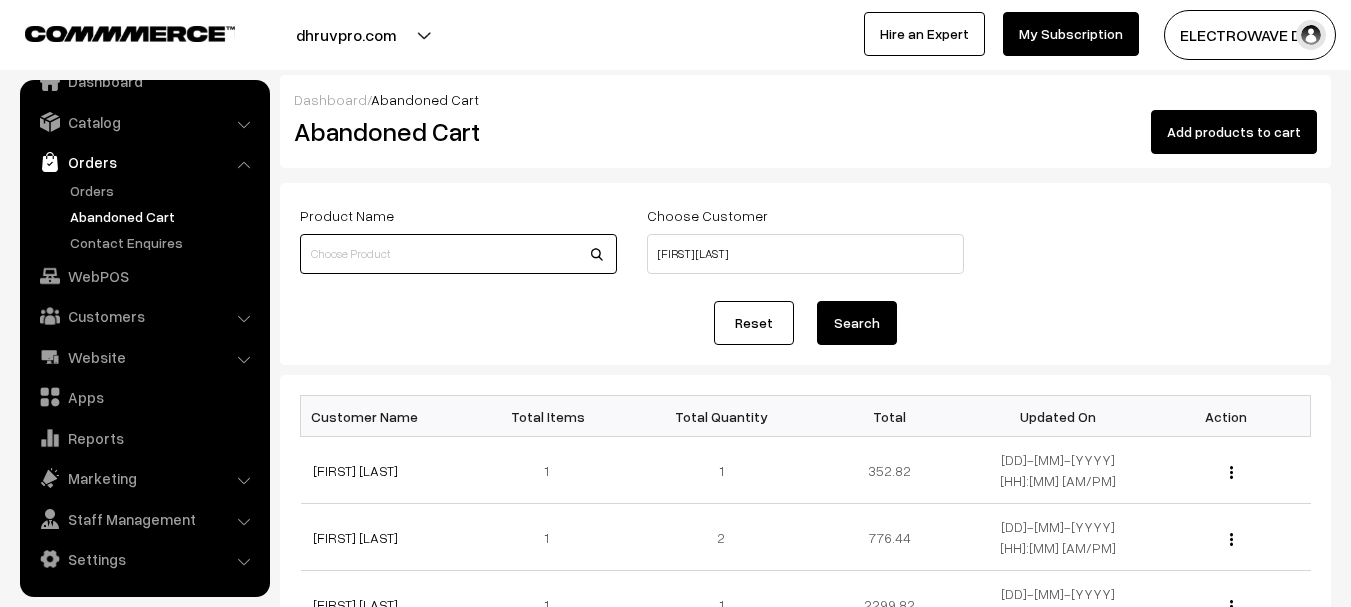 click at bounding box center (458, 254) 